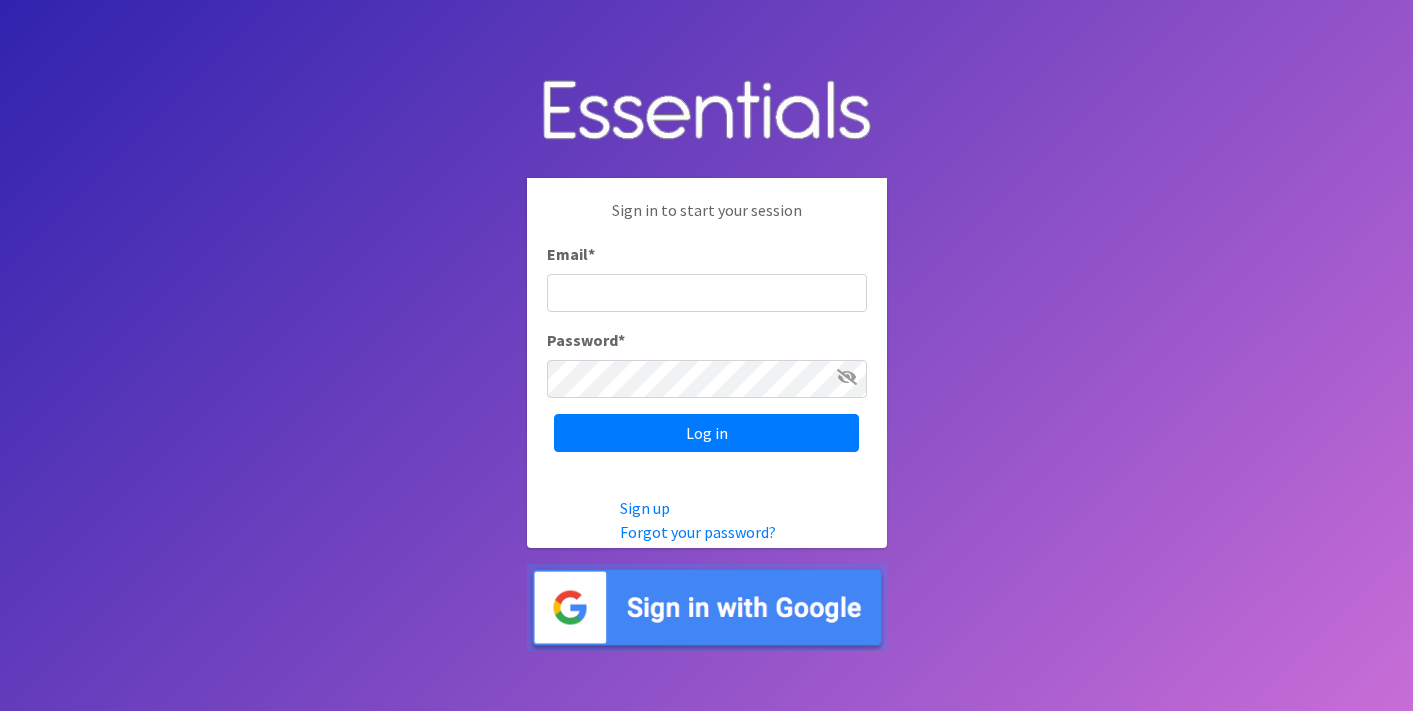 scroll, scrollTop: 0, scrollLeft: 0, axis: both 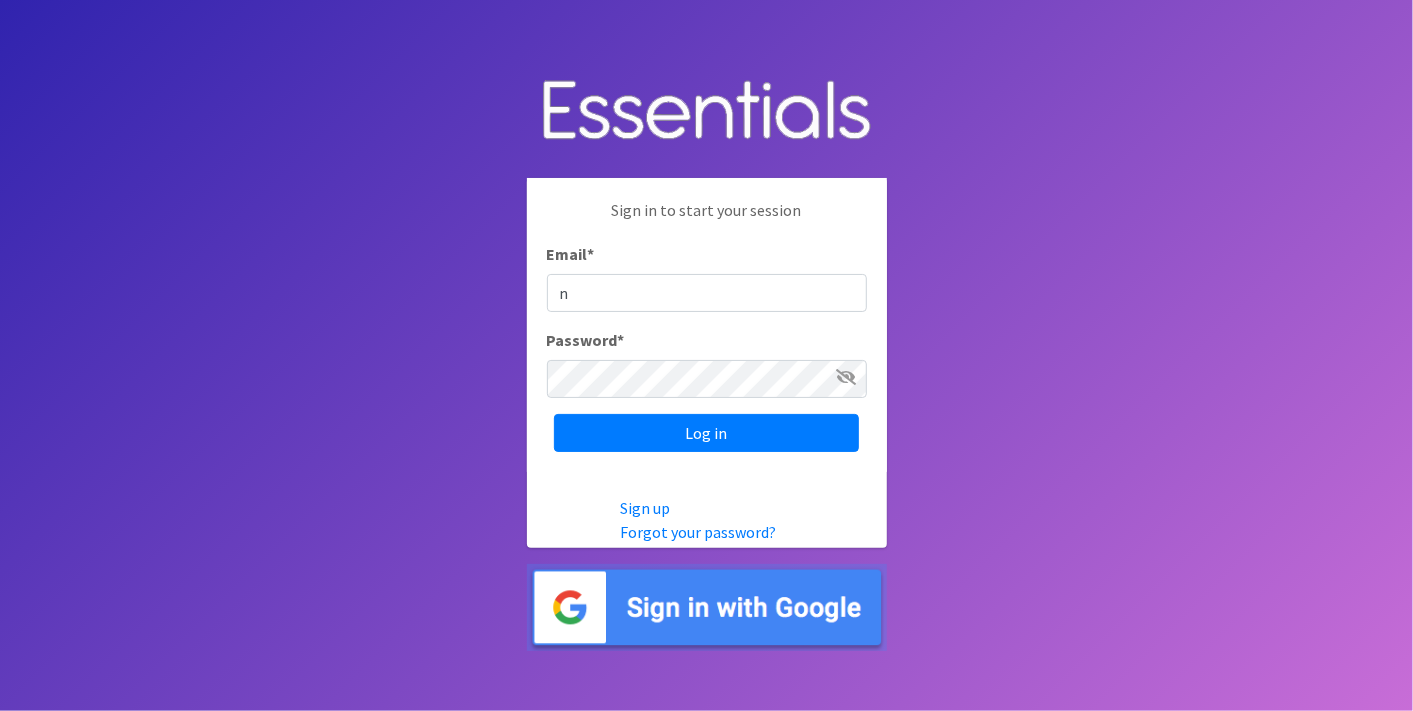 type on "[USERNAME]@example.com" 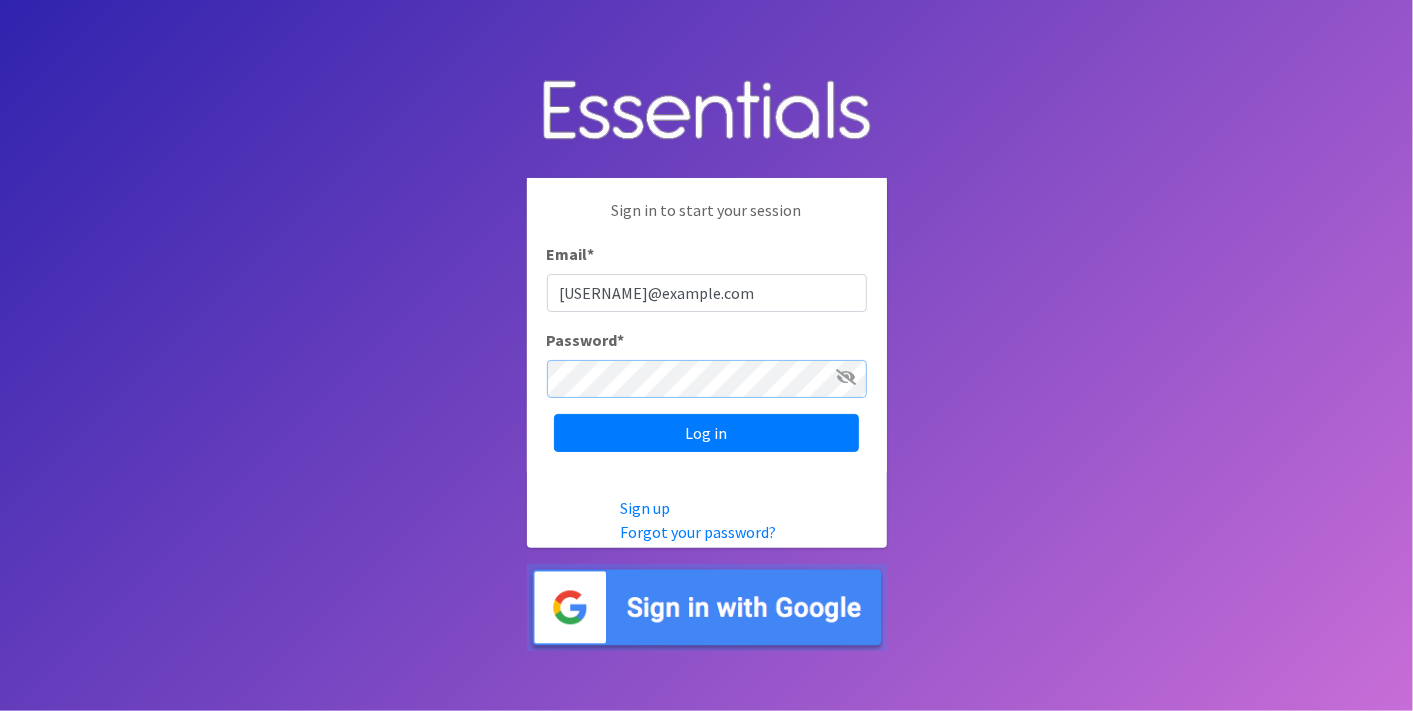 click on "Log in" at bounding box center [706, 433] 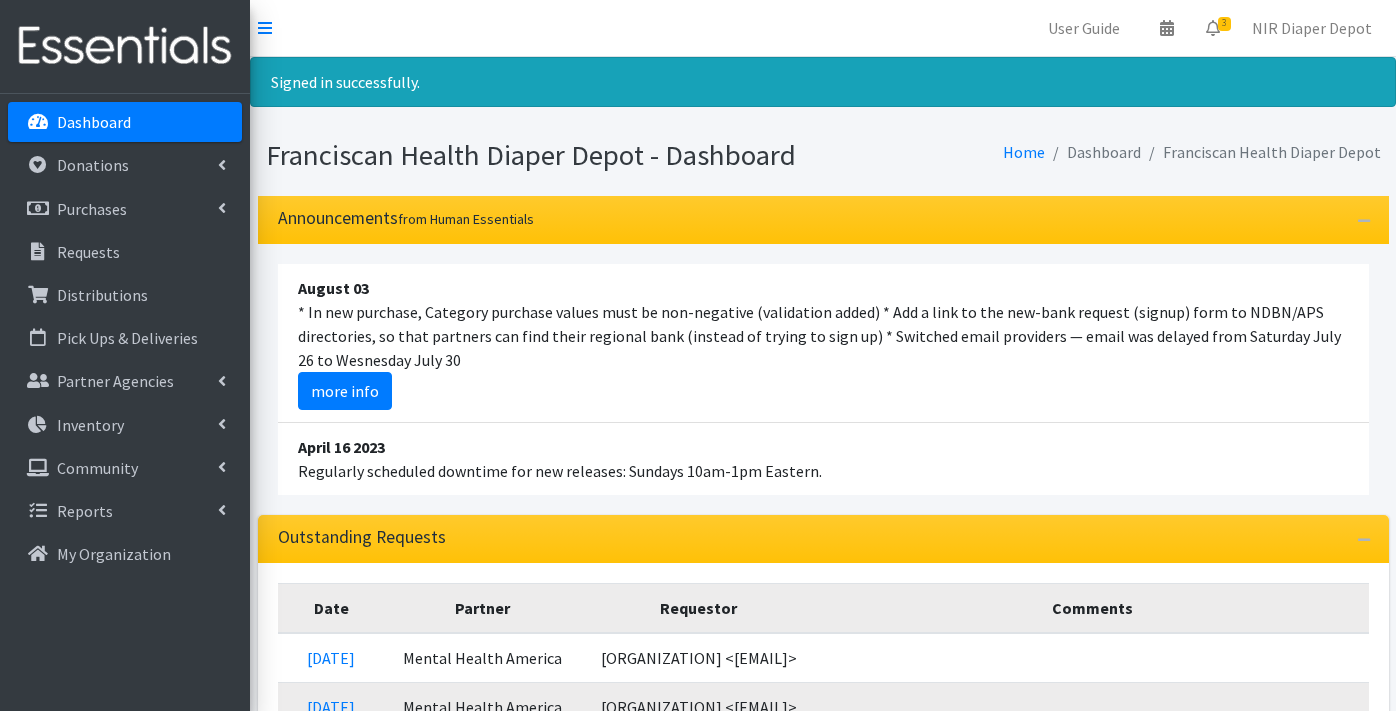 scroll, scrollTop: 0, scrollLeft: 0, axis: both 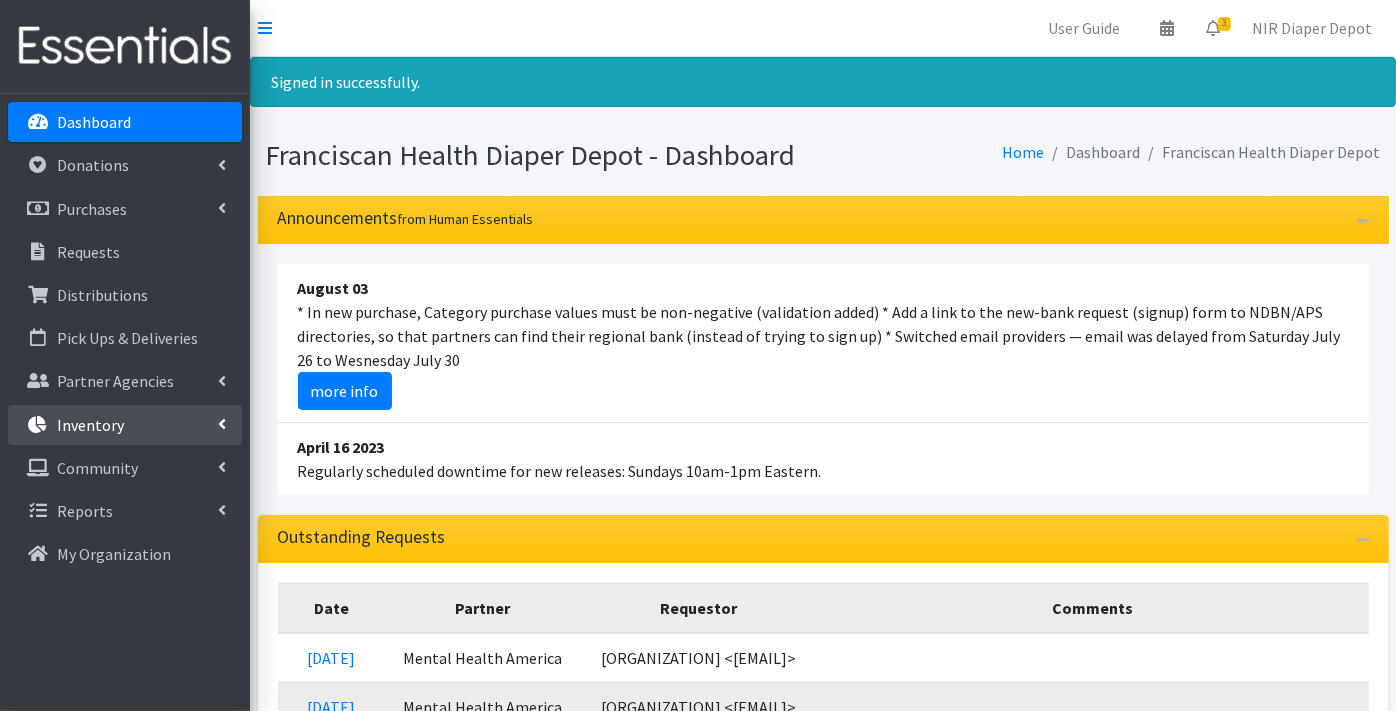 click on "Inventory" at bounding box center (90, 425) 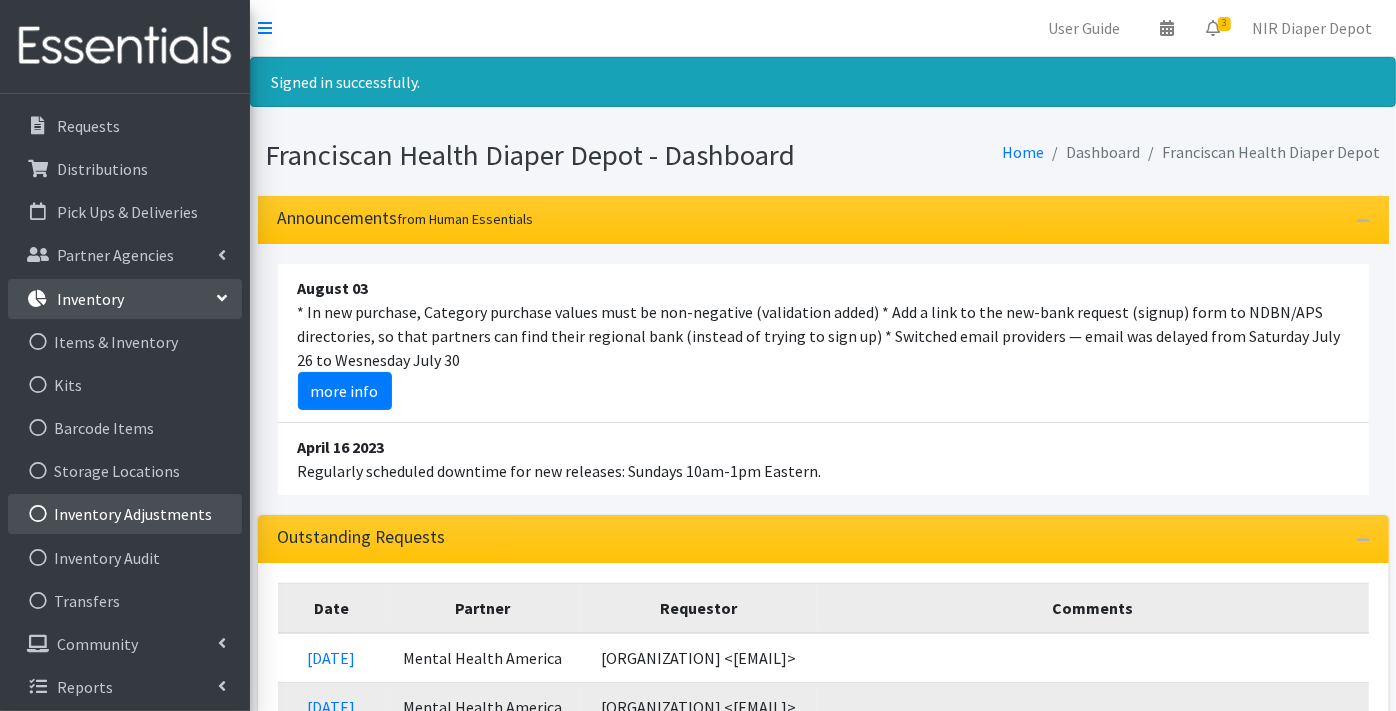 scroll, scrollTop: 131, scrollLeft: 0, axis: vertical 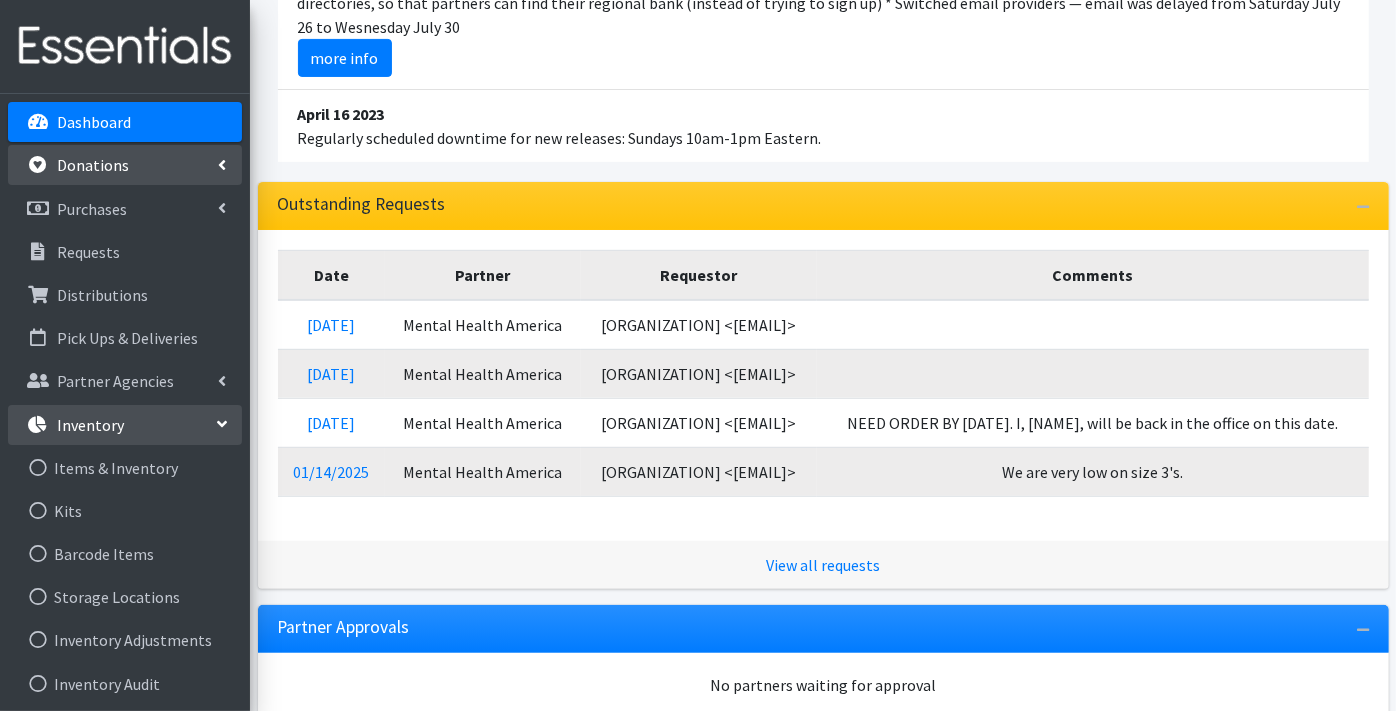 click on "Donations" at bounding box center (93, 165) 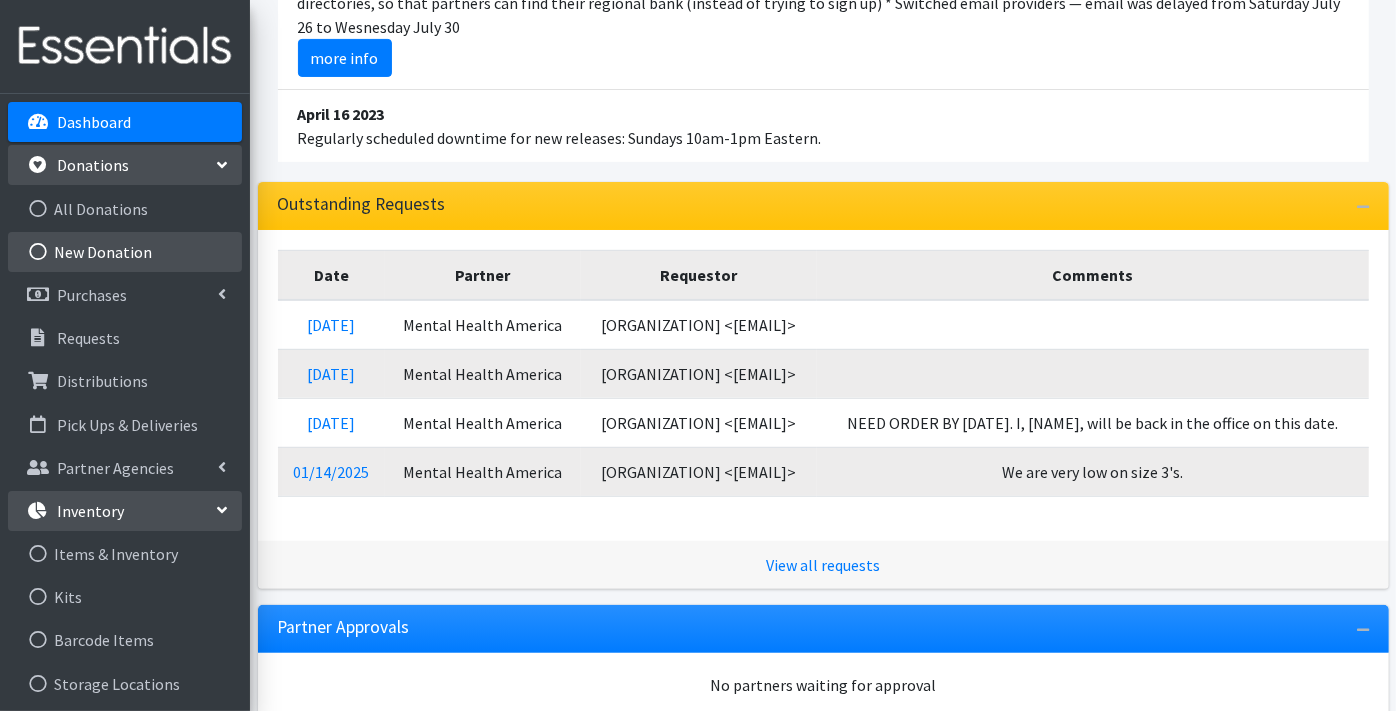 click at bounding box center [38, 252] 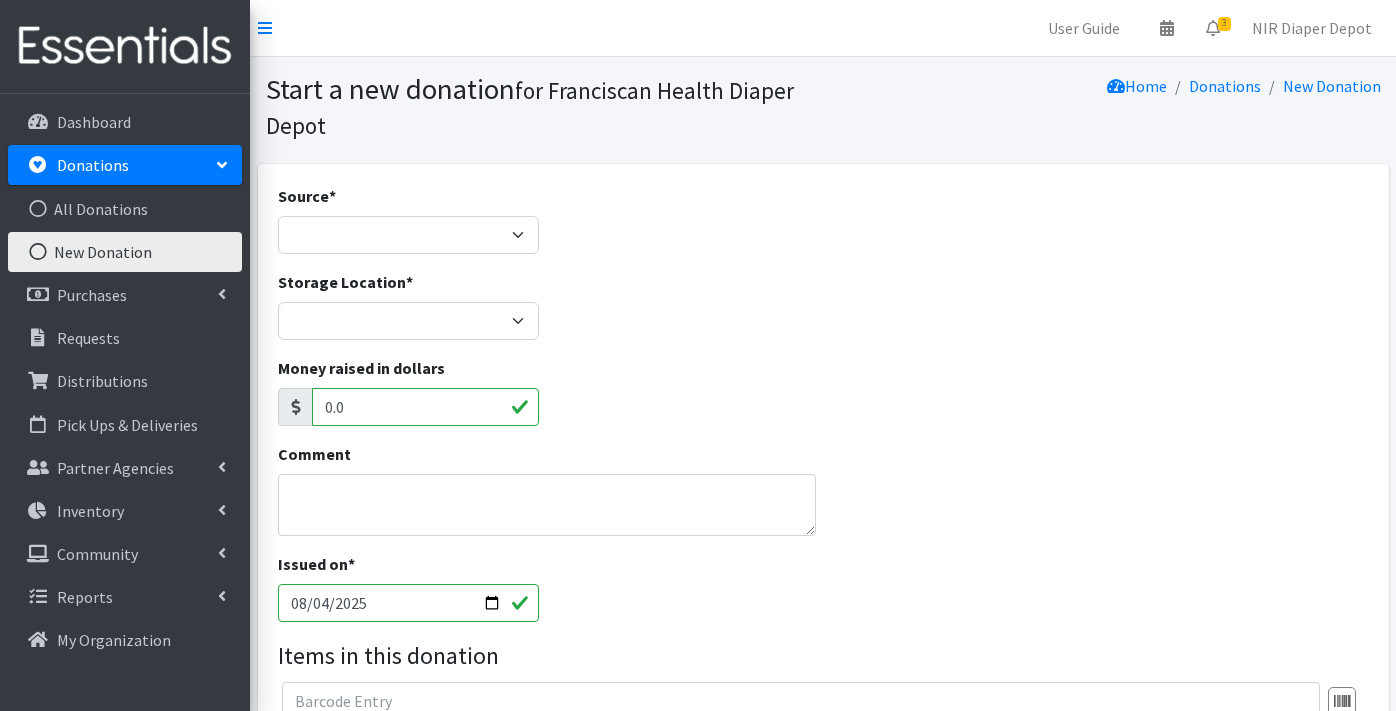 scroll, scrollTop: 0, scrollLeft: 0, axis: both 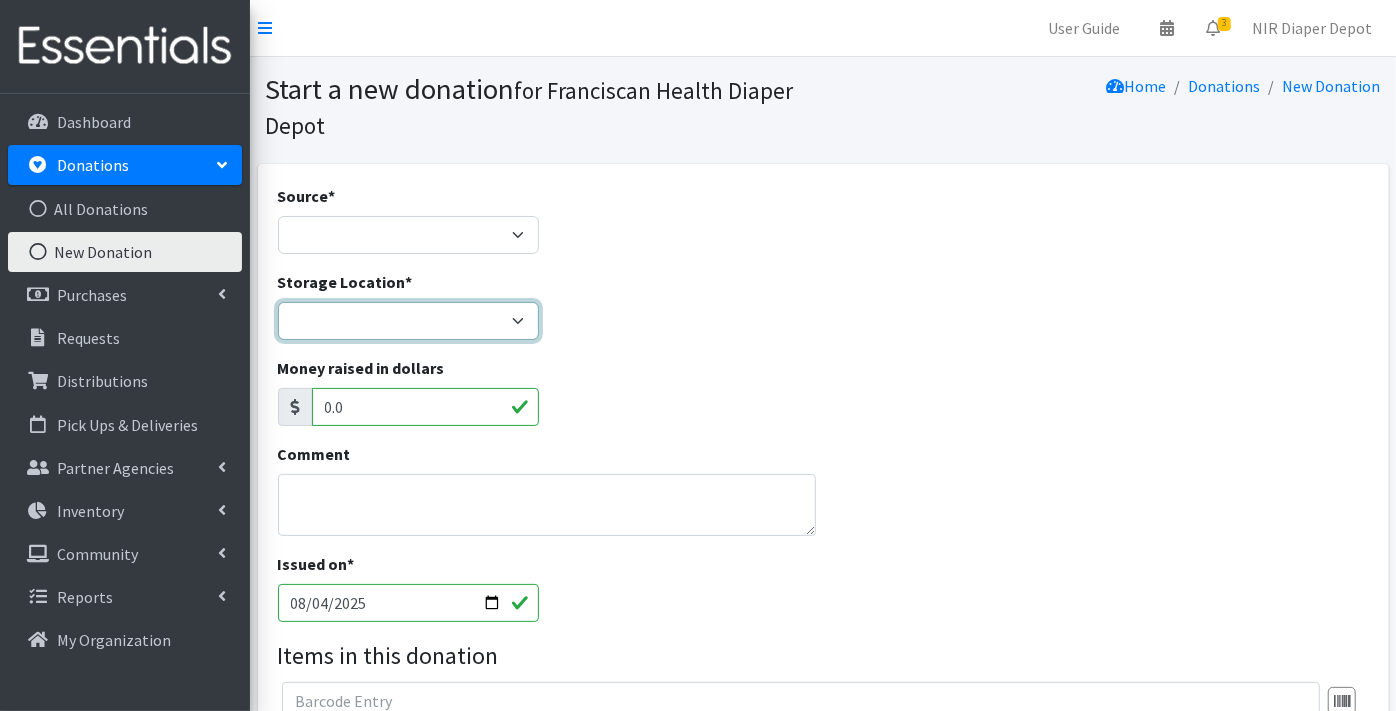 click on "Crown Point Bulk Storage
Crown Point Prenatal Assistance Program
Grant Car Seats
Hammond Prenatal Assistance Program
ICJI Car Seats
Mall Storage Michigan City
Mental Health America
Michigan City Bulk Storage
Michigan City Prenatal Assistance Program
Munster Bulk Storage
Project Swaddle LaPorte
Project Swaddle Newton/Jasper
Rensselaer Prenatal Assistance Program" at bounding box center (409, 321) 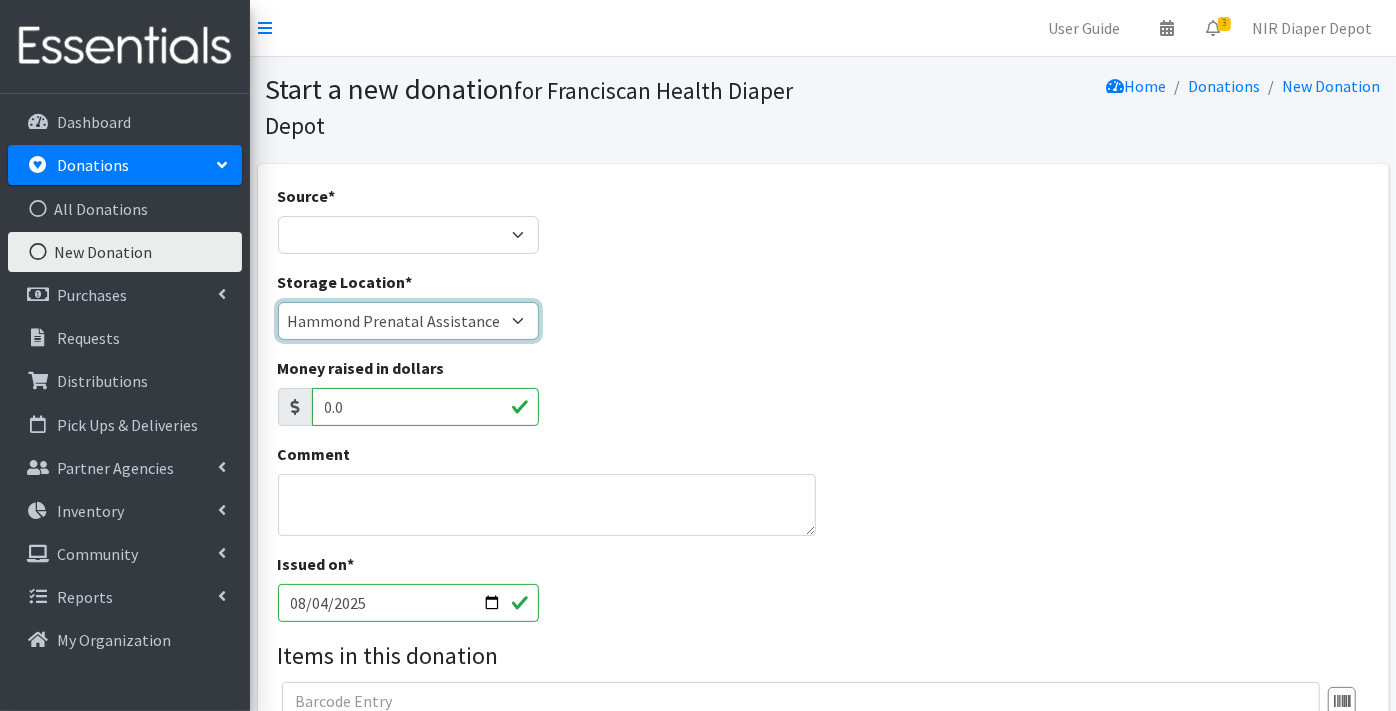 click on "[CITY] Bulk Storage
[CITY] Prenatal Assistance Program
Grant Car Seats
[CITY] Prenatal Assistance Program
ICJI Car Seats
[CITY] Storage [CITY]
Mental Health America
[CITY] Bulk Storage
[CITY] Prenatal Assistance Program
[CITY] Bulk Storage
Project Swaddle [CITY]
Project Swaddle [CITY]
[CITY] Prenatal Assistance Program" at bounding box center (409, 321) 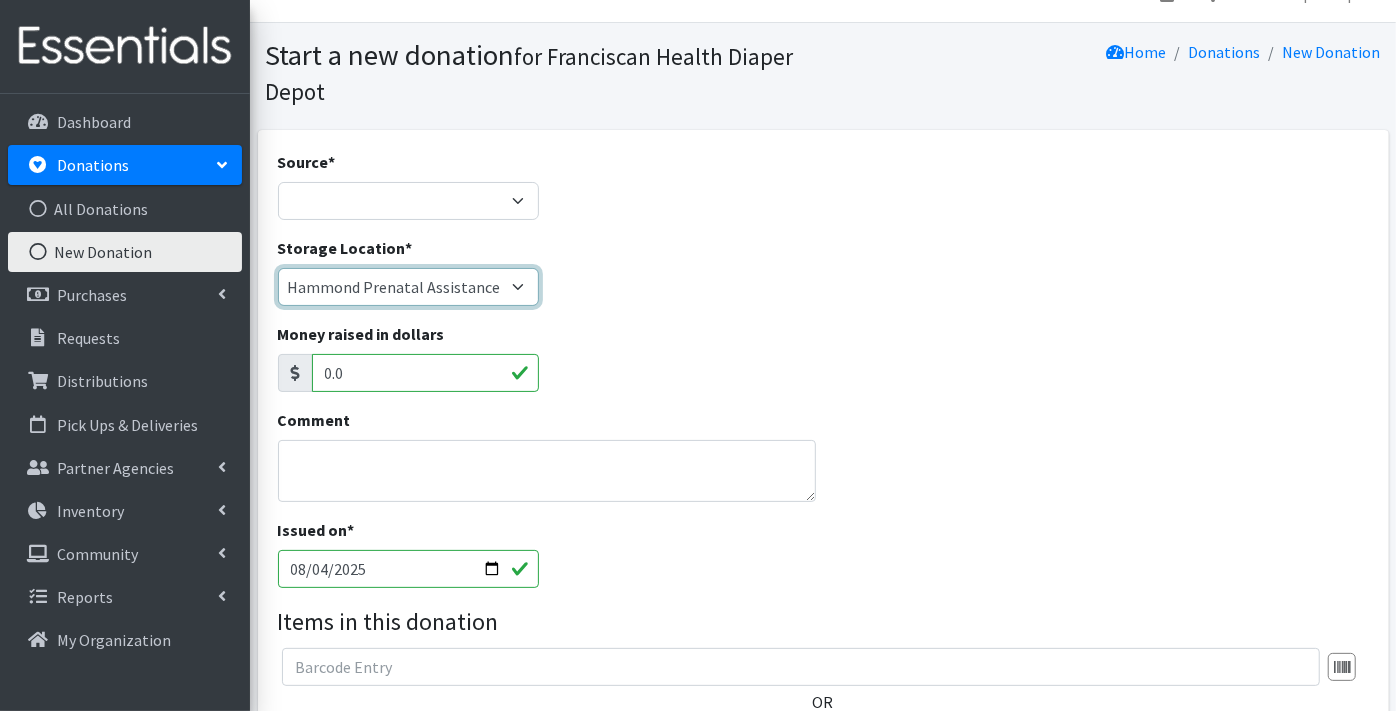 scroll, scrollTop: 0, scrollLeft: 0, axis: both 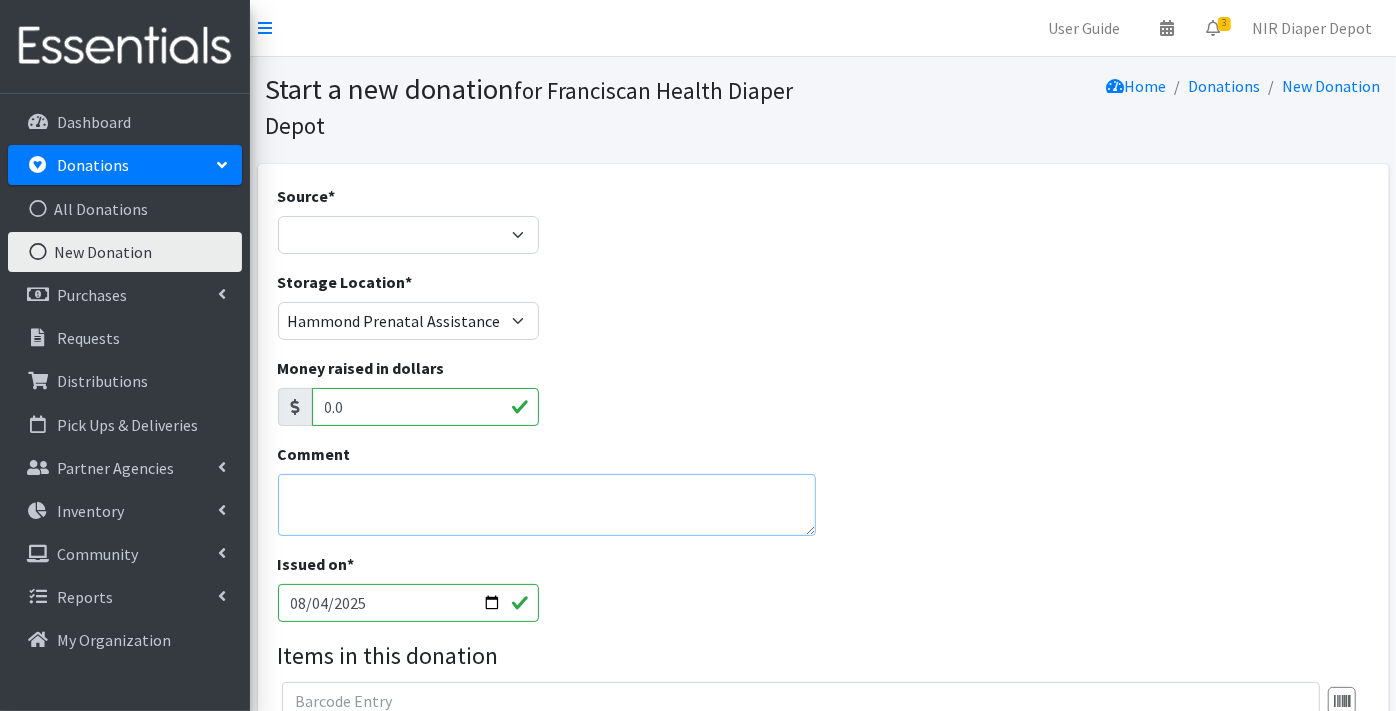 click on "Comment" at bounding box center [547, 505] 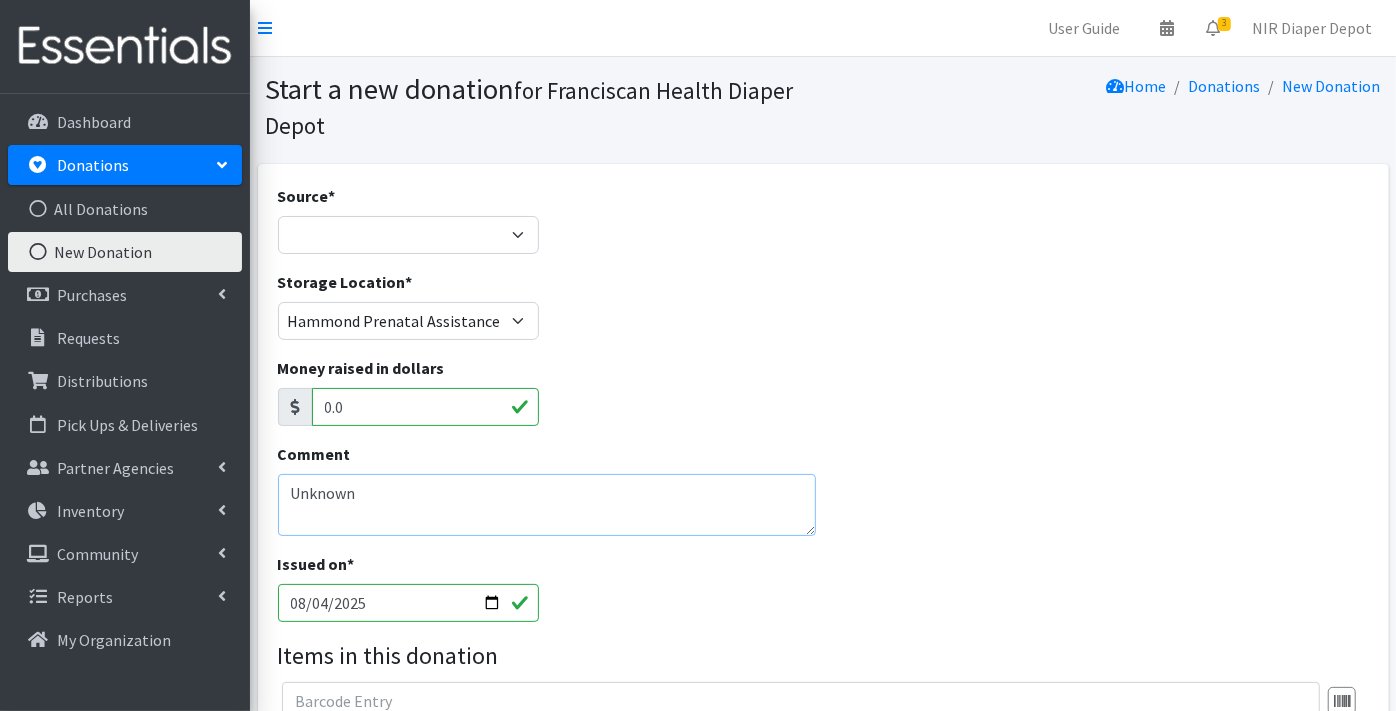 scroll, scrollTop: 222, scrollLeft: 0, axis: vertical 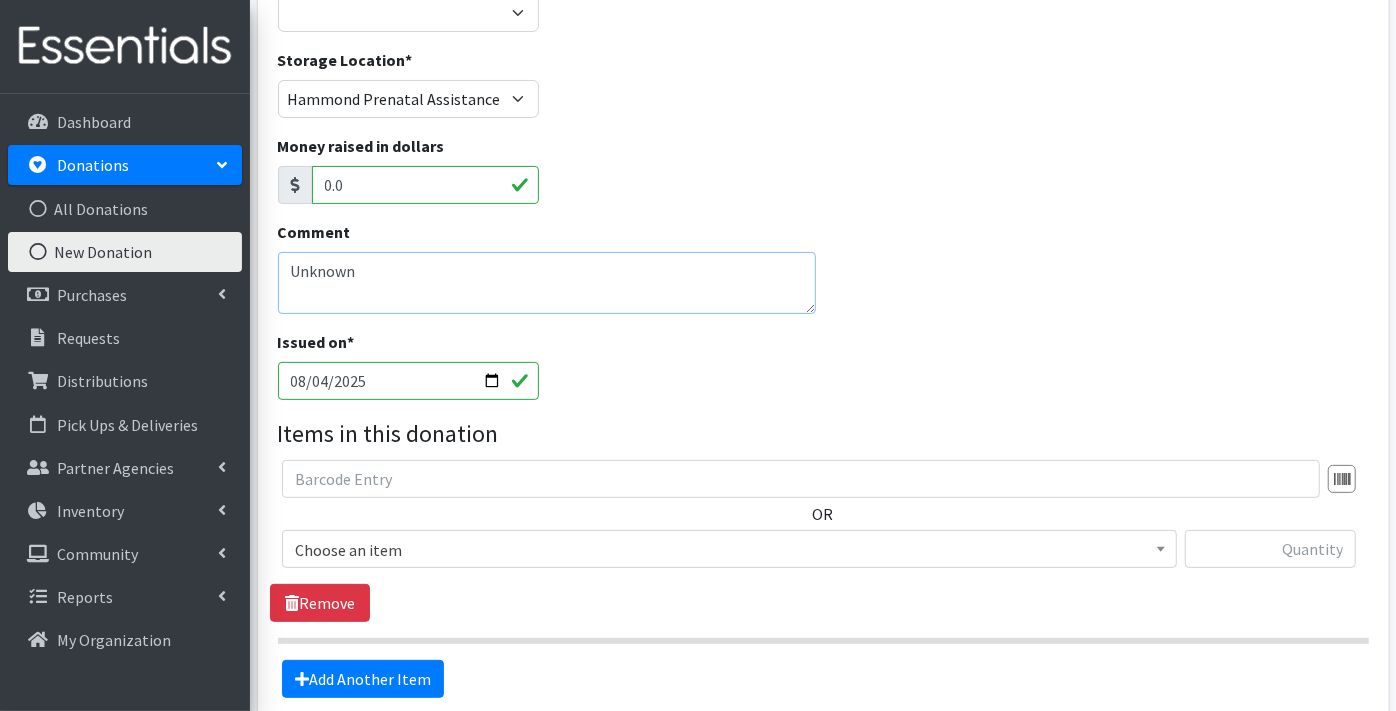 type on "Unknown" 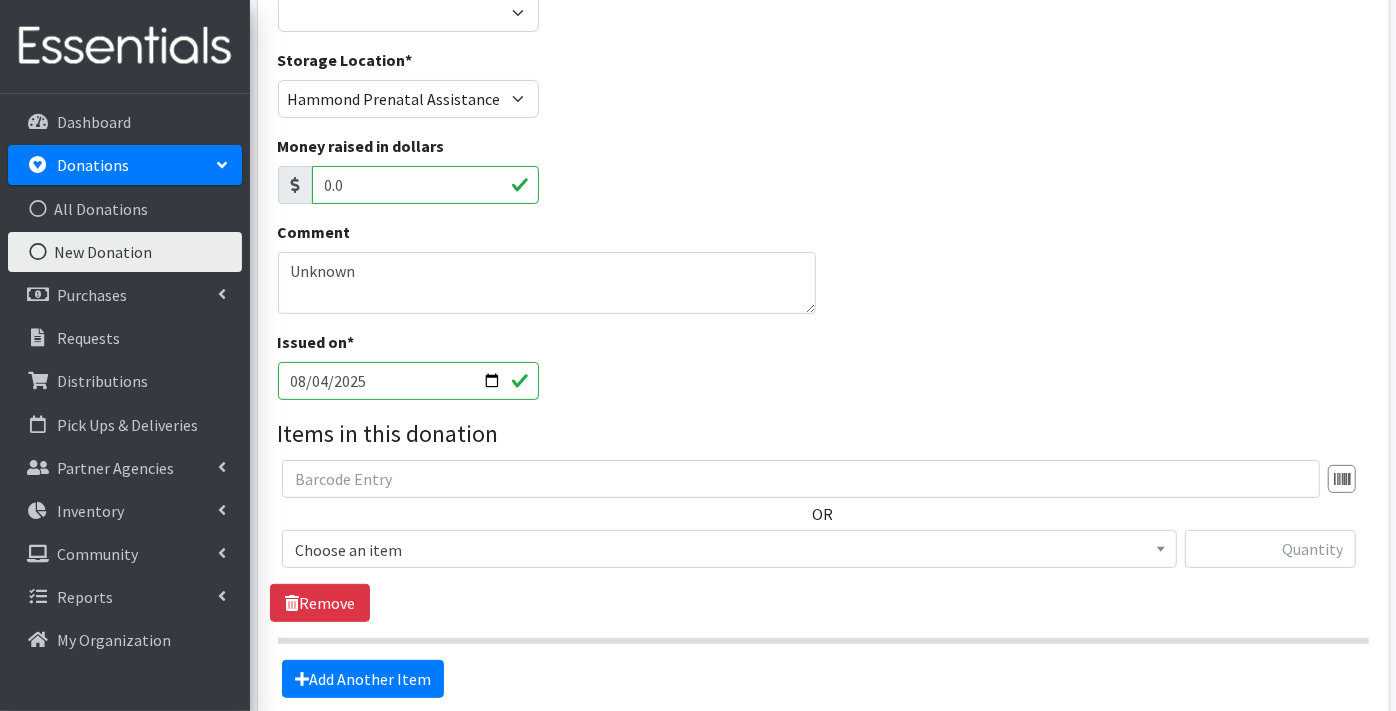 click on "2025-08-04" at bounding box center (409, 381) 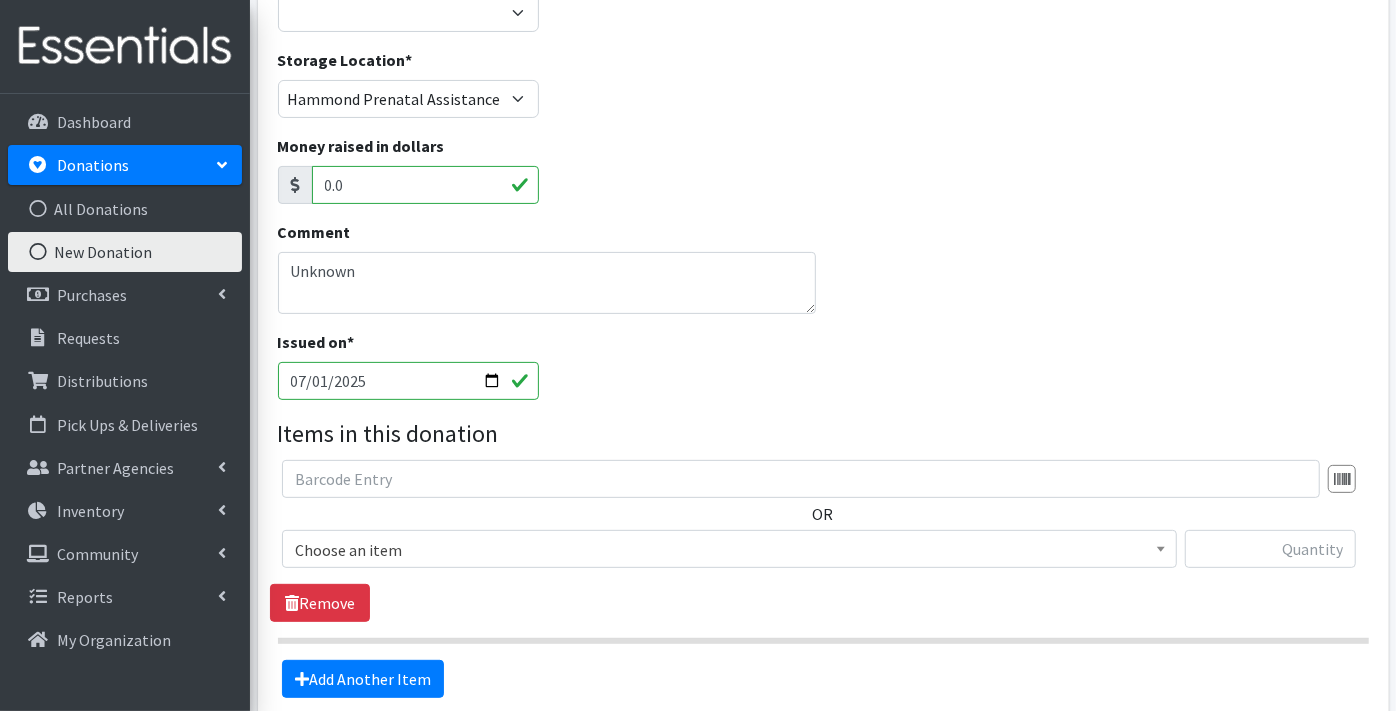 type on "2025-07-16" 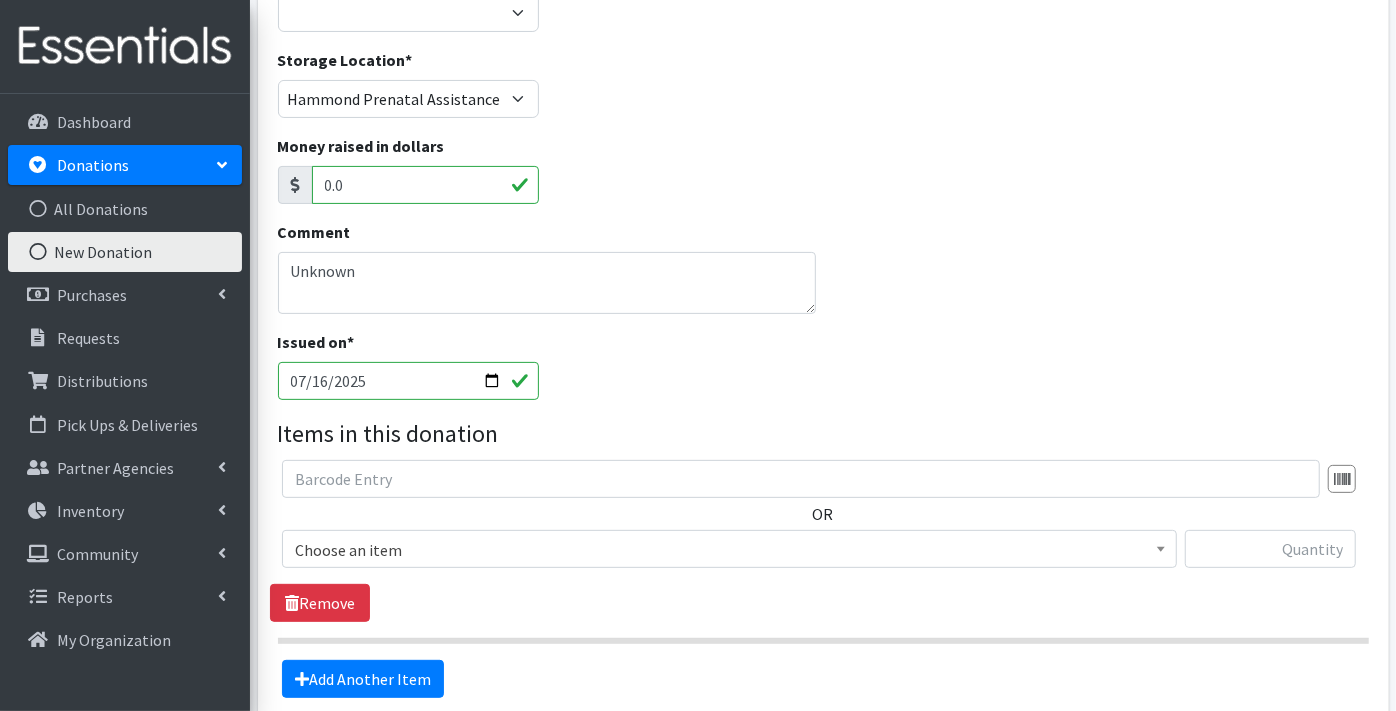scroll, scrollTop: 333, scrollLeft: 0, axis: vertical 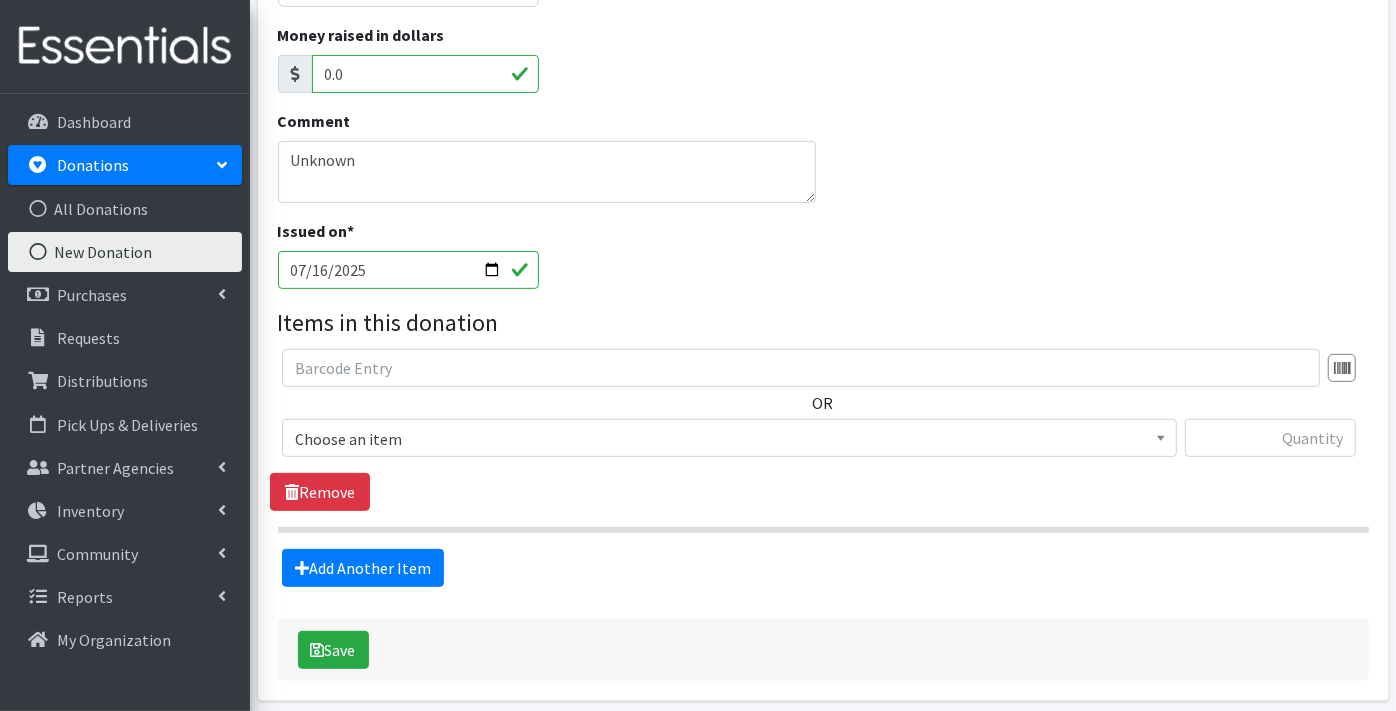 click on "Choose an item" at bounding box center (729, 439) 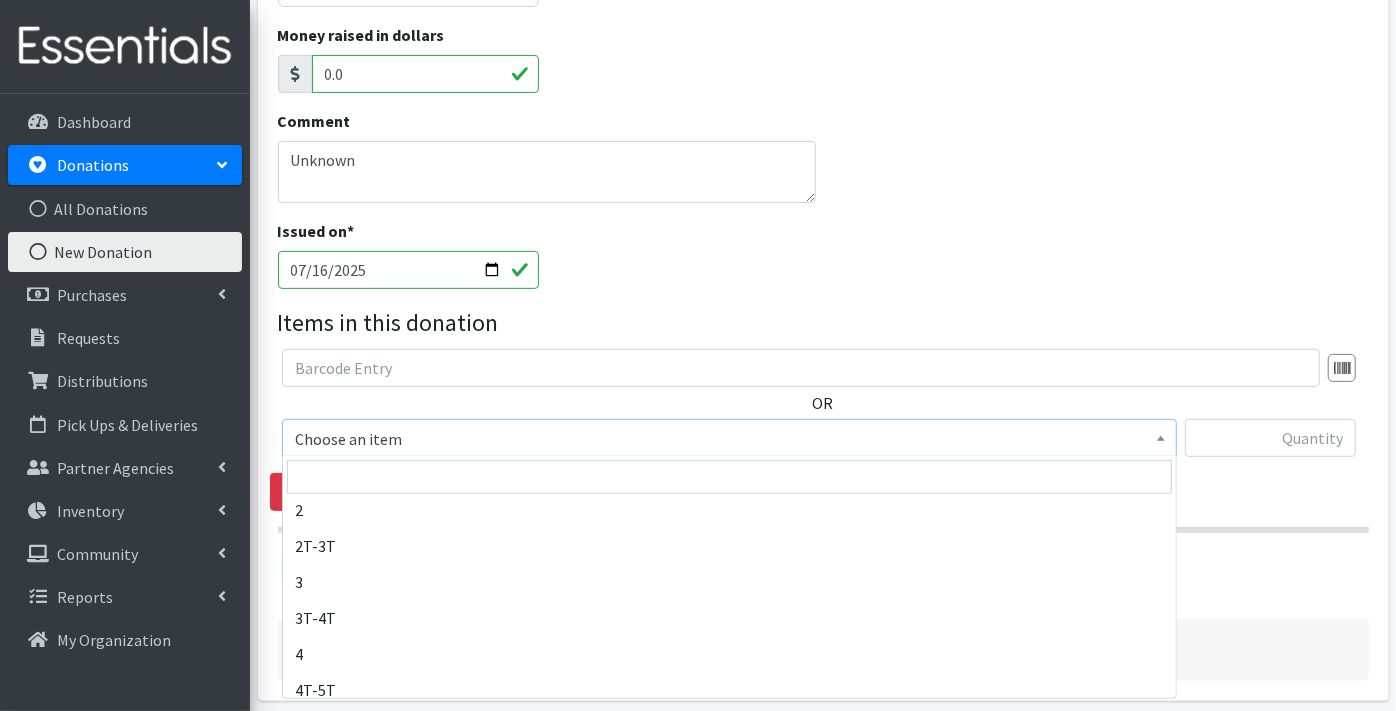 scroll, scrollTop: 111, scrollLeft: 0, axis: vertical 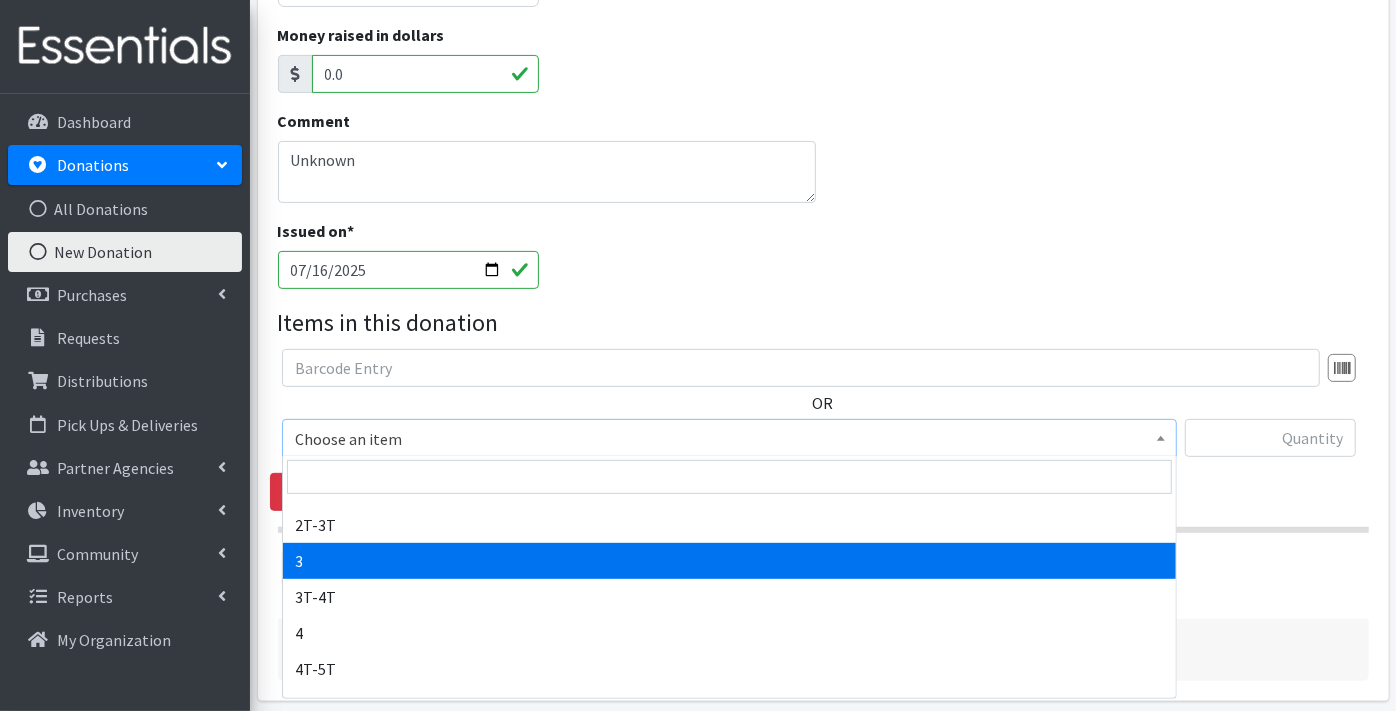 select on "9187" 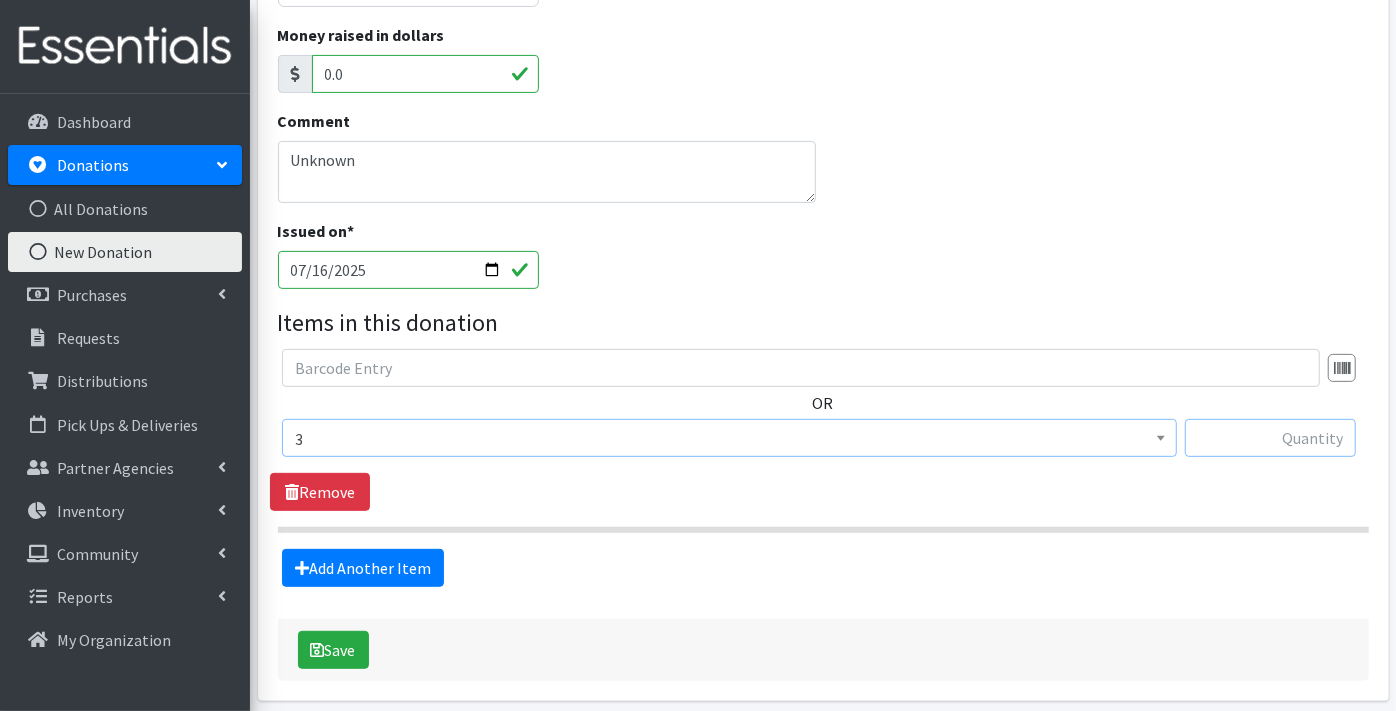 click at bounding box center (1270, 438) 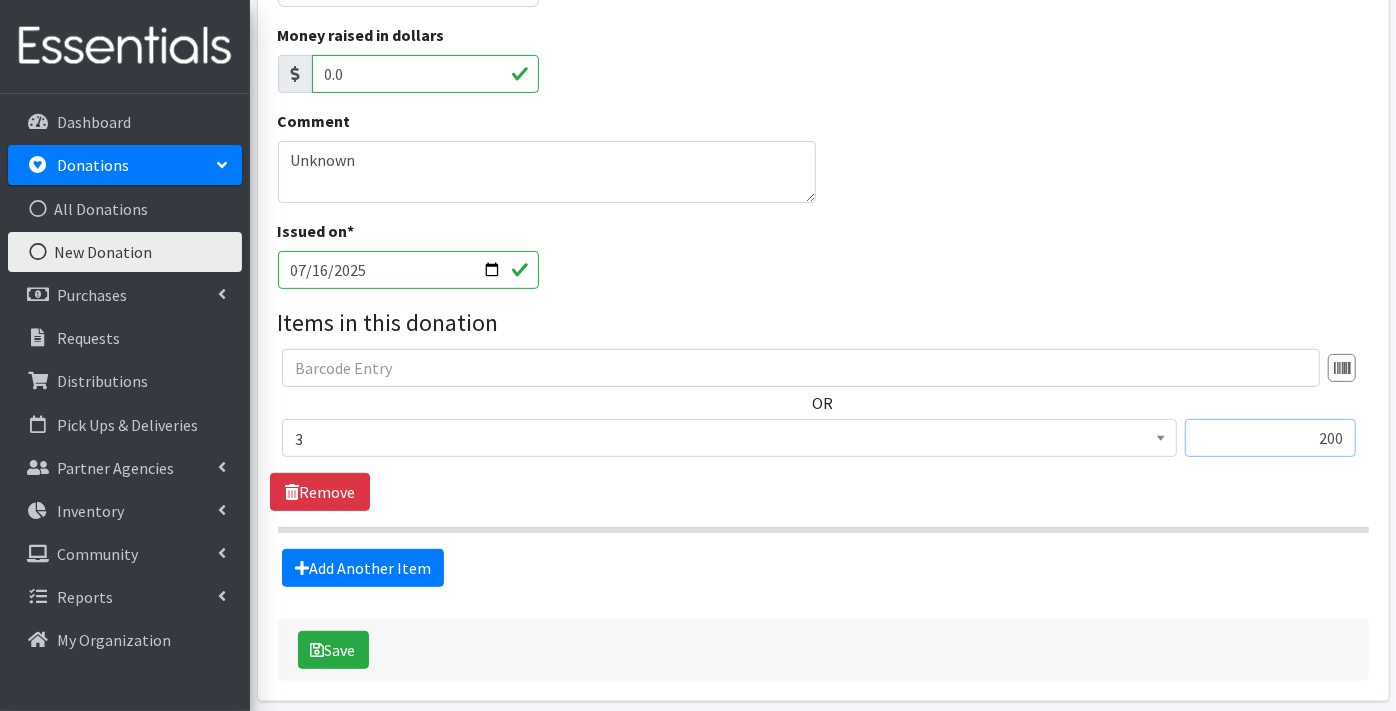 scroll, scrollTop: 411, scrollLeft: 0, axis: vertical 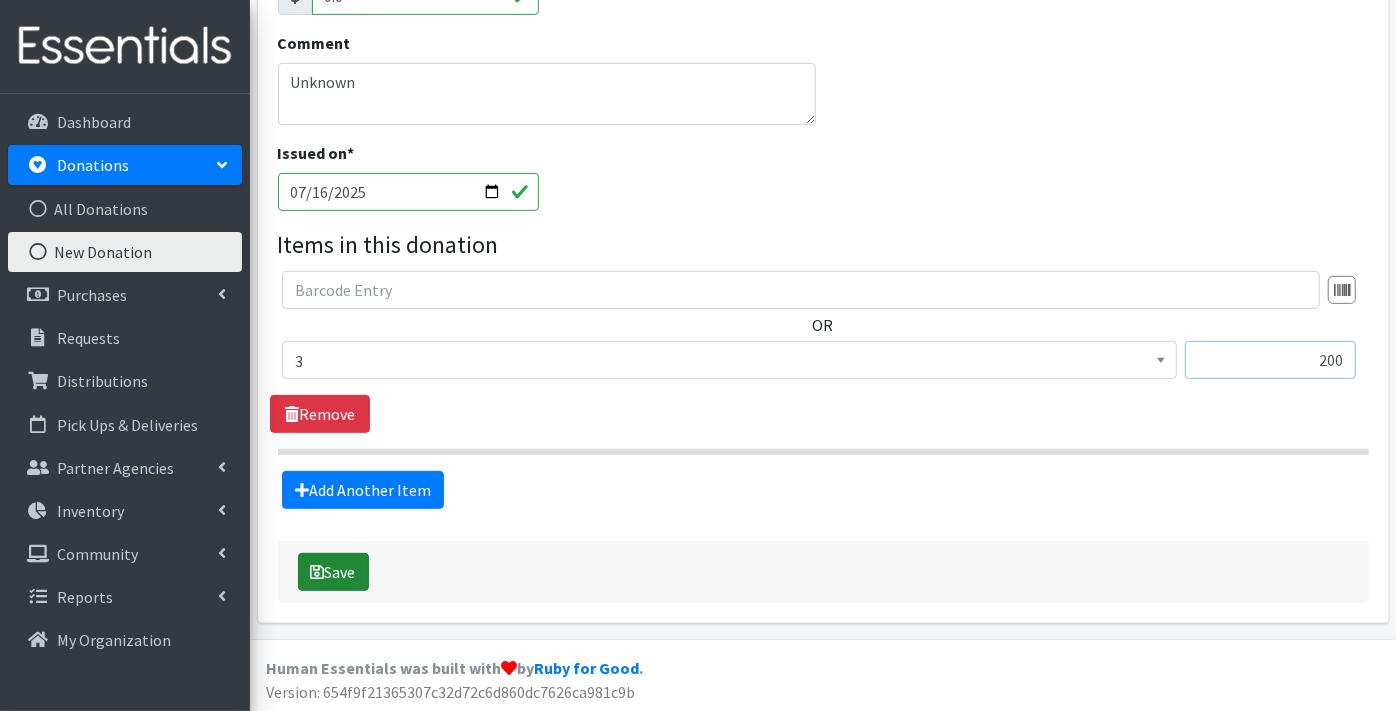type on "200" 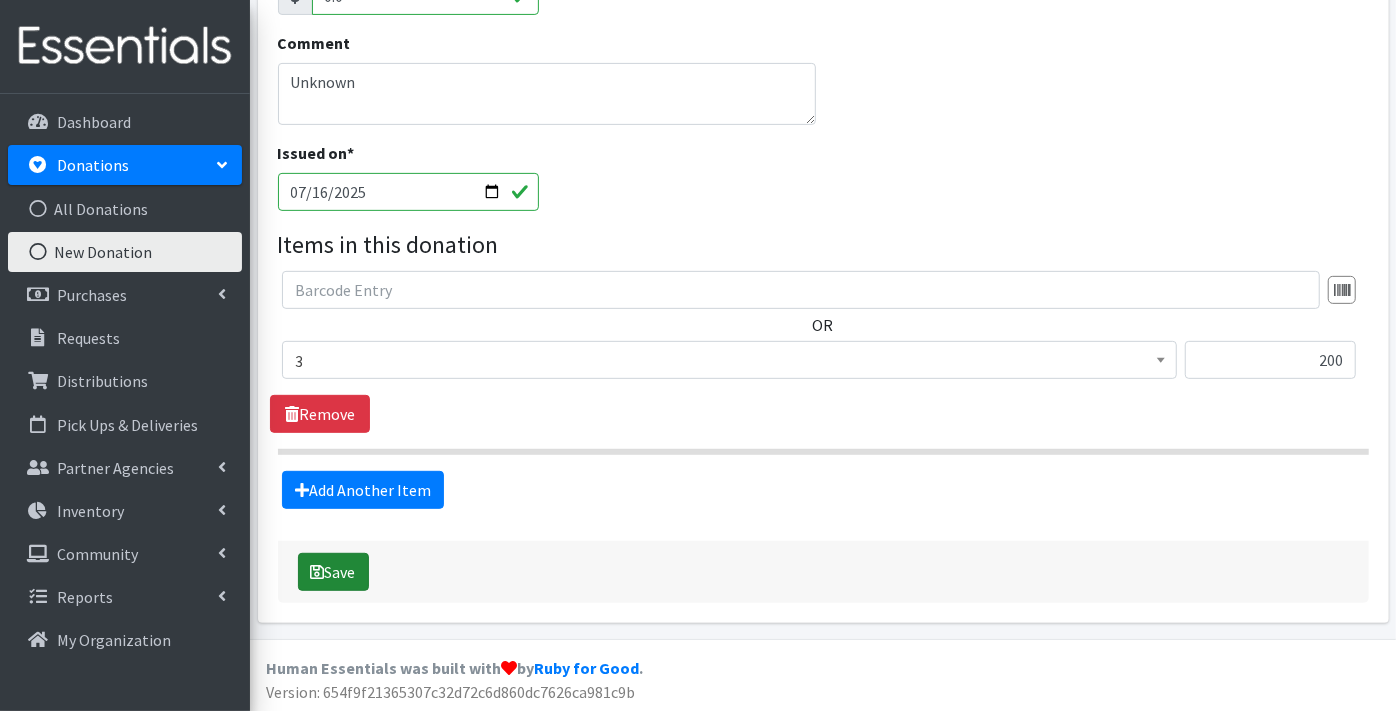 click on "Save" at bounding box center (333, 572) 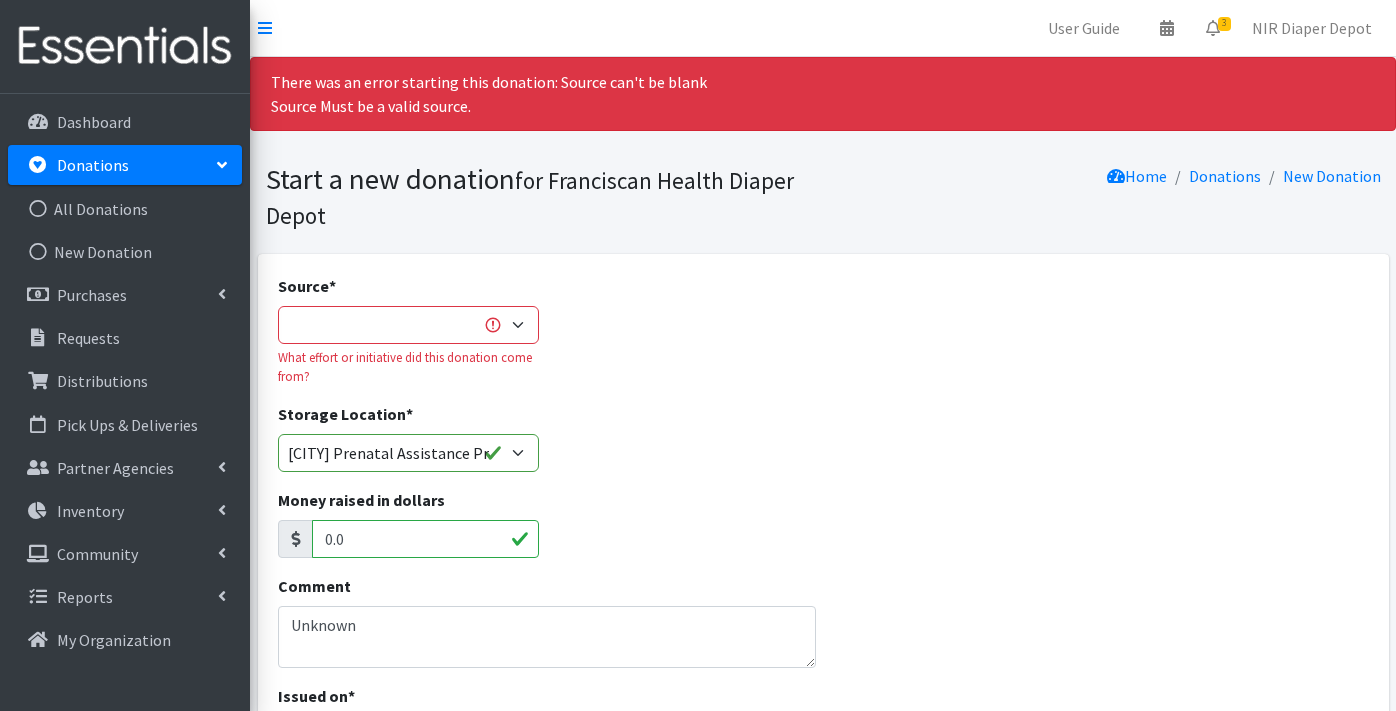 scroll, scrollTop: 0, scrollLeft: 0, axis: both 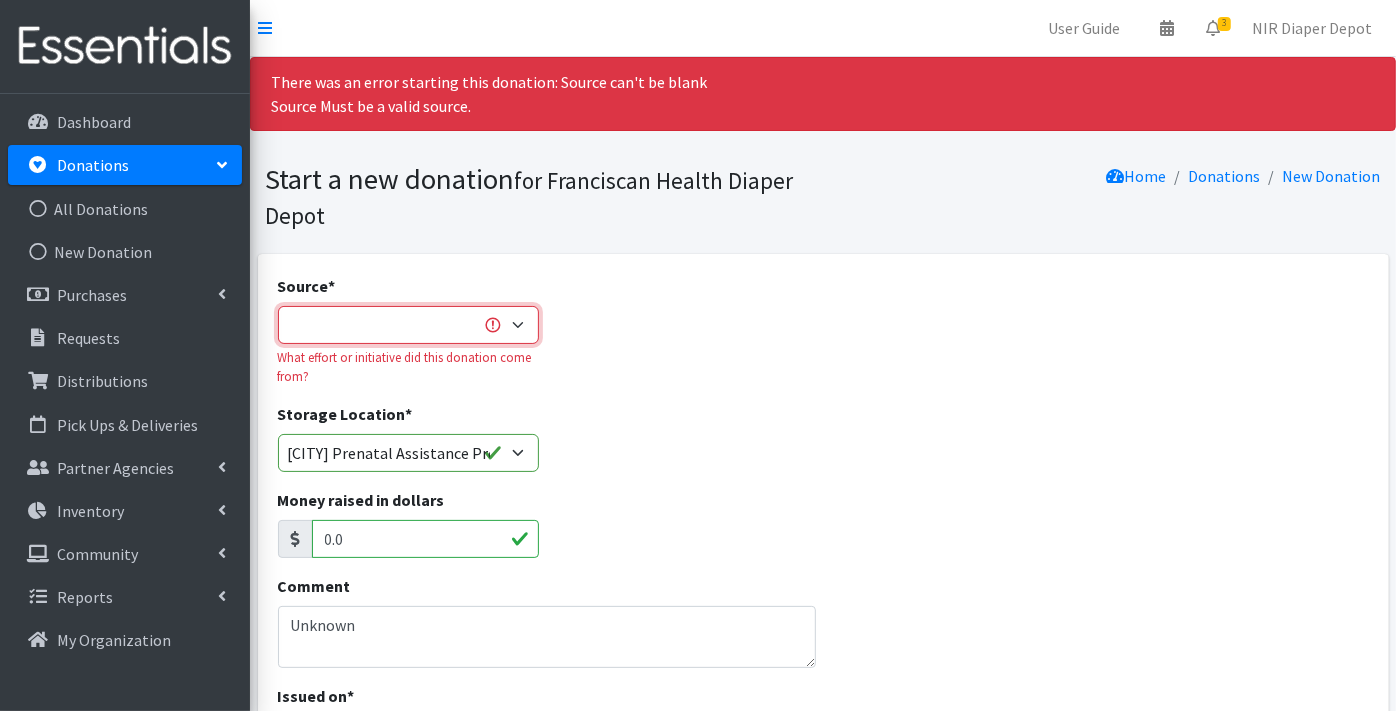 click on "Product Drive
Manufacturer
Donation Site
Misc. Donation" at bounding box center (409, 325) 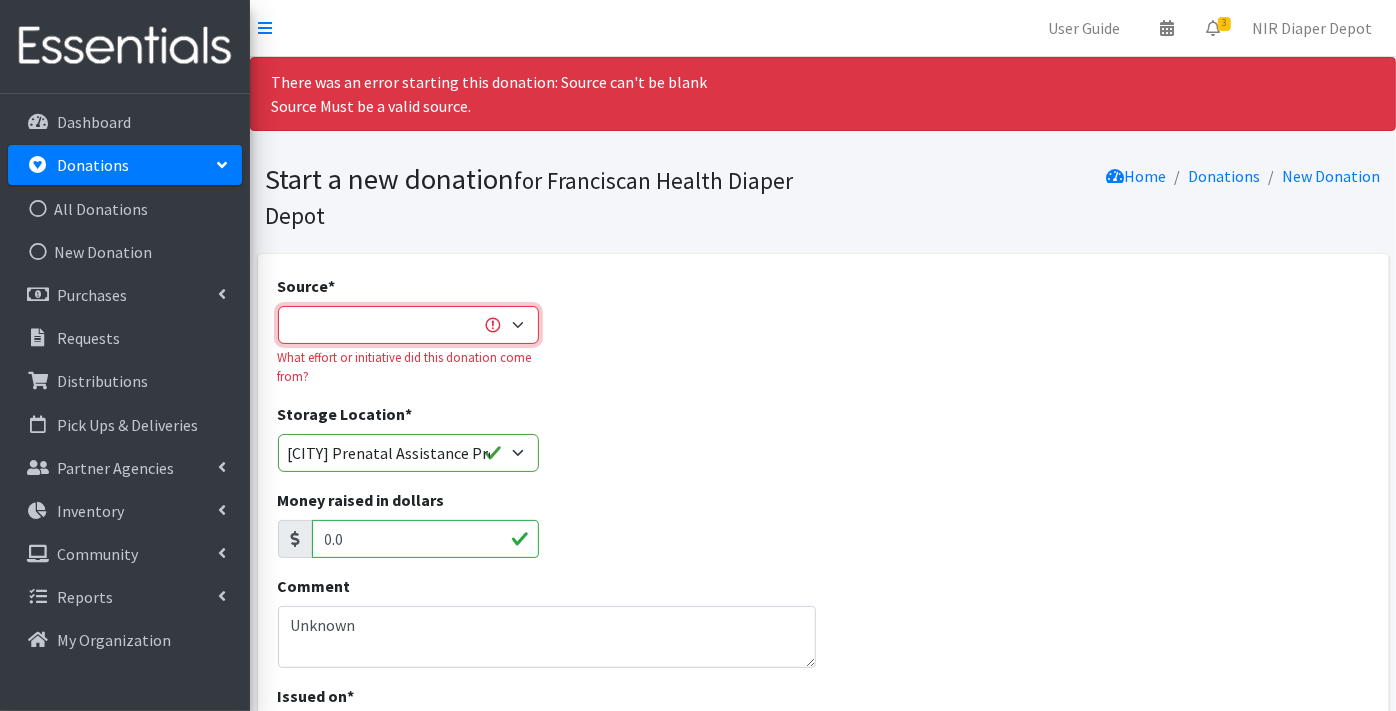 select on "Misc. Donation" 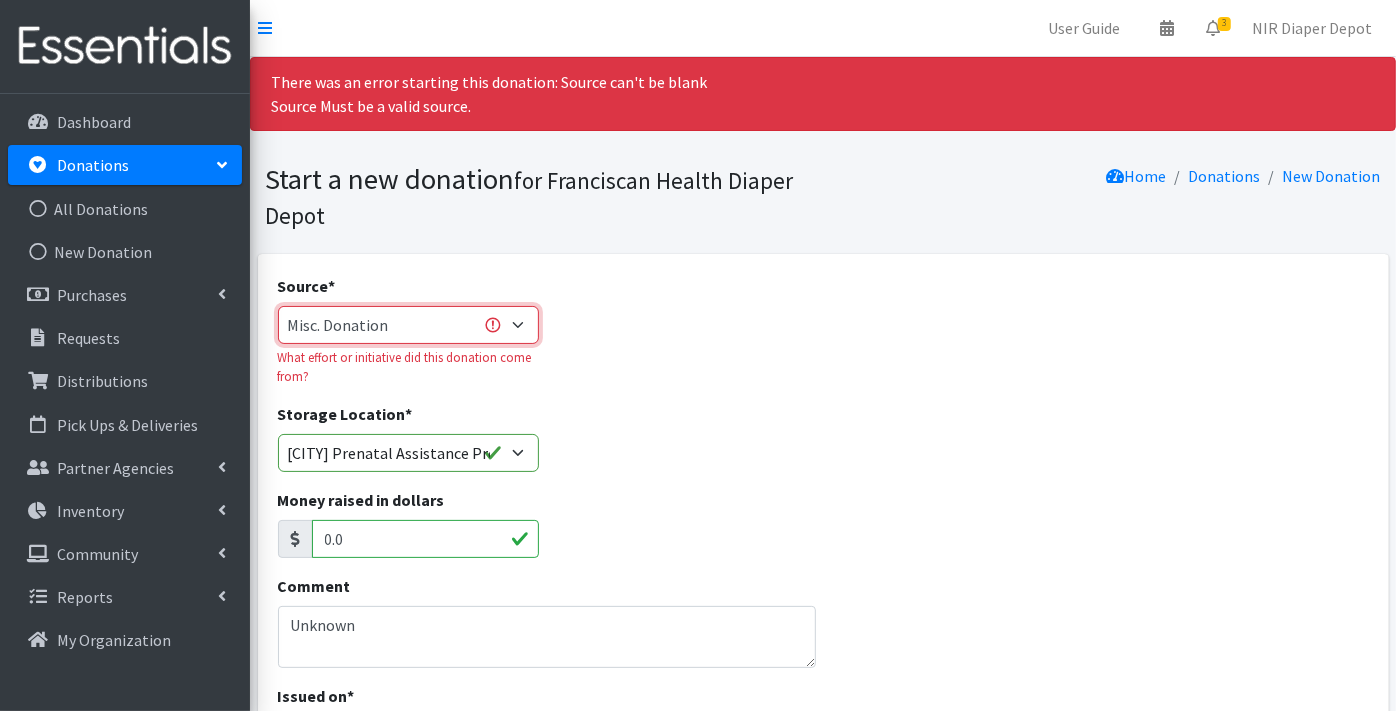 click on "Product Drive
Manufacturer
Donation Site
Misc. Donation" at bounding box center (409, 325) 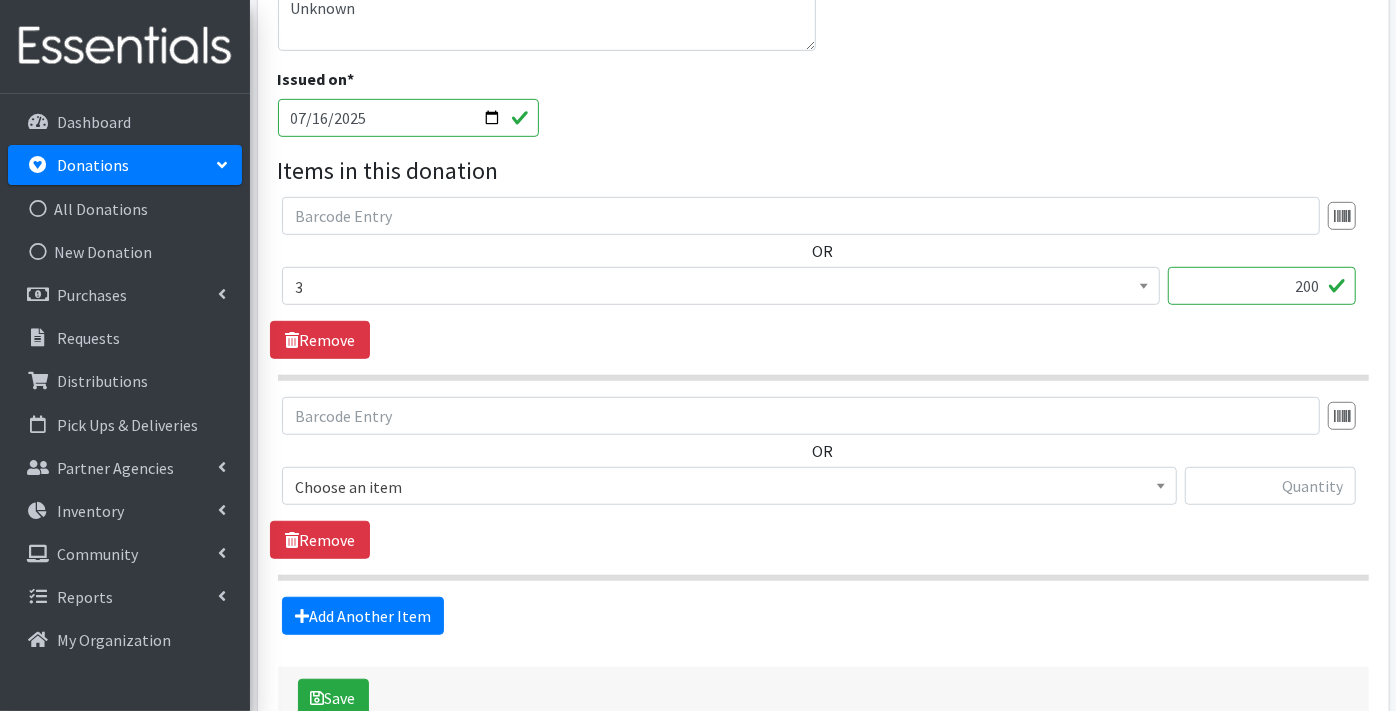 scroll, scrollTop: 742, scrollLeft: 0, axis: vertical 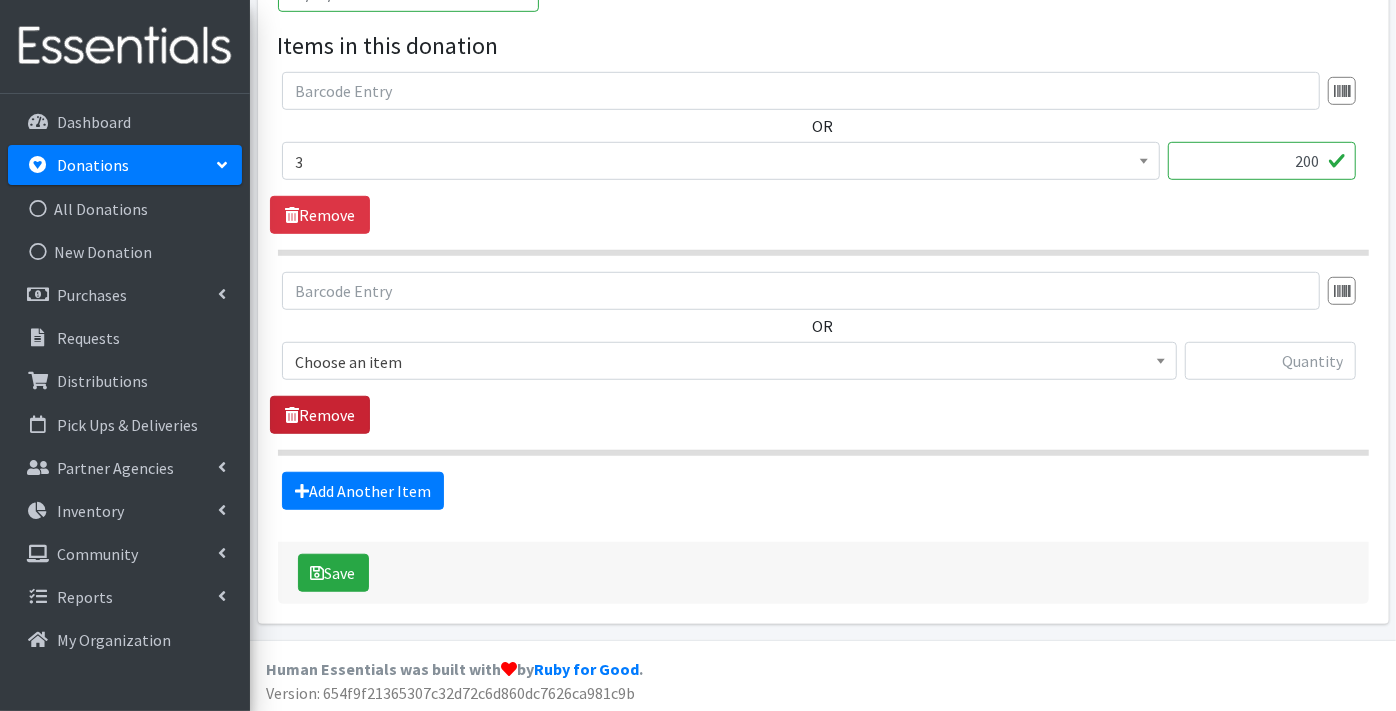 click on "Remove" at bounding box center [320, 415] 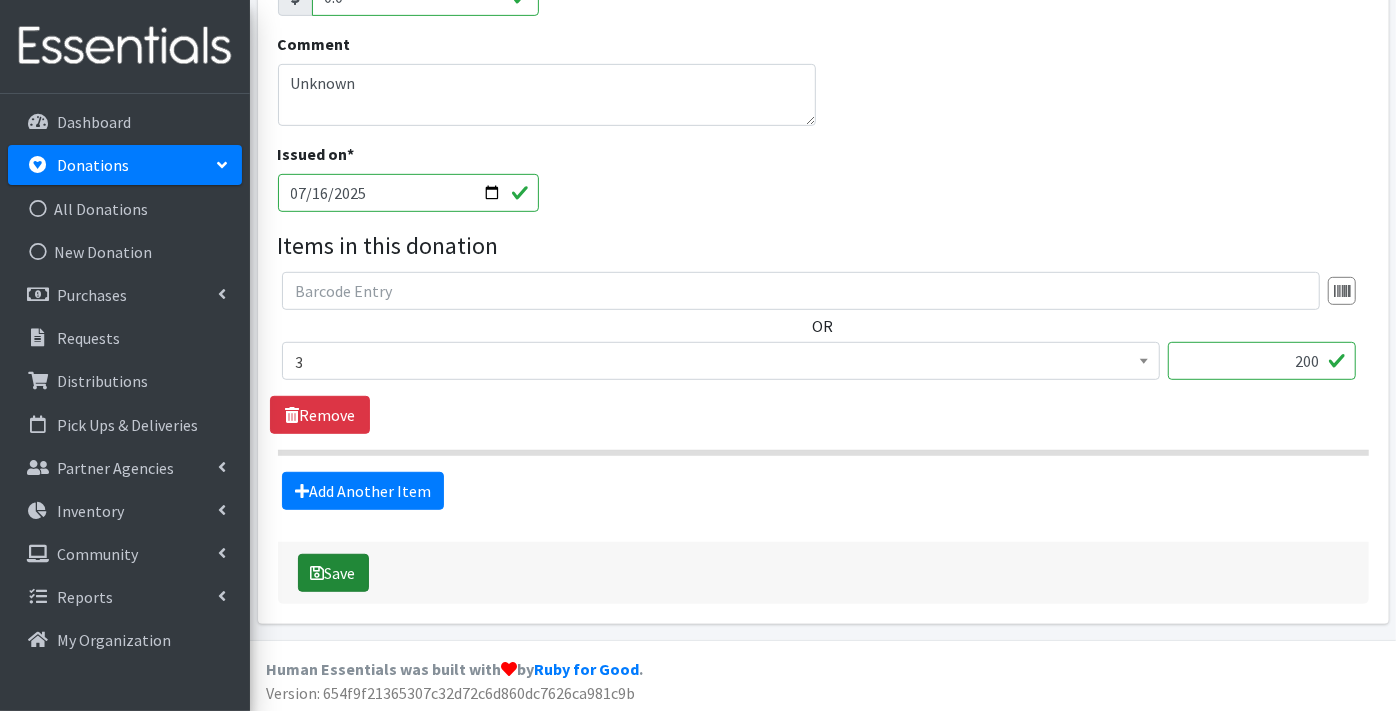 click on "Save" at bounding box center [333, 573] 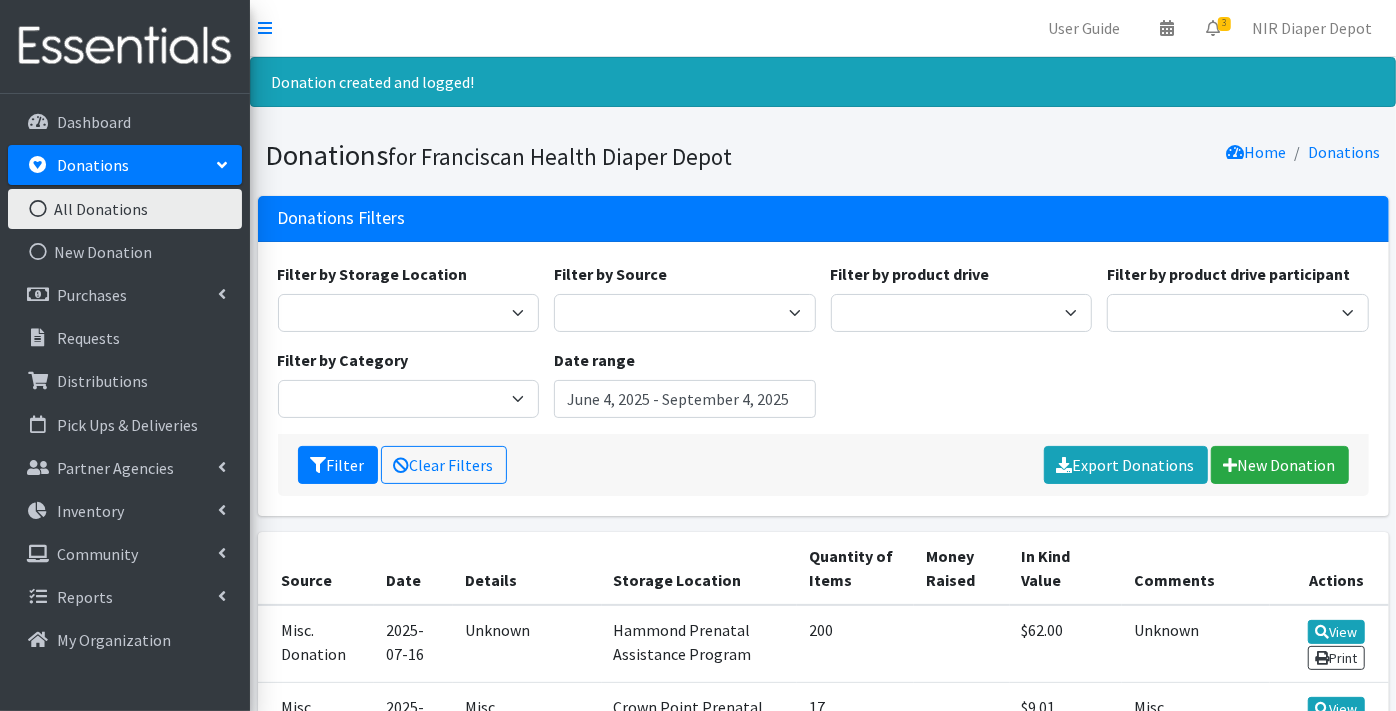 scroll, scrollTop: 111, scrollLeft: 0, axis: vertical 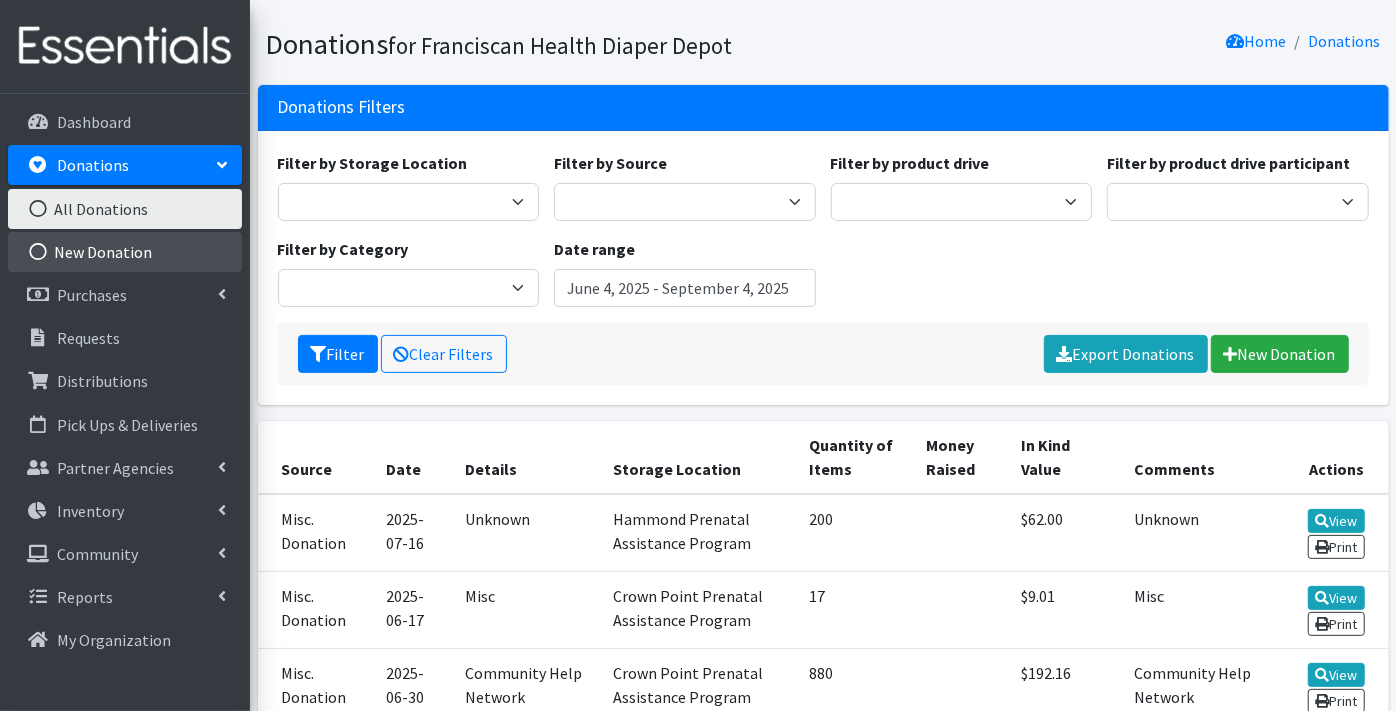 click on "New Donation" at bounding box center [125, 252] 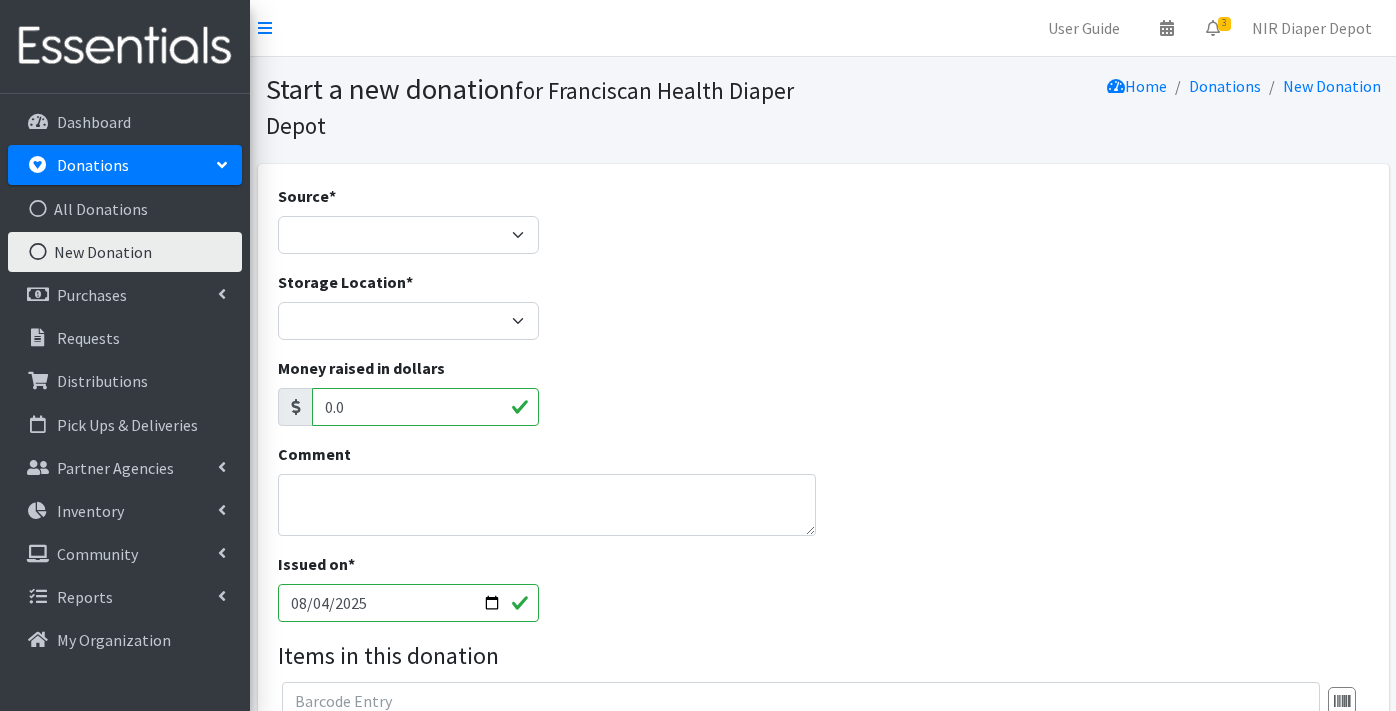 scroll, scrollTop: 0, scrollLeft: 0, axis: both 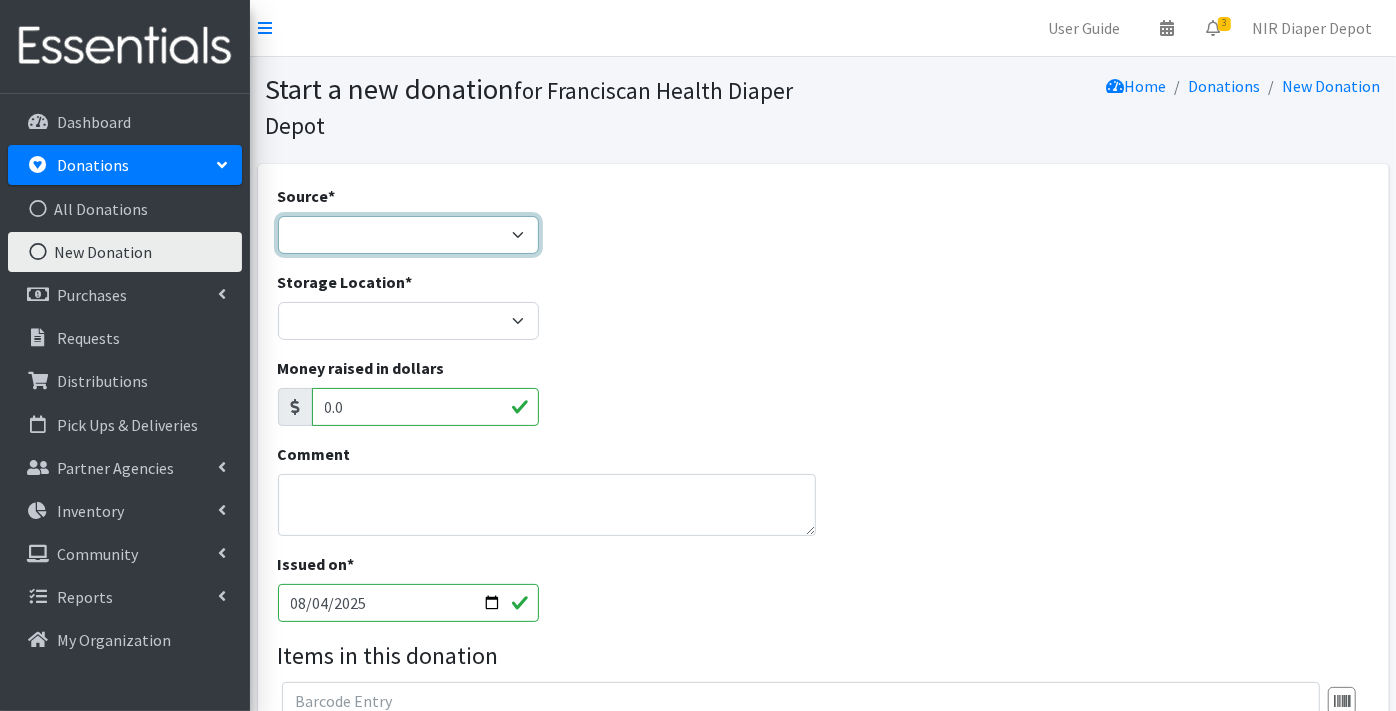 click on "Product Drive
Manufacturer
Donation Site
Misc. Donation" at bounding box center (409, 235) 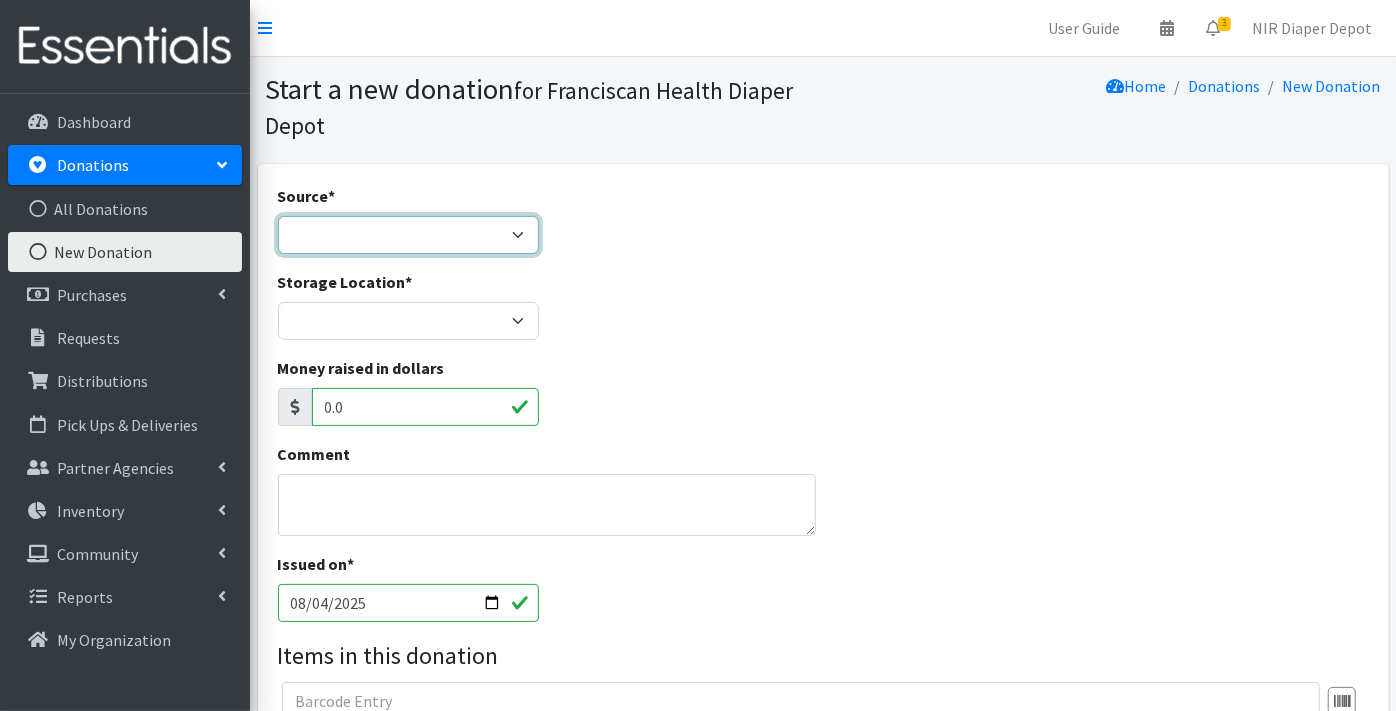 select on "Misc. Donation" 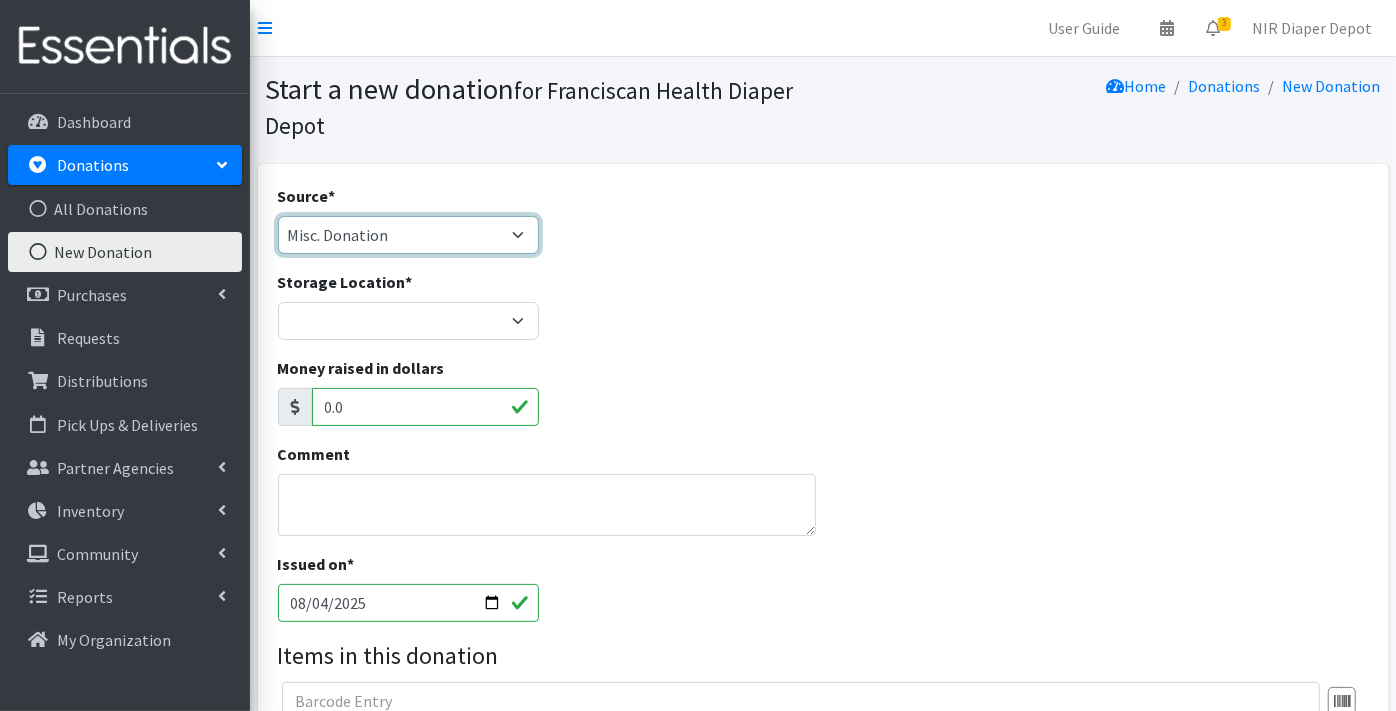 click on "Product Drive
Manufacturer
Donation Site
Misc. Donation" at bounding box center [409, 235] 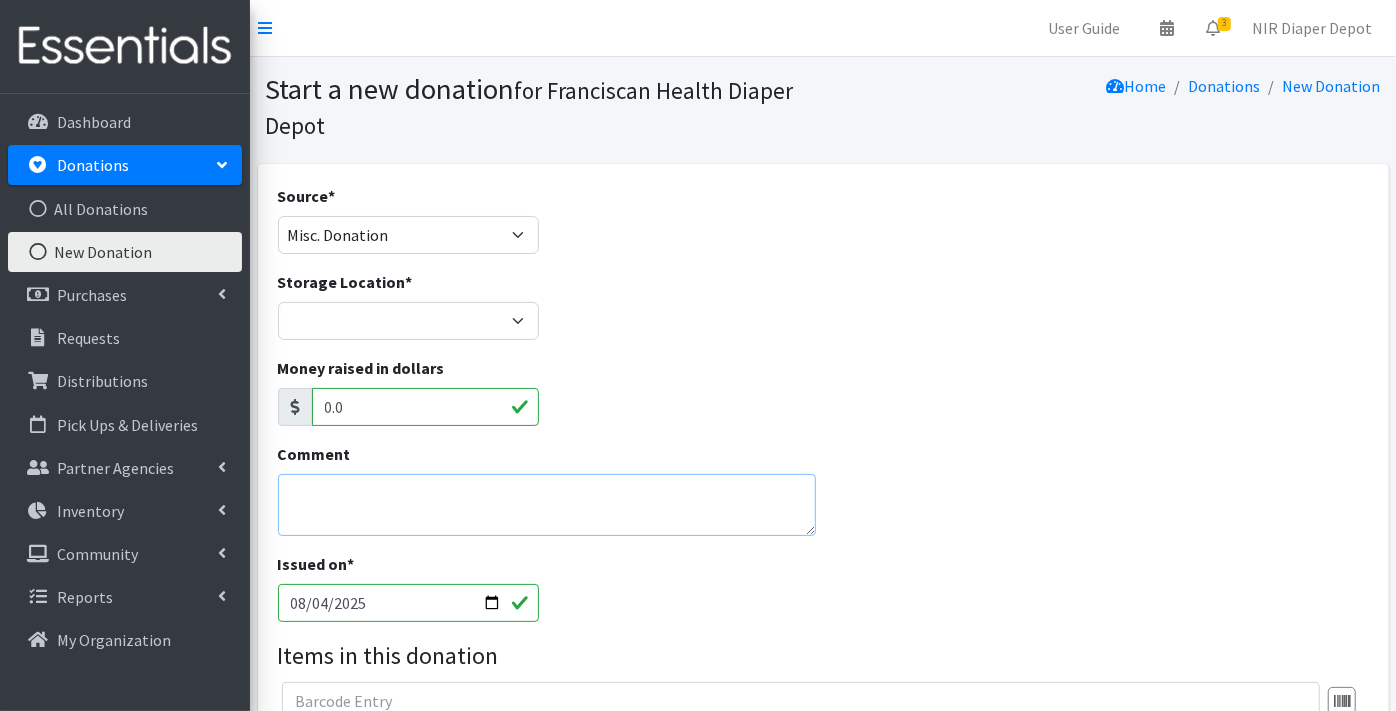 click on "Comment" at bounding box center [547, 505] 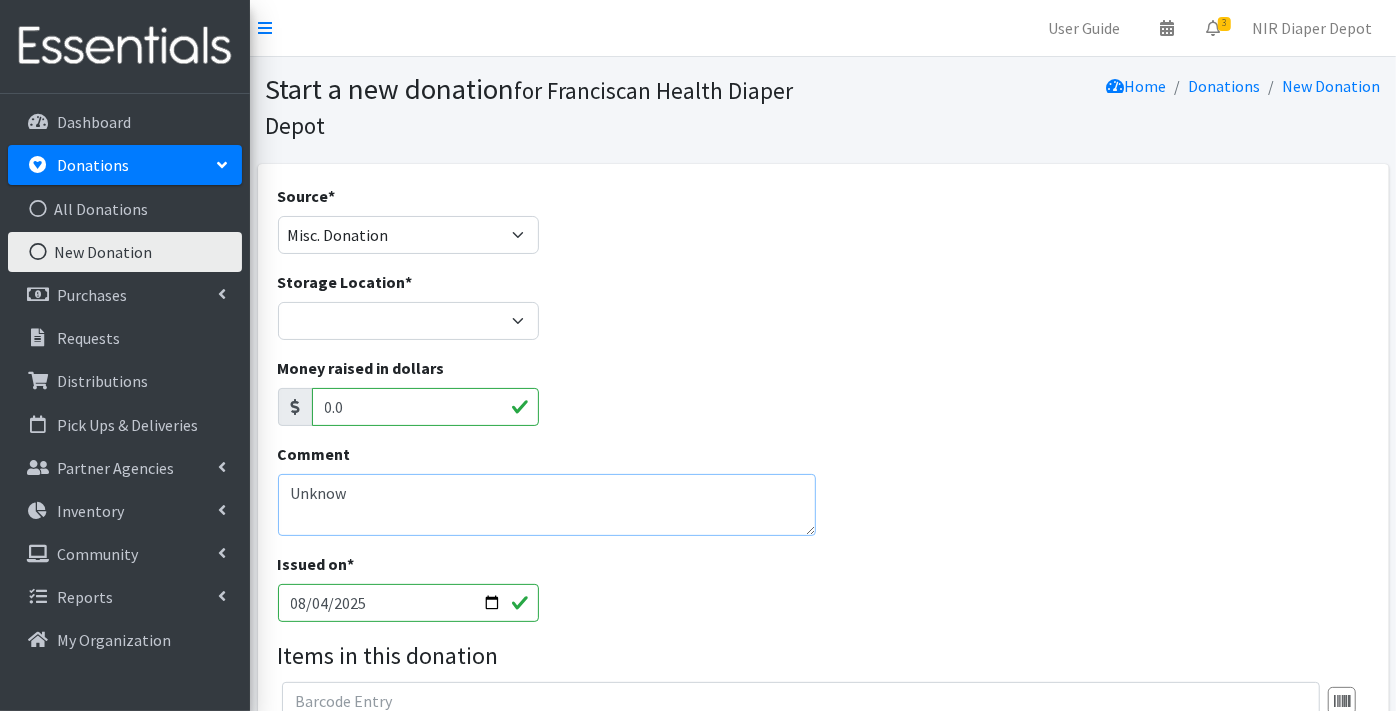 scroll, scrollTop: 111, scrollLeft: 0, axis: vertical 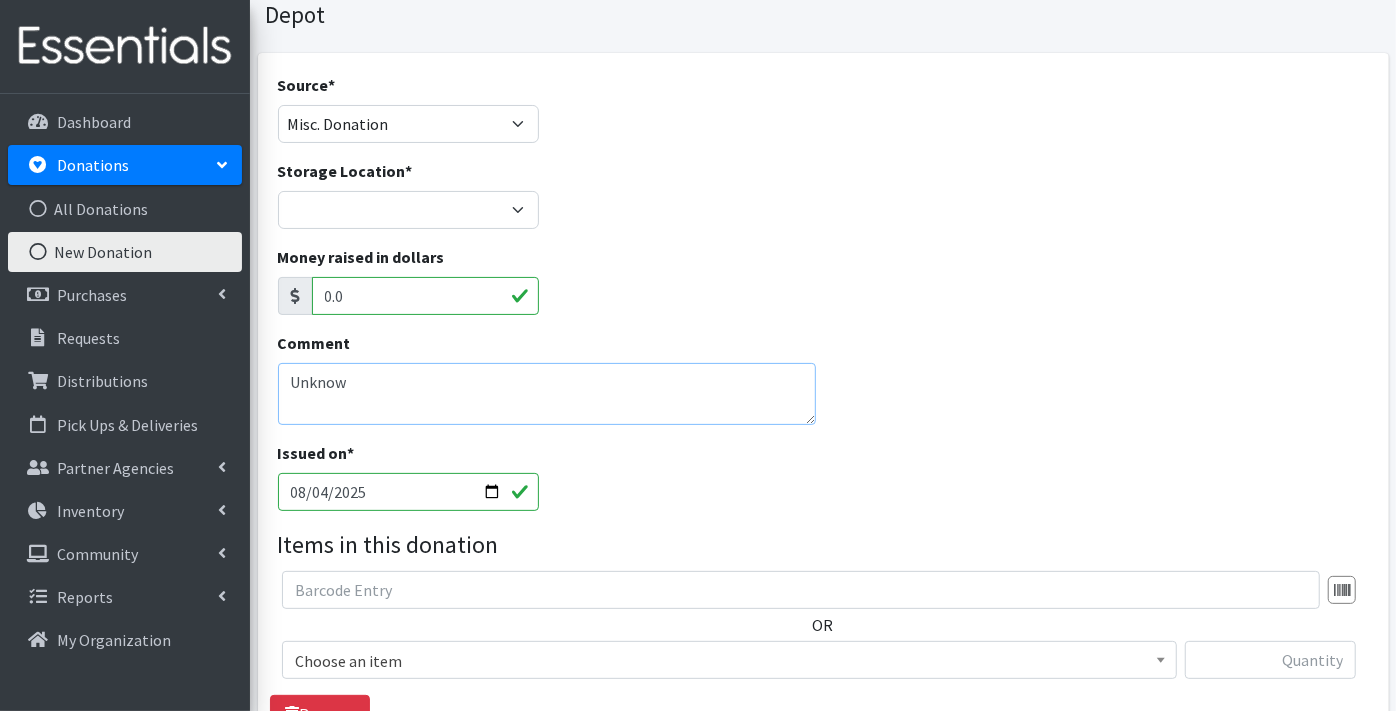 type on "Unknow" 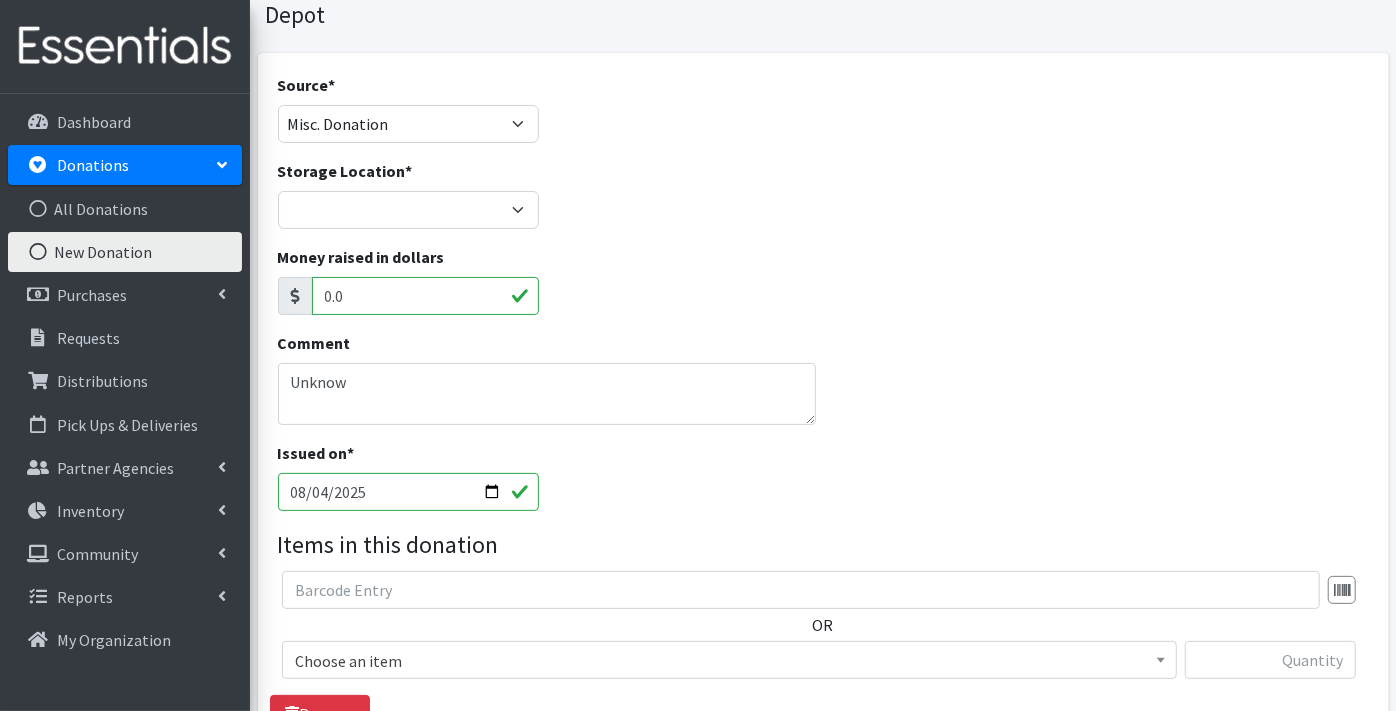 click on "2025-08-04" at bounding box center (409, 492) 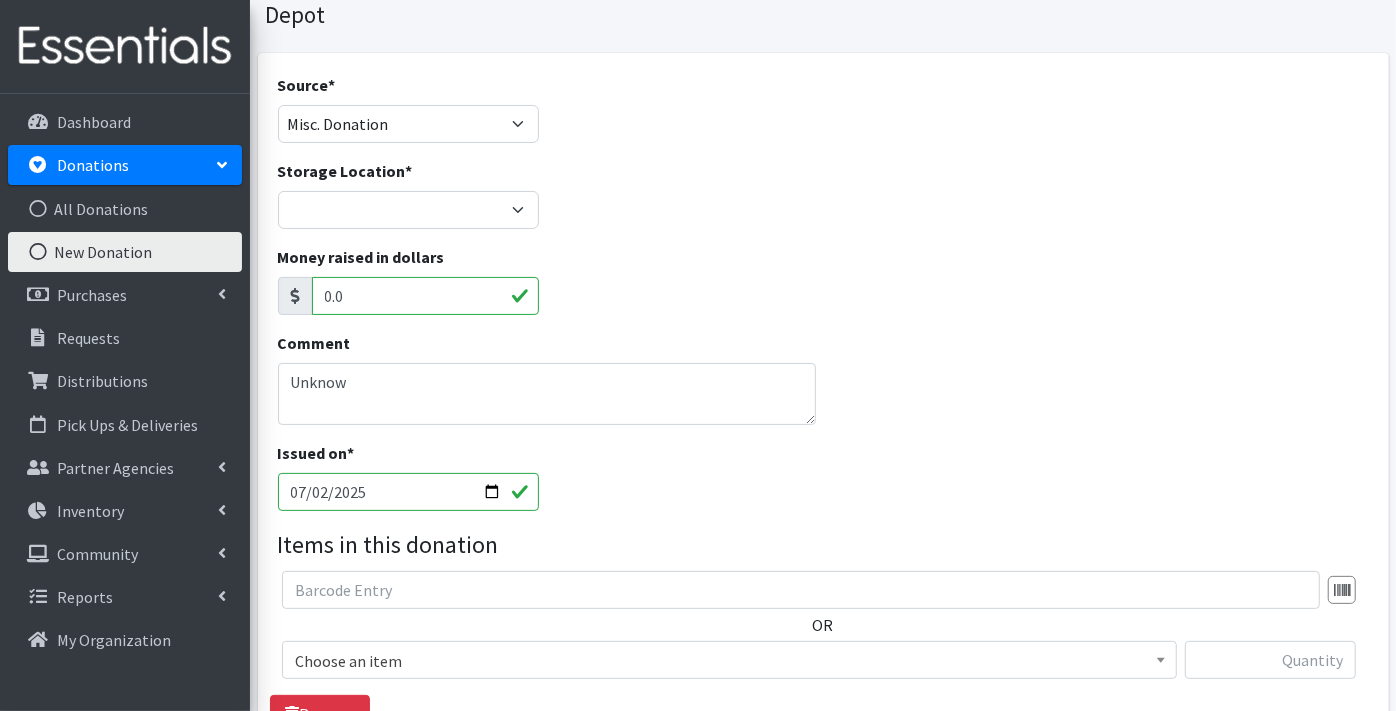 type on "2025-07-22" 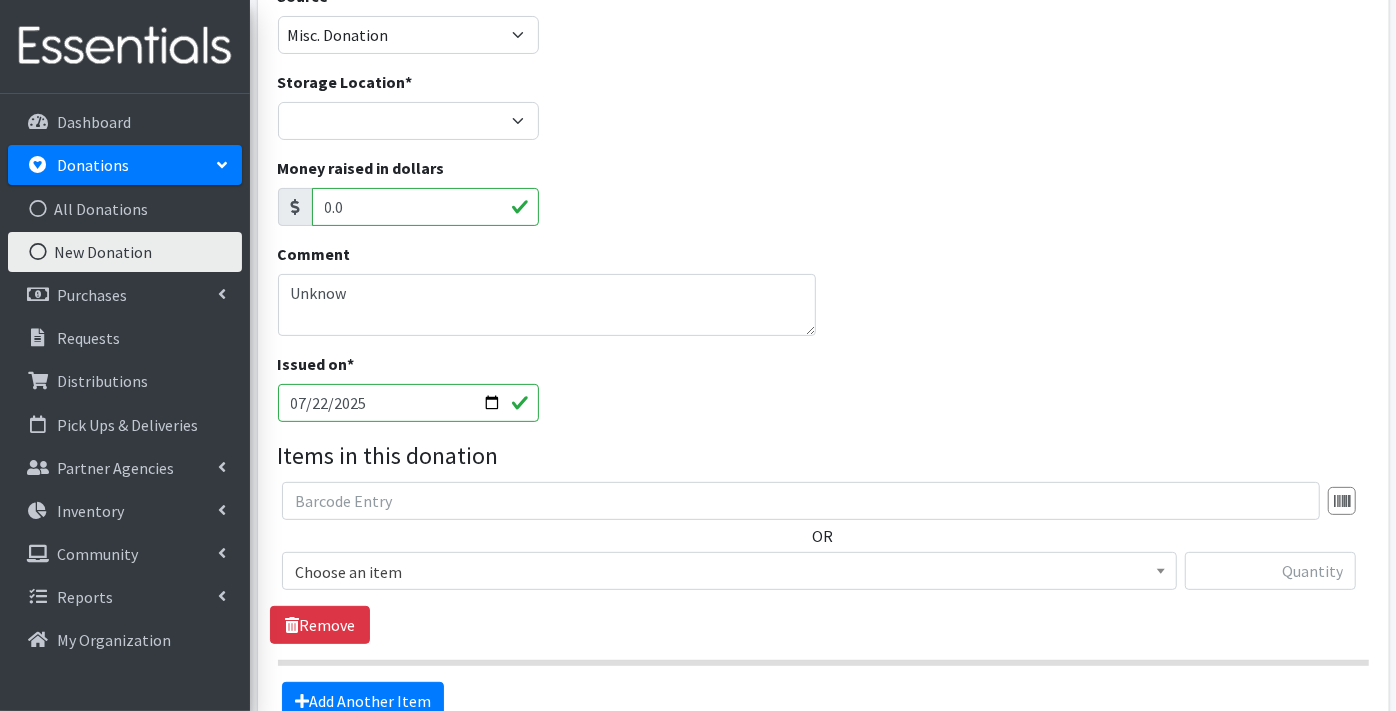 scroll, scrollTop: 222, scrollLeft: 0, axis: vertical 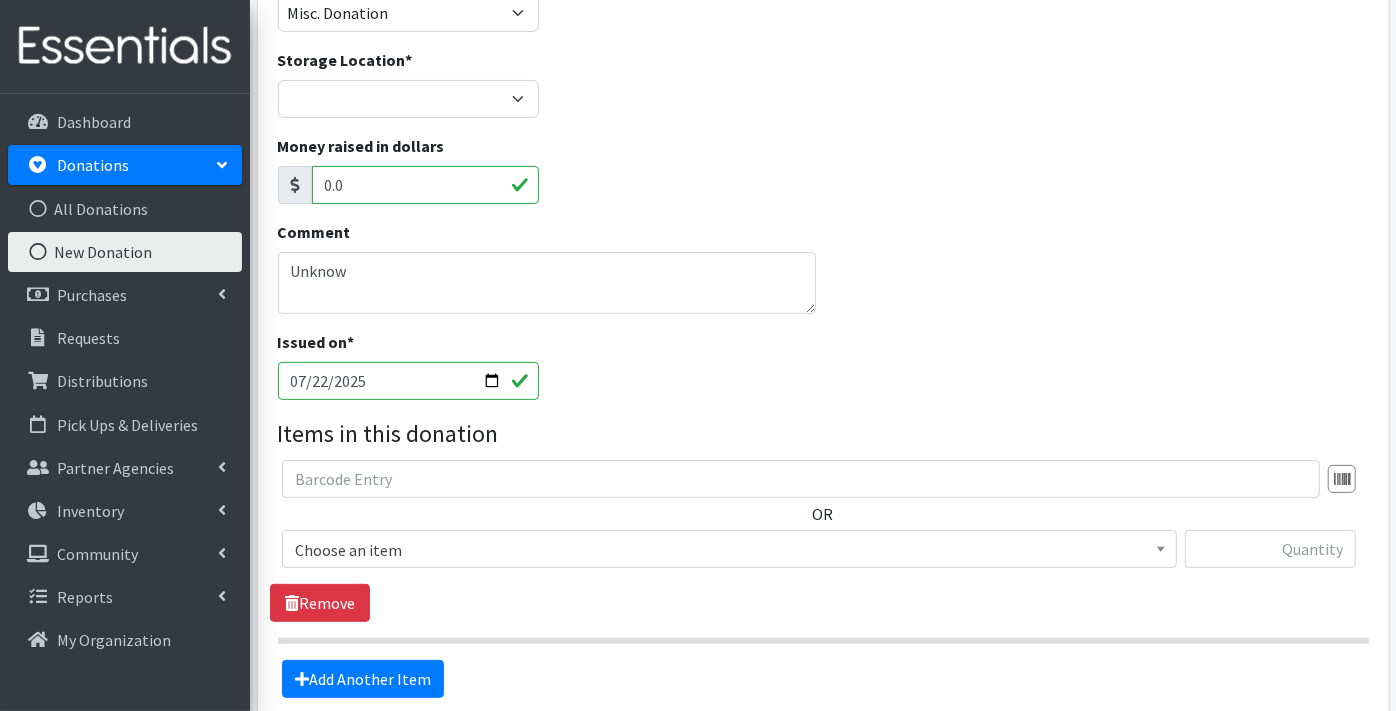 click on "Choose an item" at bounding box center [729, 550] 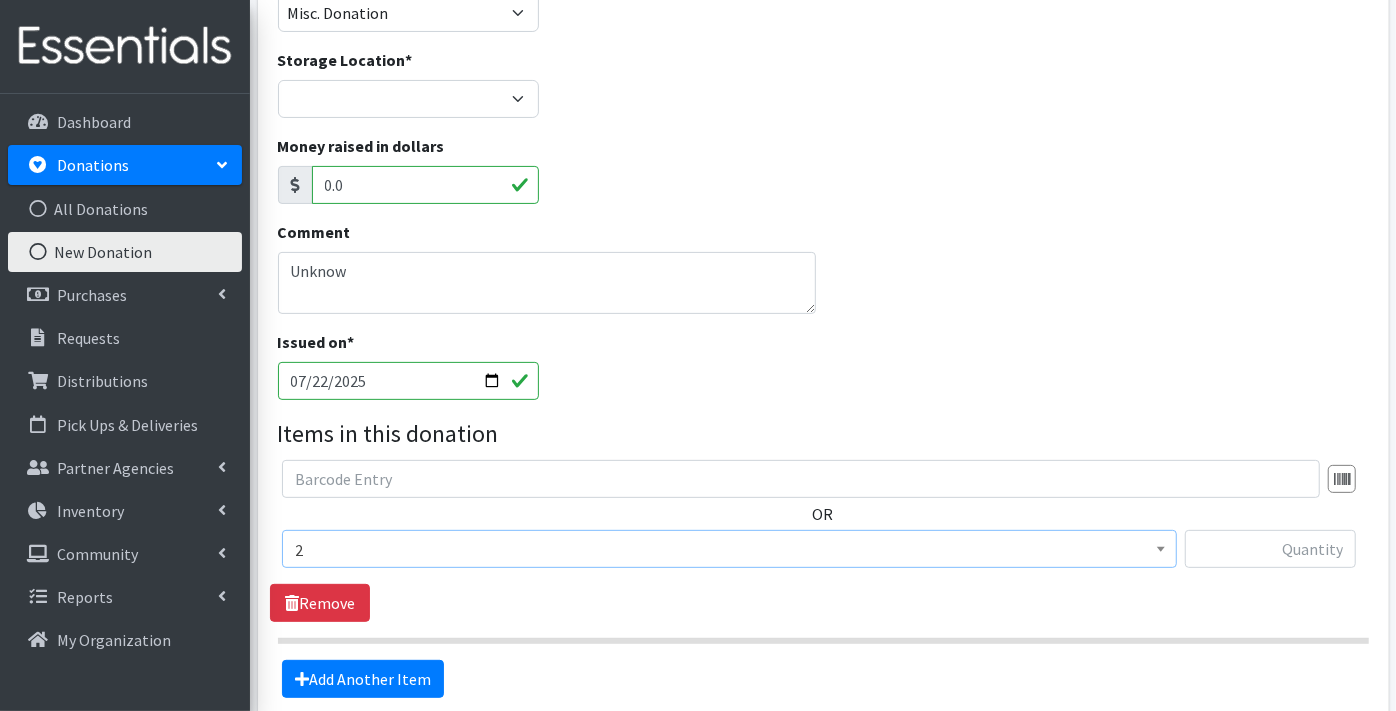 click on "2" at bounding box center [729, 550] 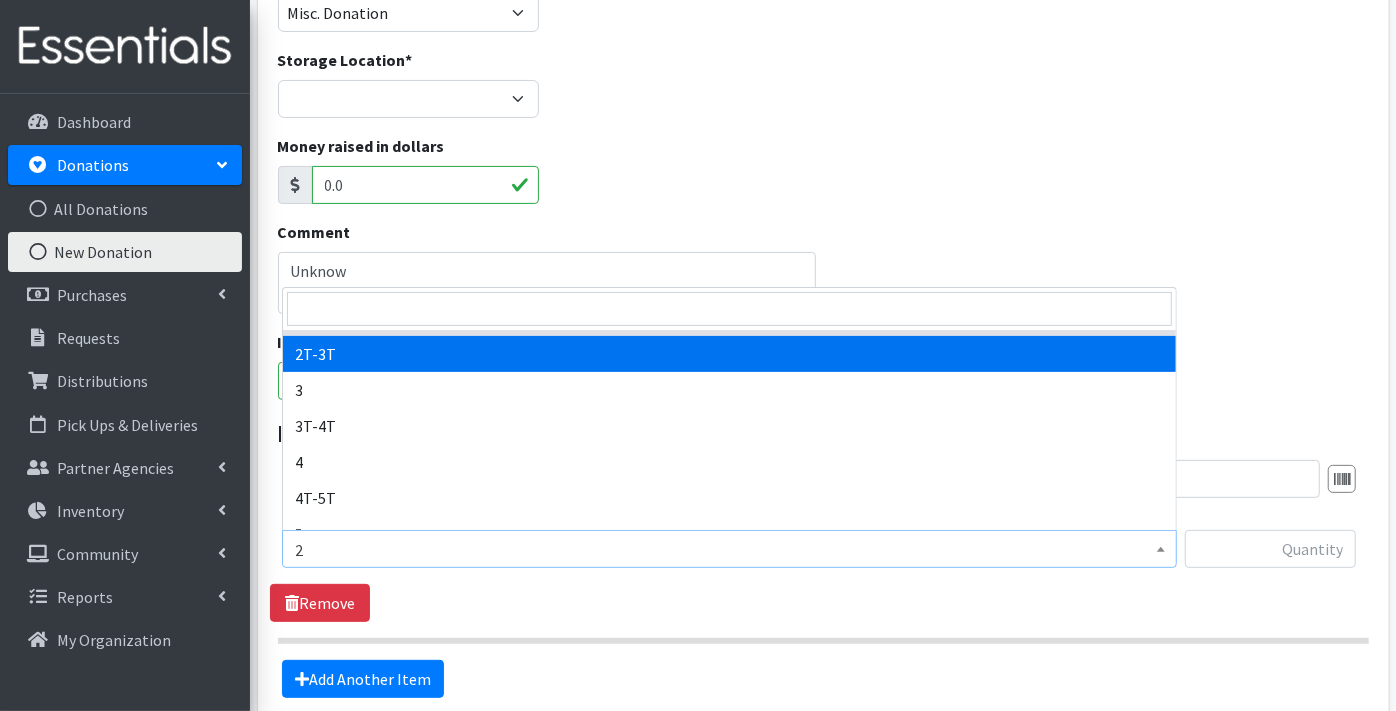 scroll, scrollTop: 222, scrollLeft: 0, axis: vertical 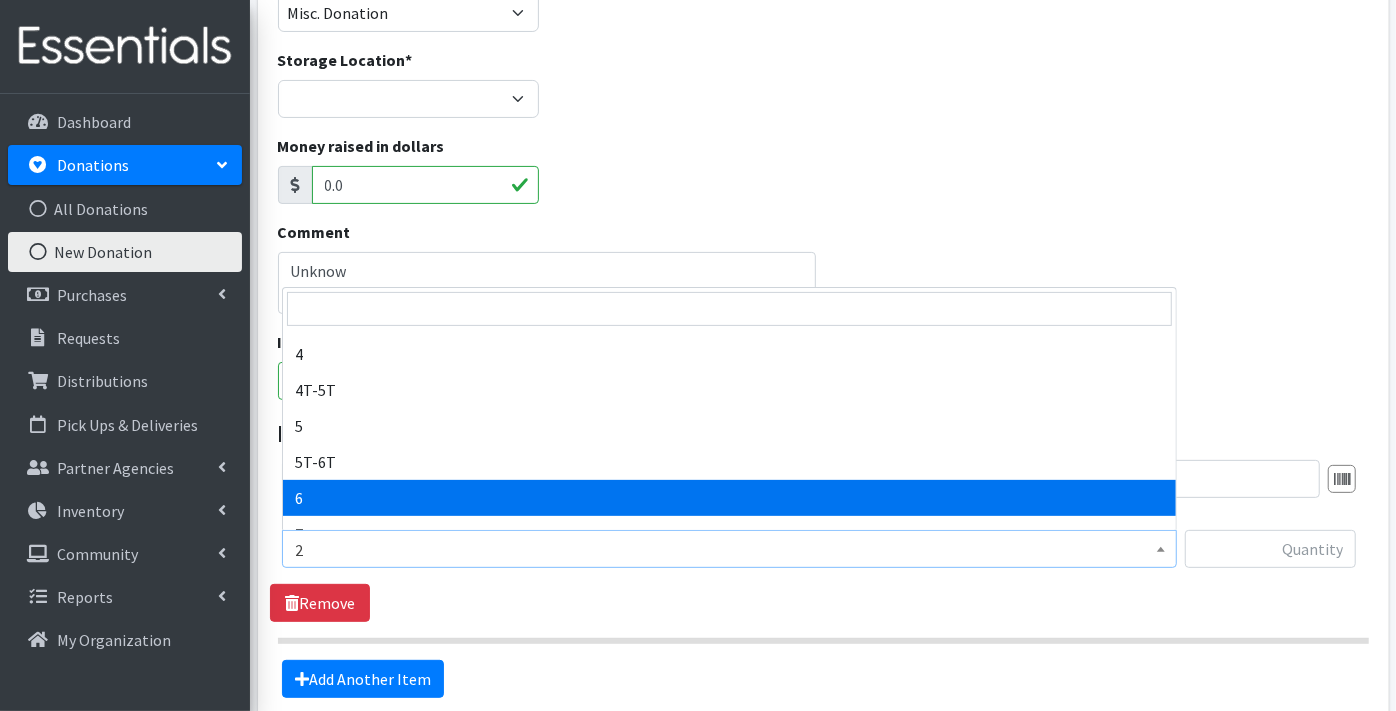 select on "9190" 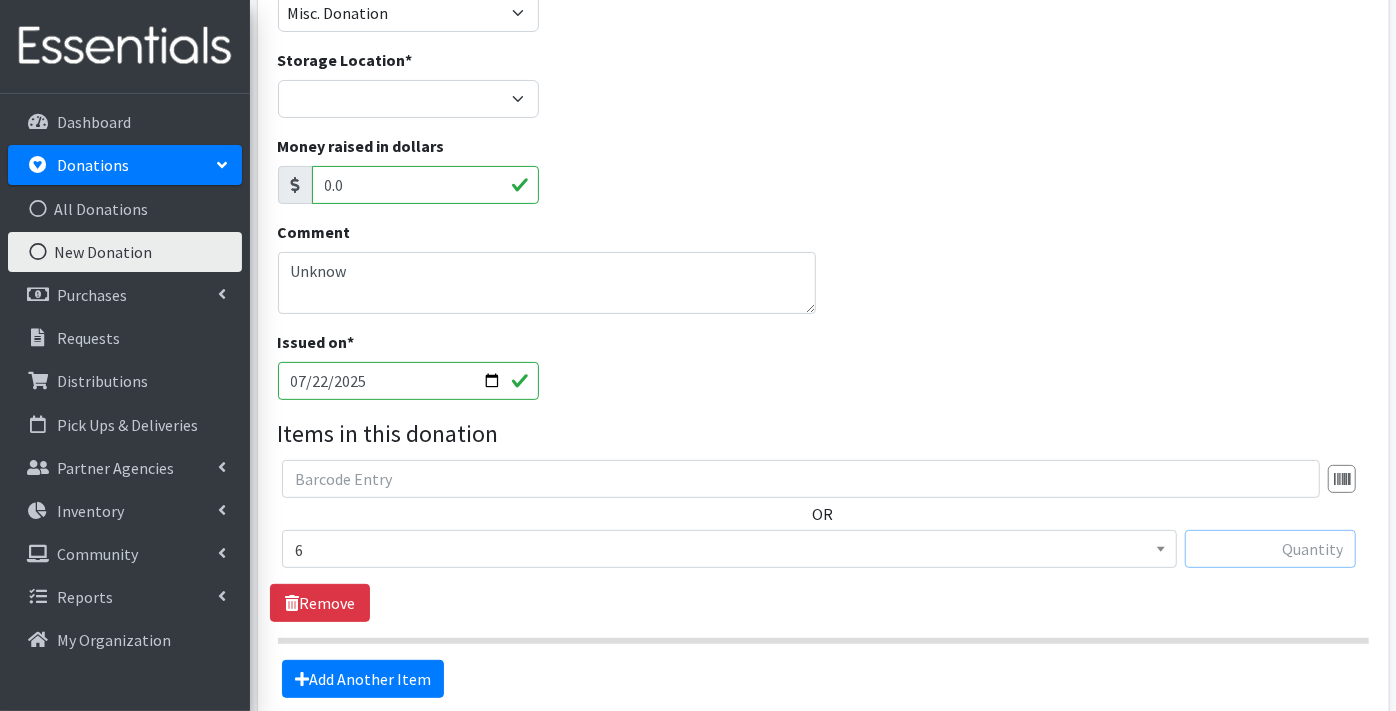 click at bounding box center (1270, 549) 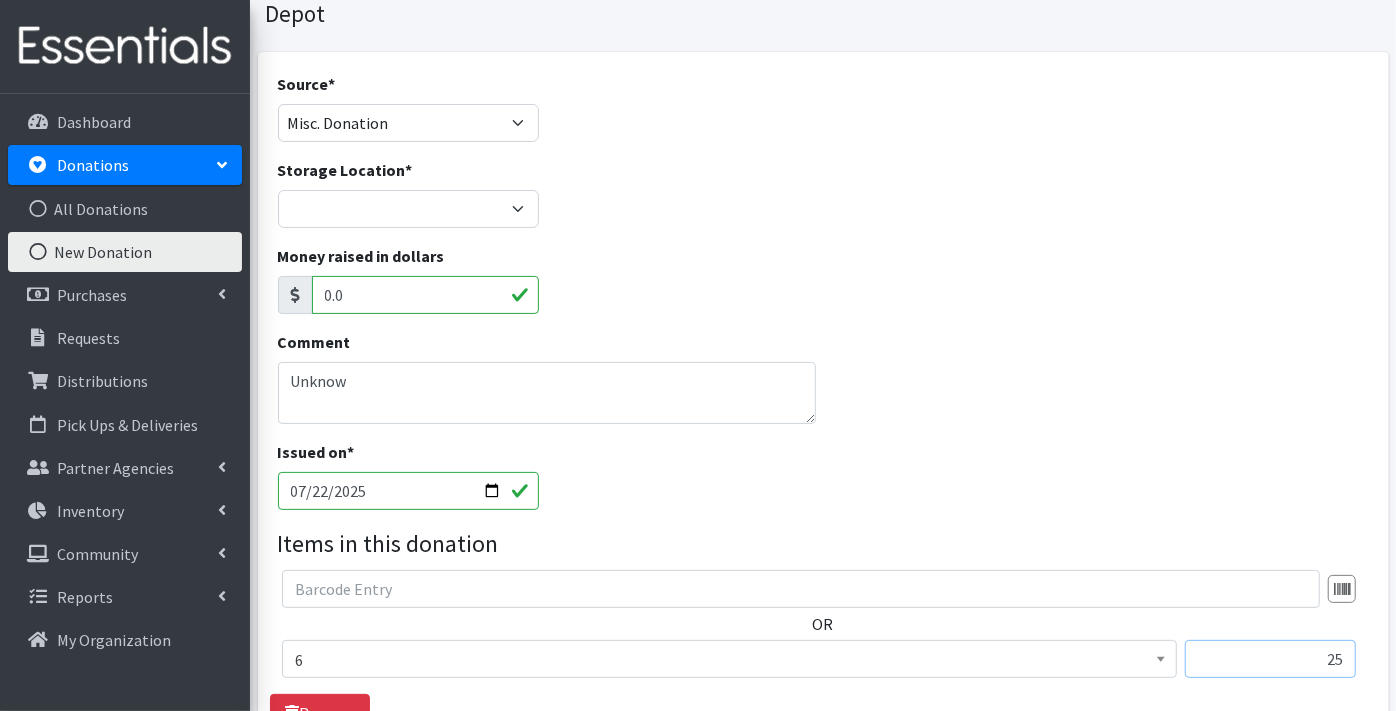 scroll, scrollTop: 77, scrollLeft: 0, axis: vertical 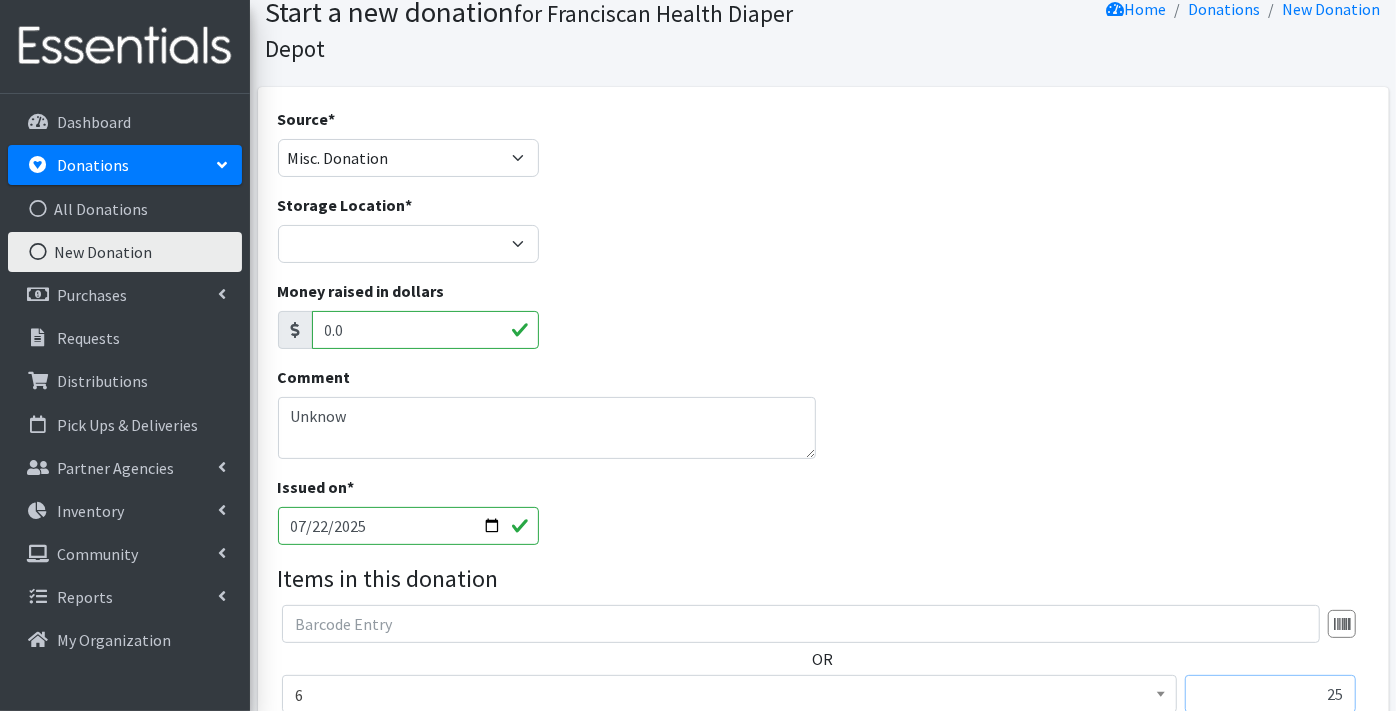 type on "25" 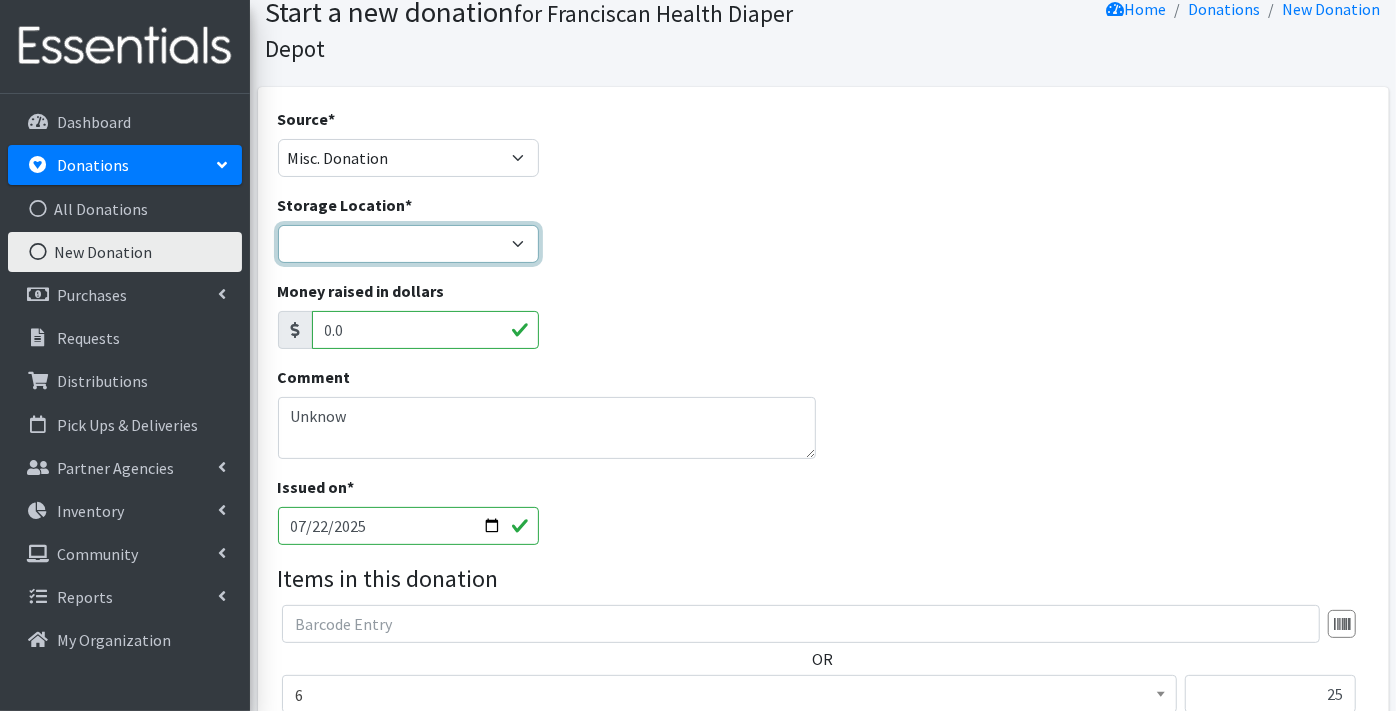click on "[CITY] Bulk Storage
[CITY] Prenatal Assistance Program
Grant Car Seats
[CITY] Prenatal Assistance Program
ICJI Car Seats
[CITY] Storage [CITY]
Mental Health America
[CITY] Bulk Storage
[CITY] Prenatal Assistance Program
[CITY] Bulk Storage
Project Swaddle [CITY]
Project Swaddle [CITY]
[CITY] Prenatal Assistance Program" at bounding box center [409, 244] 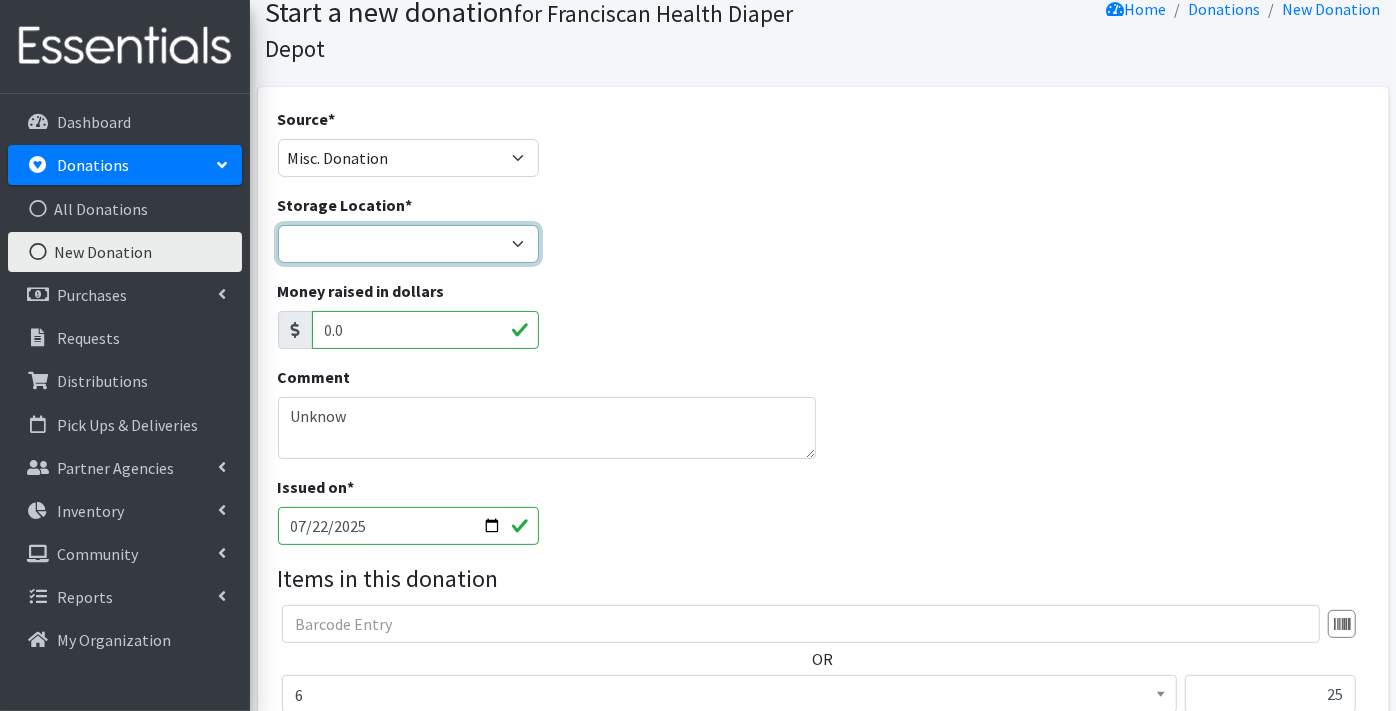 select on "306" 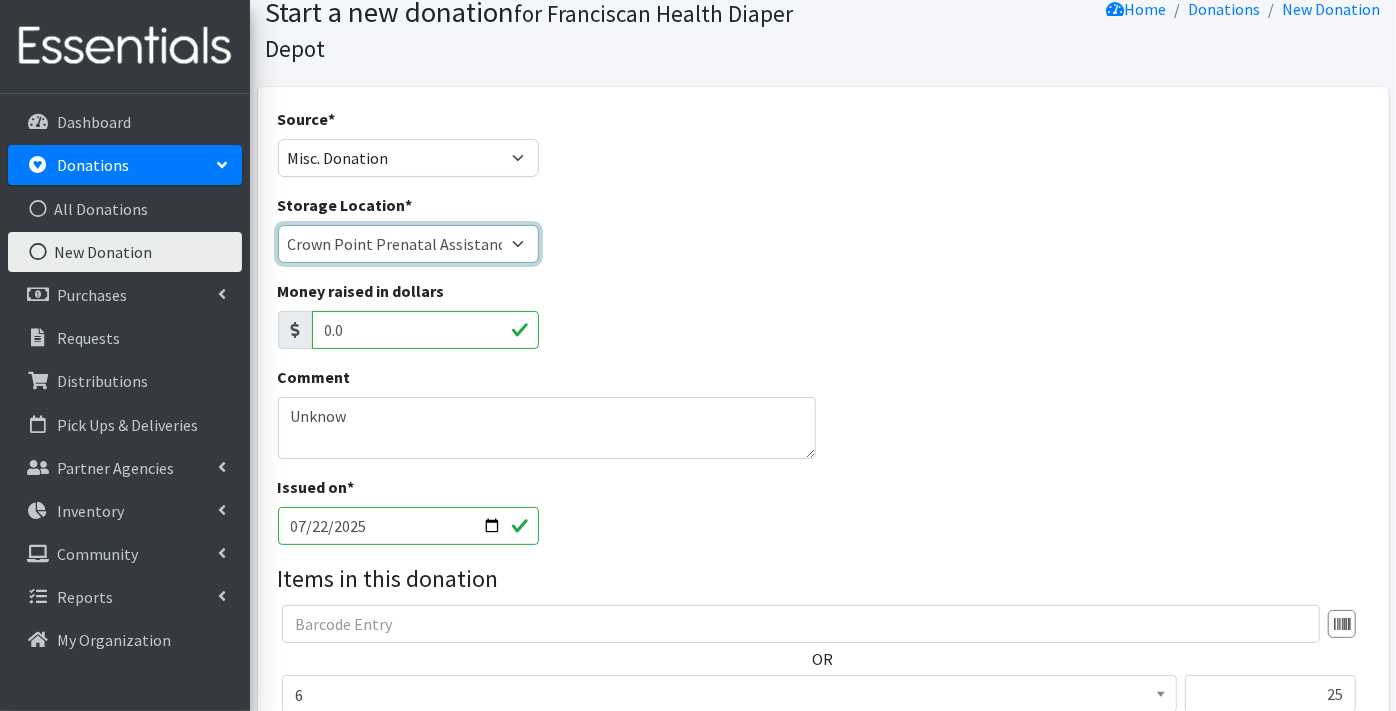 click on "[CITY] Bulk Storage
[CITY] Prenatal Assistance Program
Grant Car Seats
[CITY] Prenatal Assistance Program
ICJI Car Seats
[CITY] Storage [CITY]
Mental Health America
[CITY] Bulk Storage
[CITY] Prenatal Assistance Program
[CITY] Bulk Storage
Project Swaddle [CITY]
Project Swaddle [CITY]
[CITY] Prenatal Assistance Program" at bounding box center [409, 244] 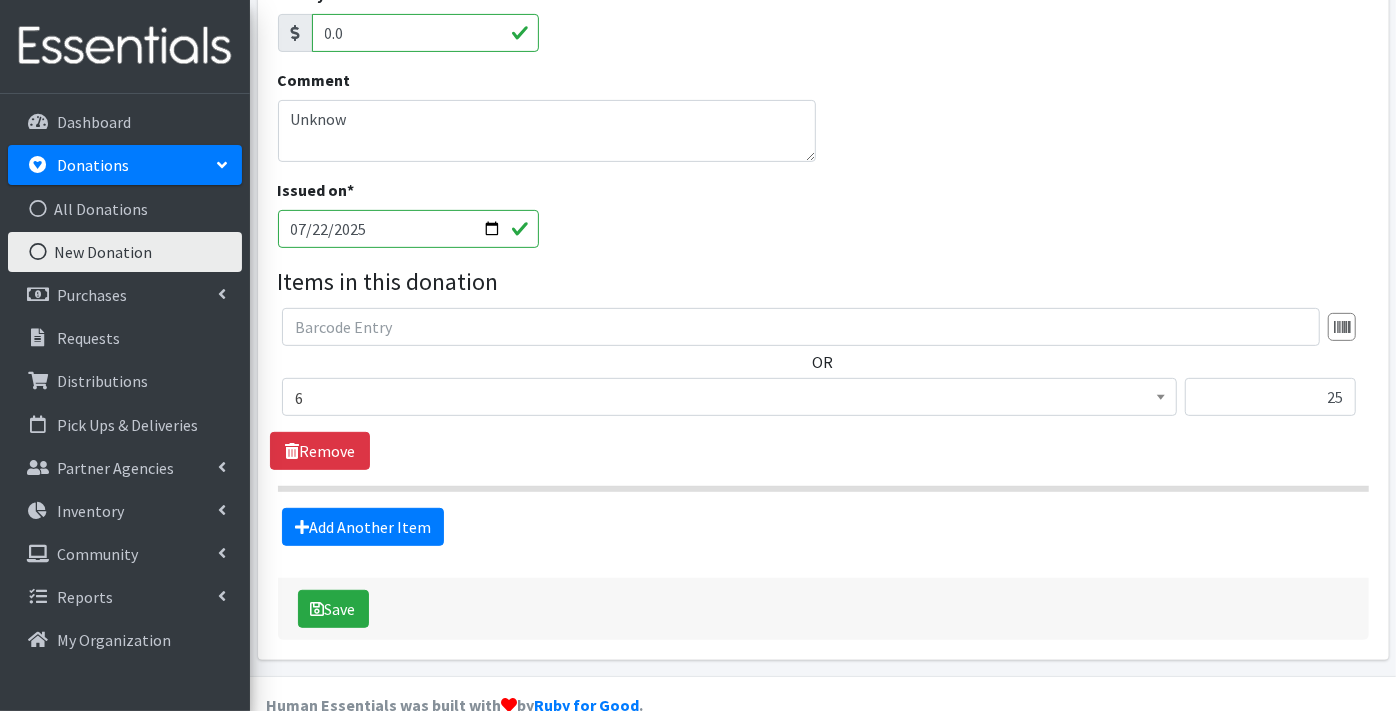 scroll, scrollTop: 411, scrollLeft: 0, axis: vertical 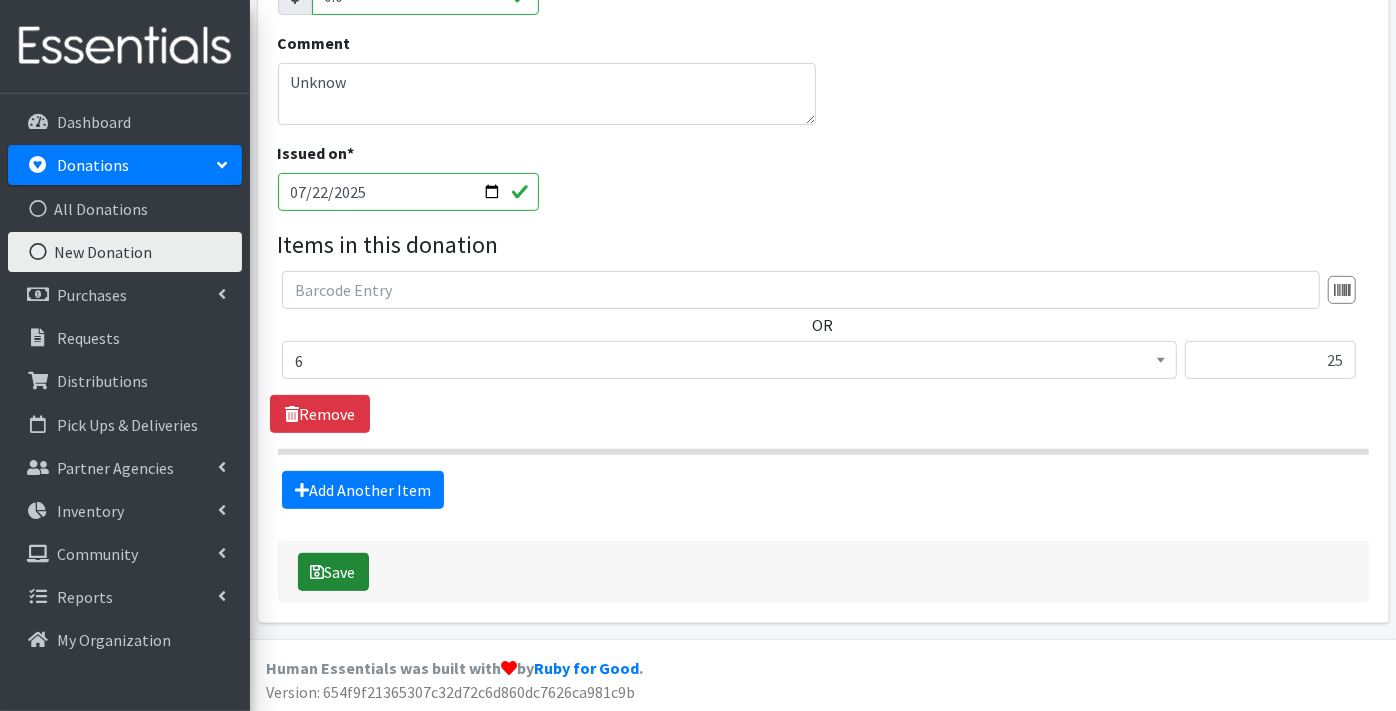 click on "Save" at bounding box center [333, 572] 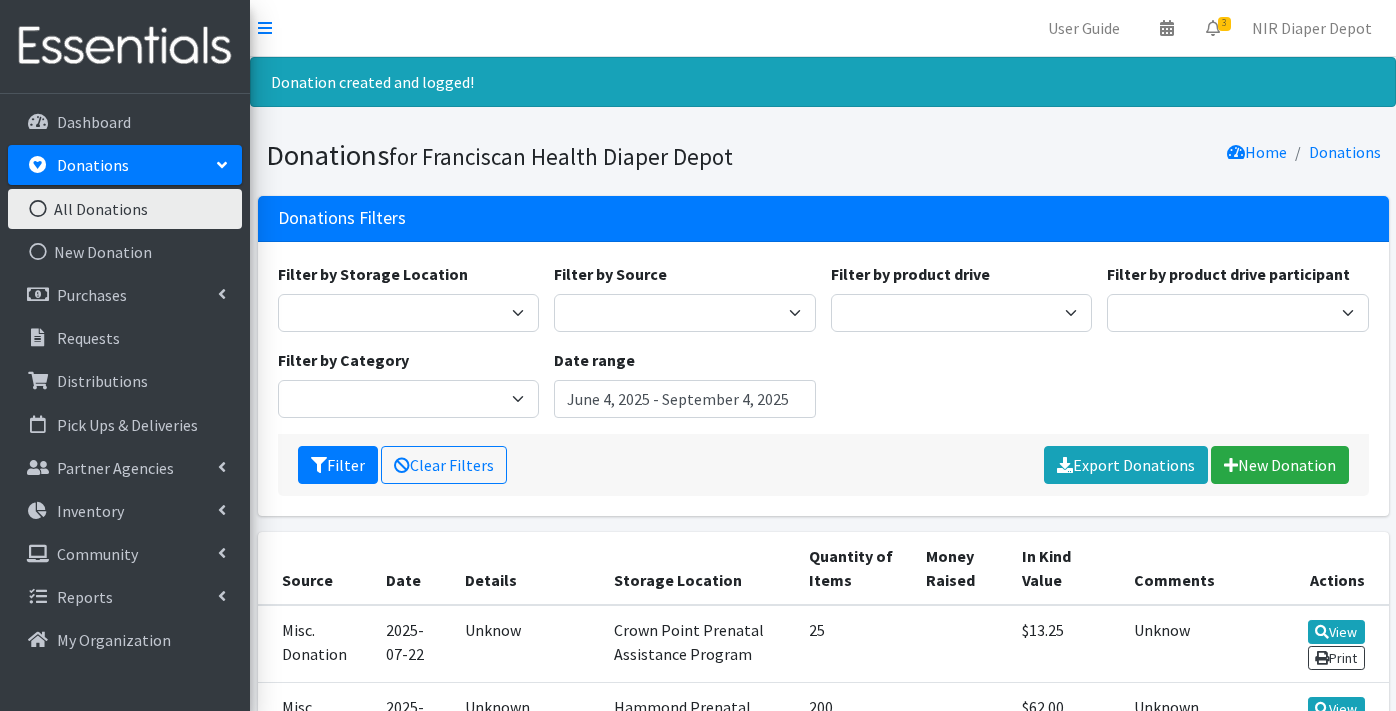 scroll, scrollTop: 0, scrollLeft: 0, axis: both 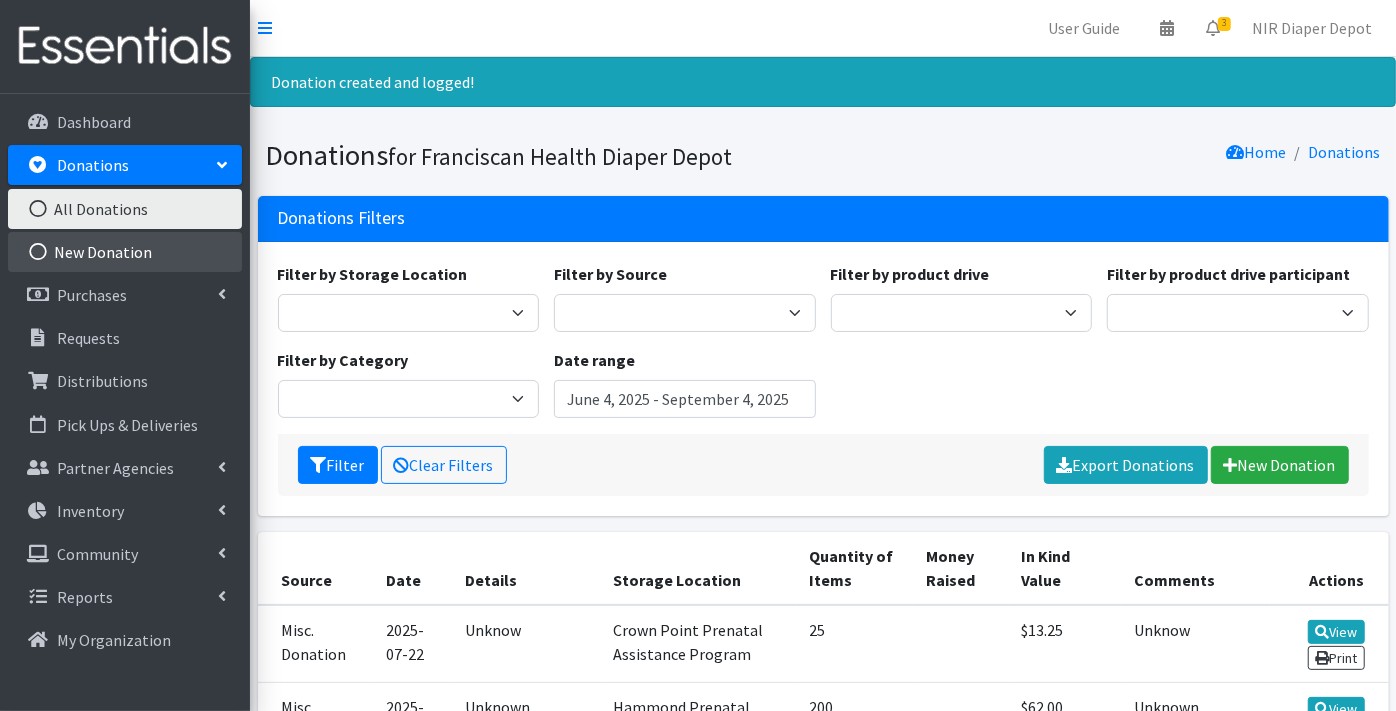 click on "New Donation" at bounding box center (125, 252) 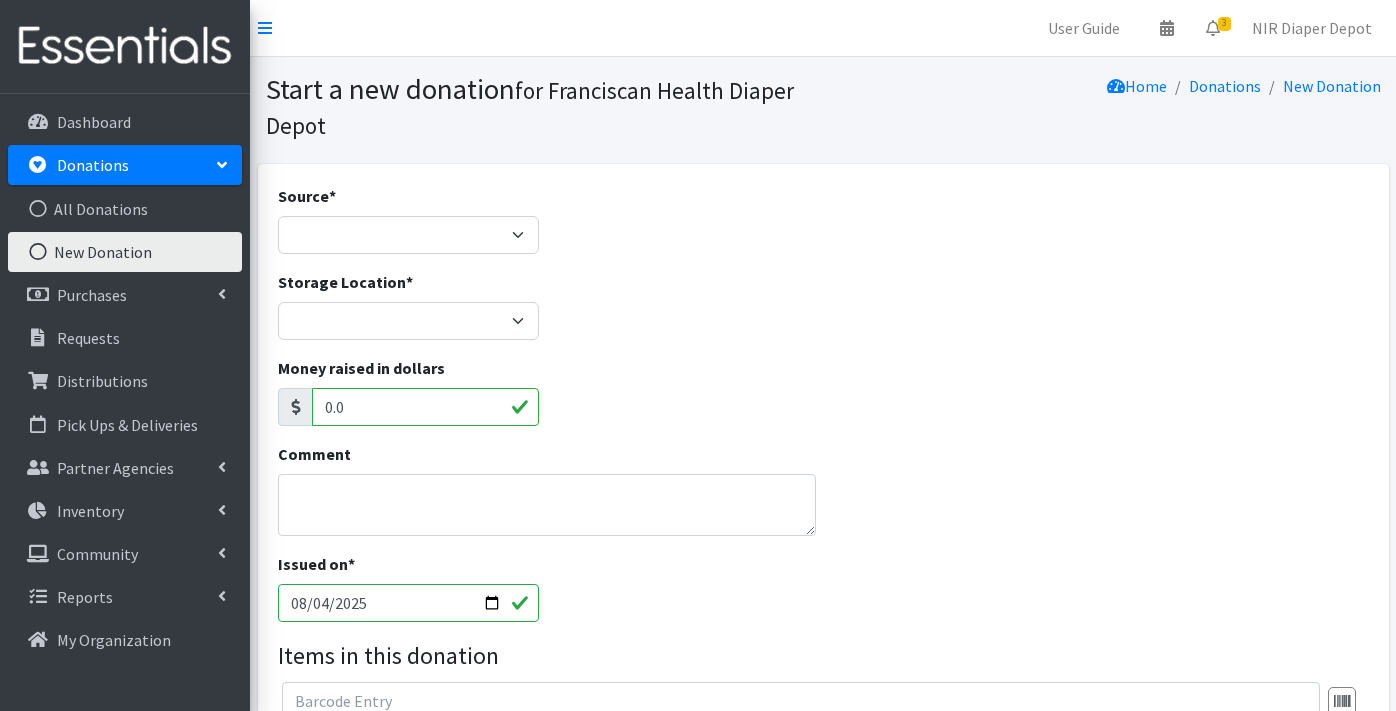 scroll, scrollTop: 0, scrollLeft: 0, axis: both 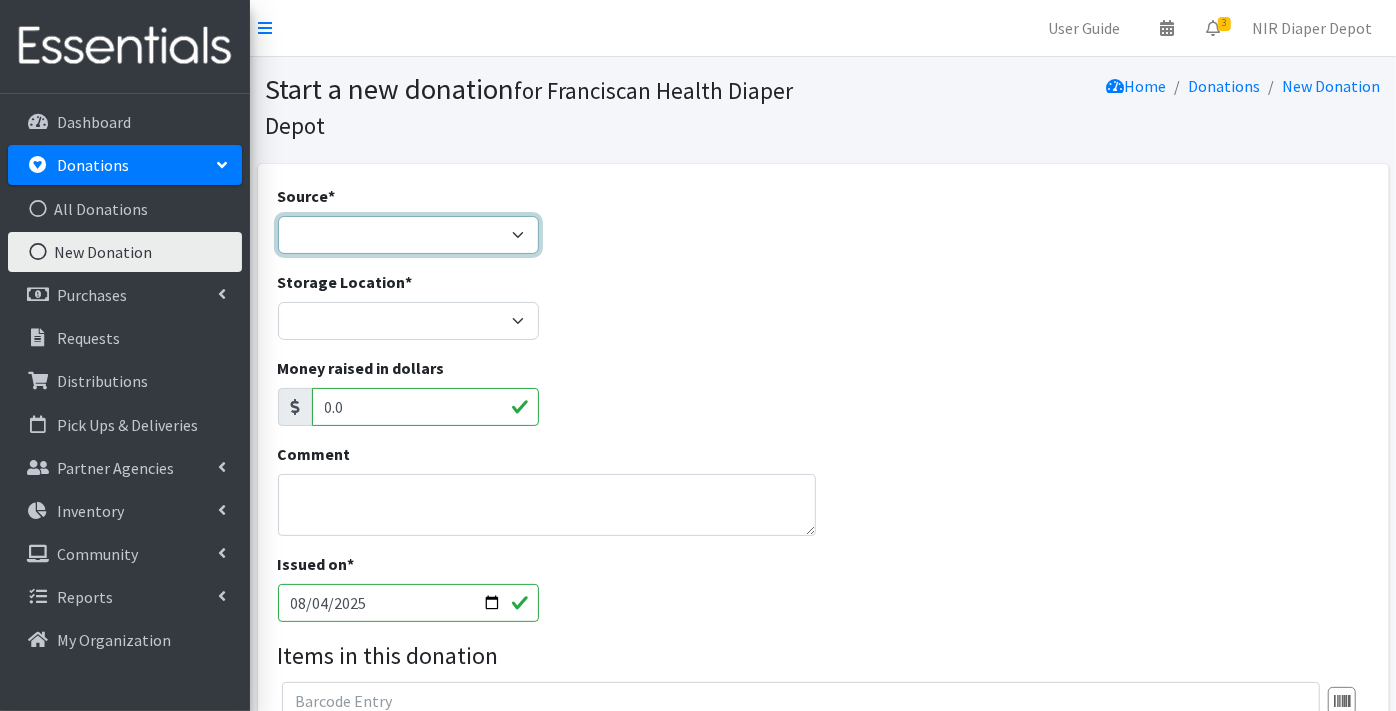 click on "Product Drive
Manufacturer
Donation Site
Misc. Donation" at bounding box center (409, 235) 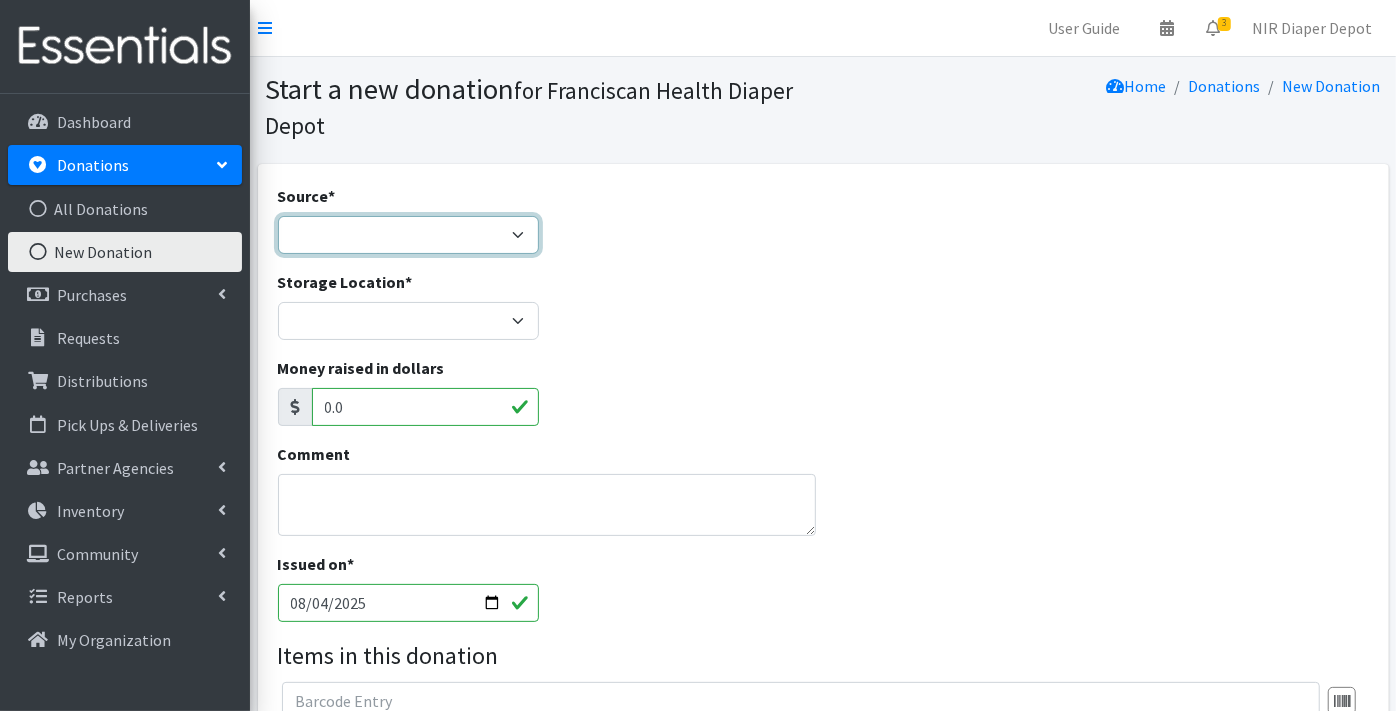 select on "Misc. Donation" 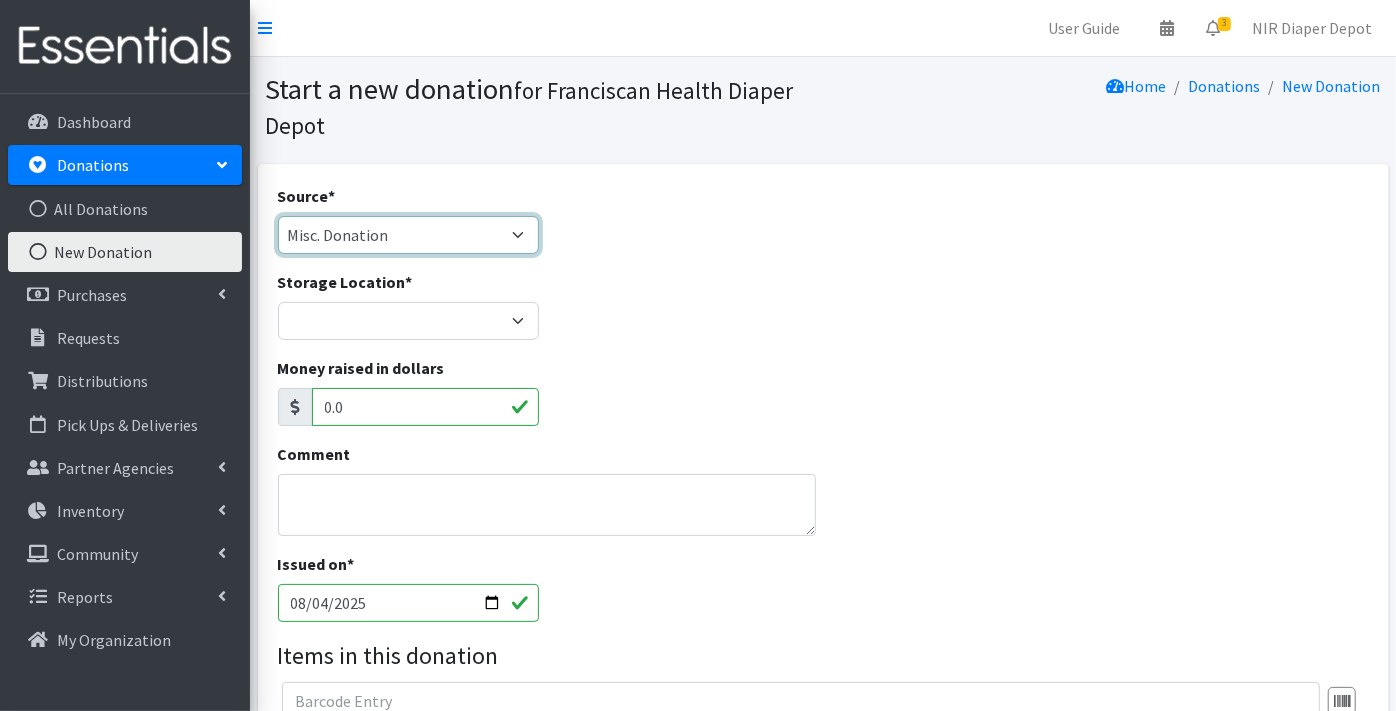 click on "Product Drive
Manufacturer
Donation Site
Misc. Donation" at bounding box center [409, 235] 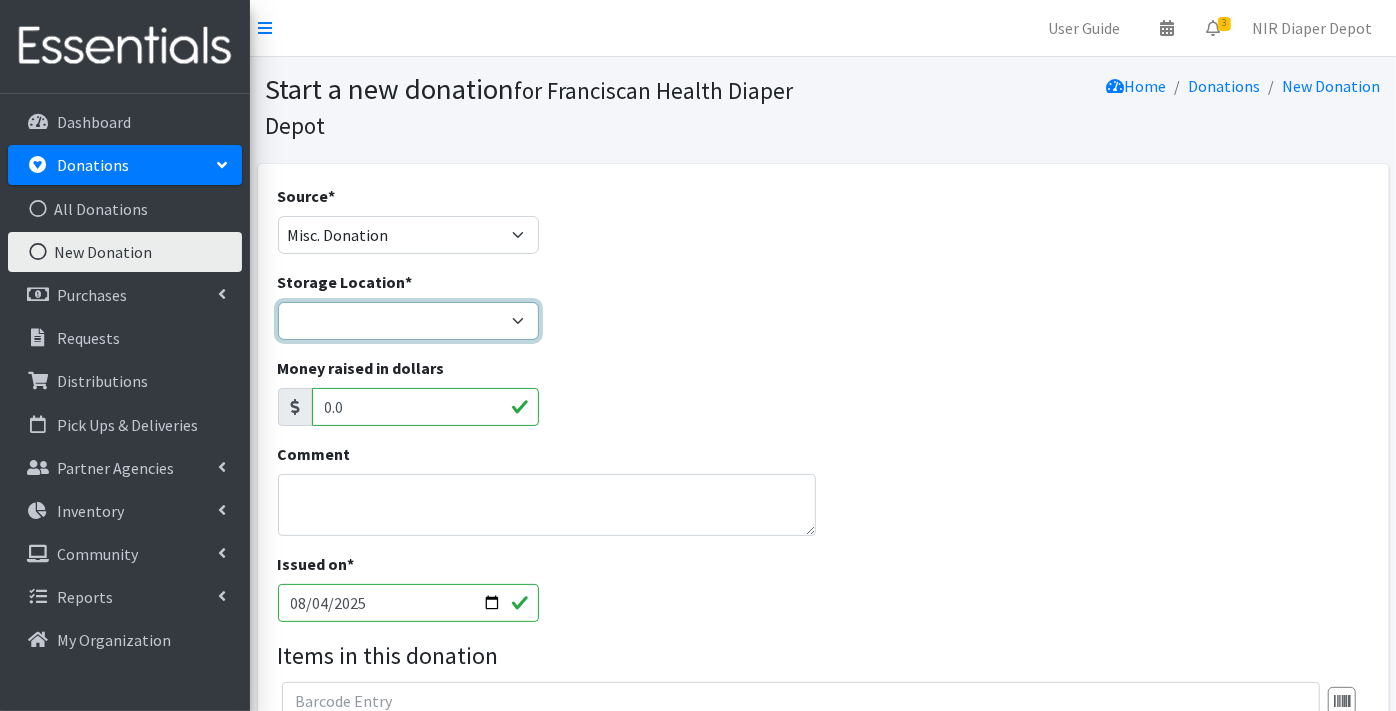 click on "[CITY] Bulk Storage
[CITY] Prenatal Assistance Program
Grant Car Seats
[CITY] Prenatal Assistance Program
ICJI Car Seats
[CITY] Storage [CITY]
Mental Health America
[CITY] Bulk Storage
[CITY] Prenatal Assistance Program
[CITY] Bulk Storage
Project Swaddle [CITY]
Project Swaddle [CITY]
[CITY] Prenatal Assistance Program" at bounding box center [409, 321] 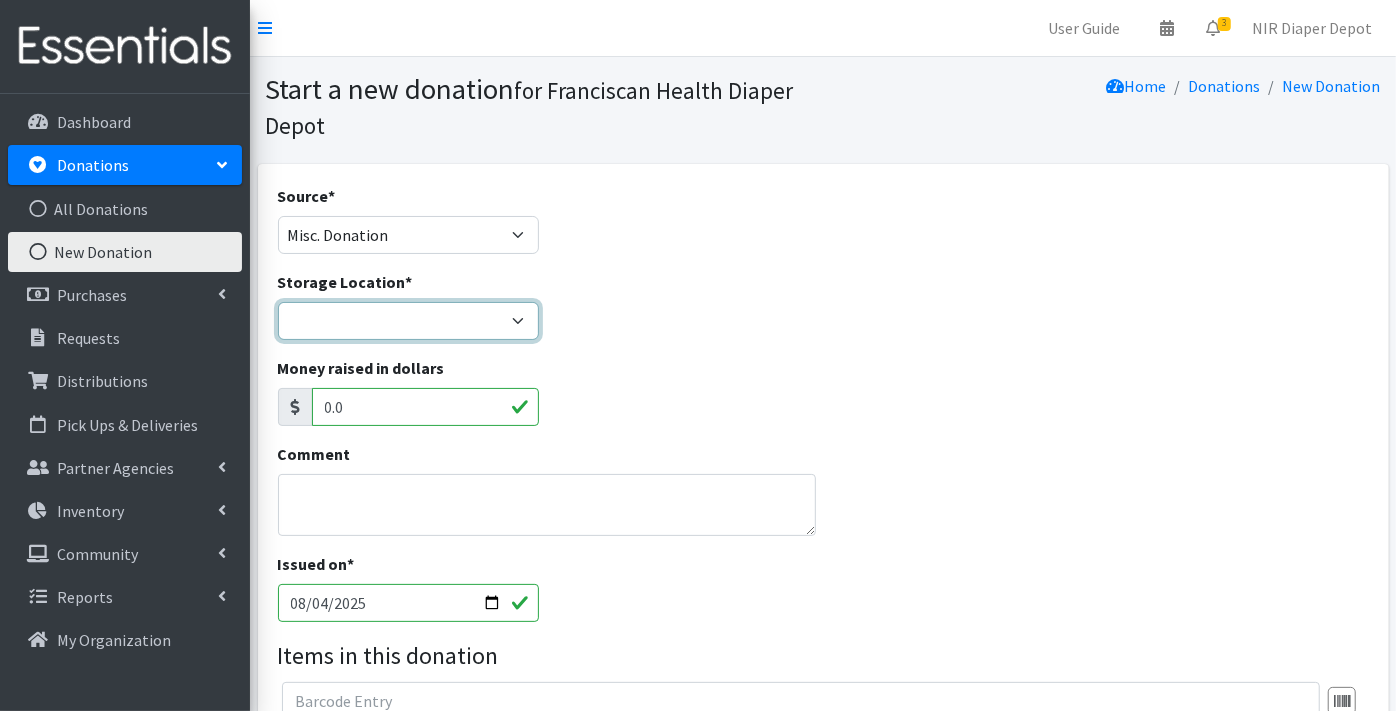 select on "306" 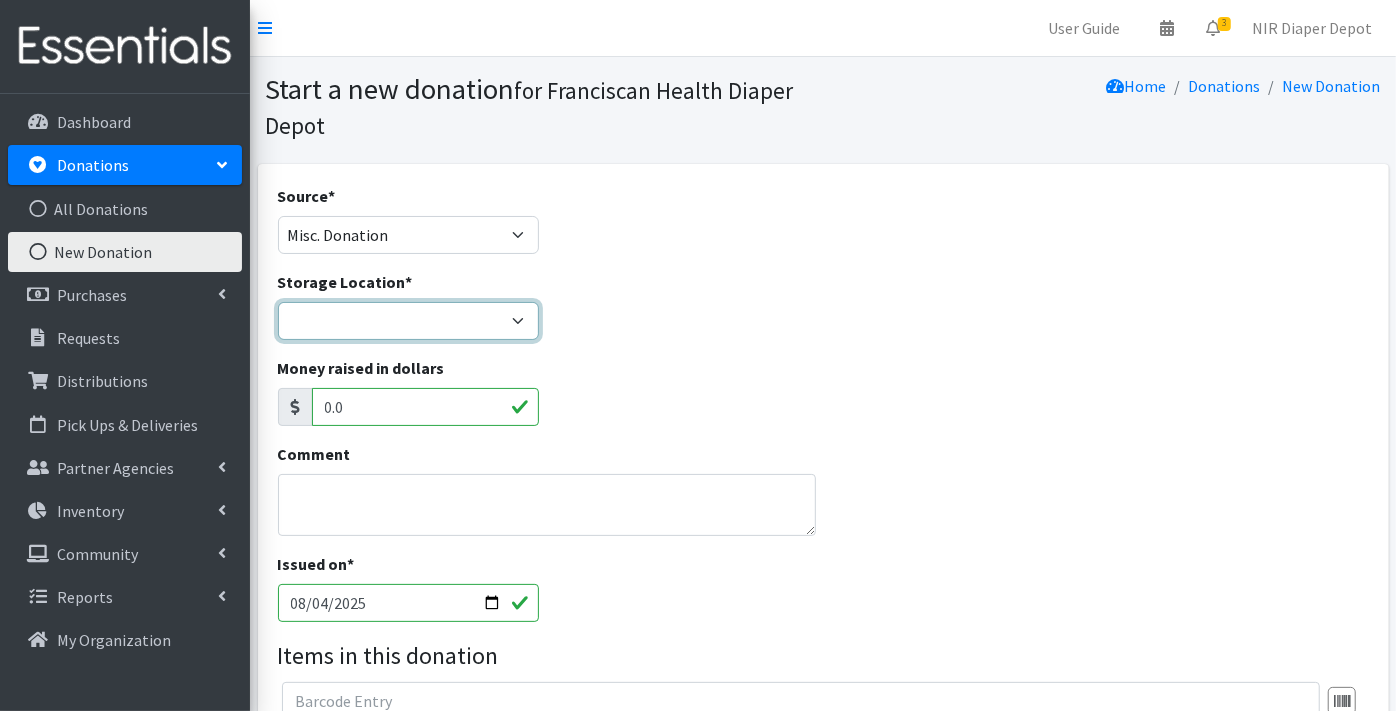 click on "[CITY] Bulk Storage
[CITY] Prenatal Assistance Program
Grant Car Seats
[CITY] Prenatal Assistance Program
ICJI Car Seats
[CITY] Storage [CITY]
Mental Health America
[CITY] Bulk Storage
[CITY] Prenatal Assistance Program
[CITY] Bulk Storage
Project Swaddle [CITY]
Project Swaddle [CITY]
[CITY] Prenatal Assistance Program" at bounding box center [409, 321] 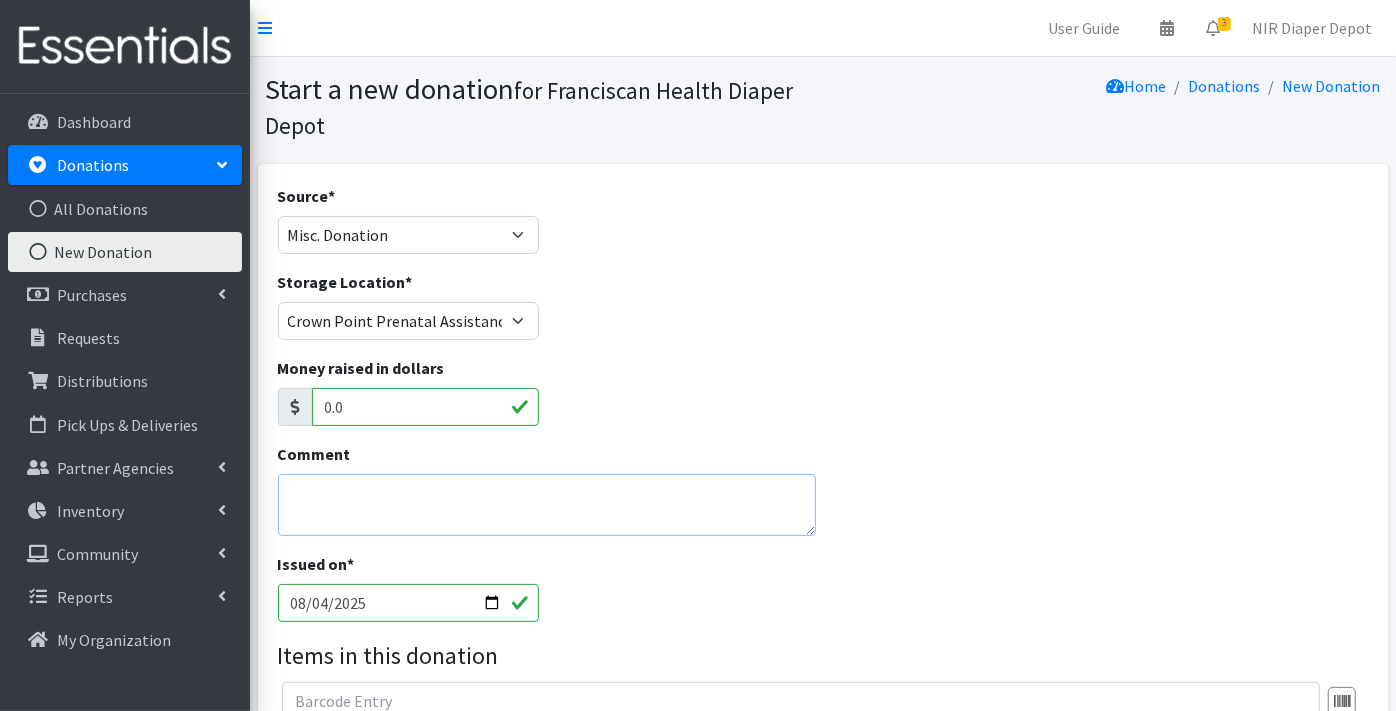 click on "Comment" at bounding box center [547, 505] 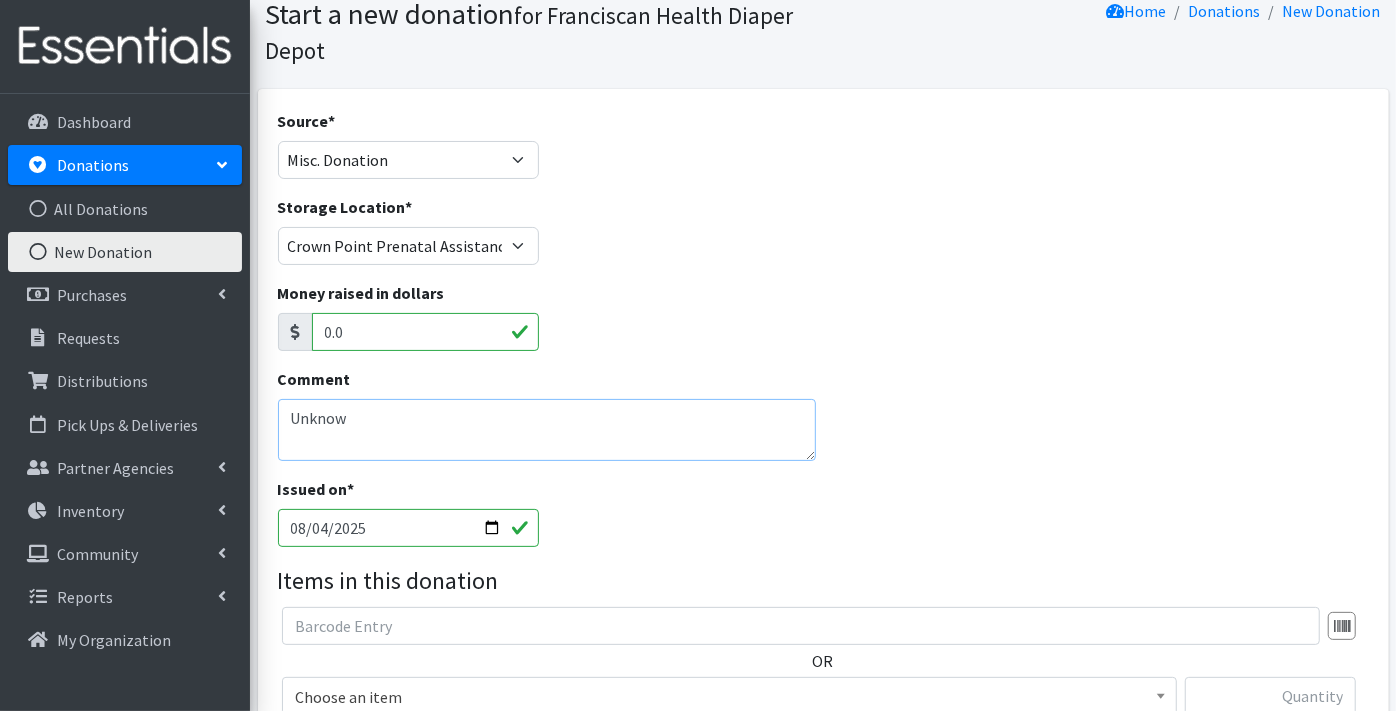 scroll, scrollTop: 111, scrollLeft: 0, axis: vertical 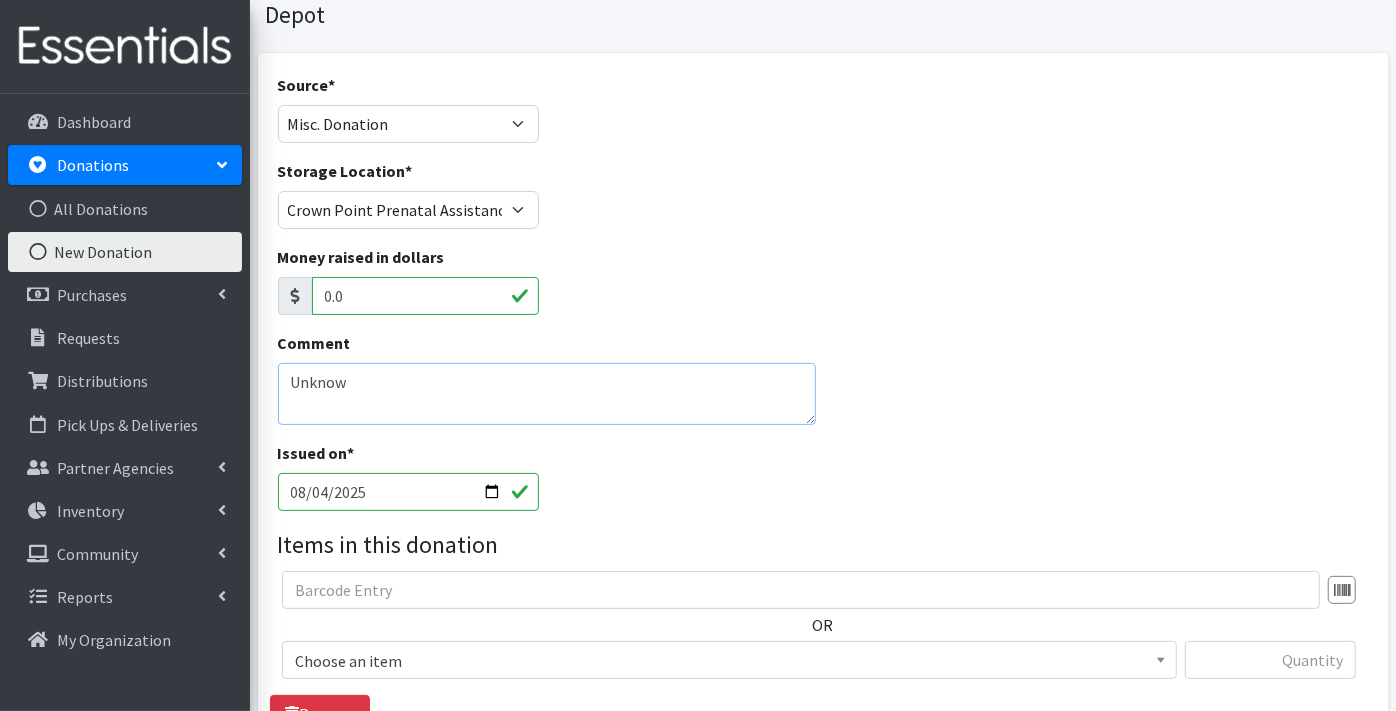 type on "Unknow" 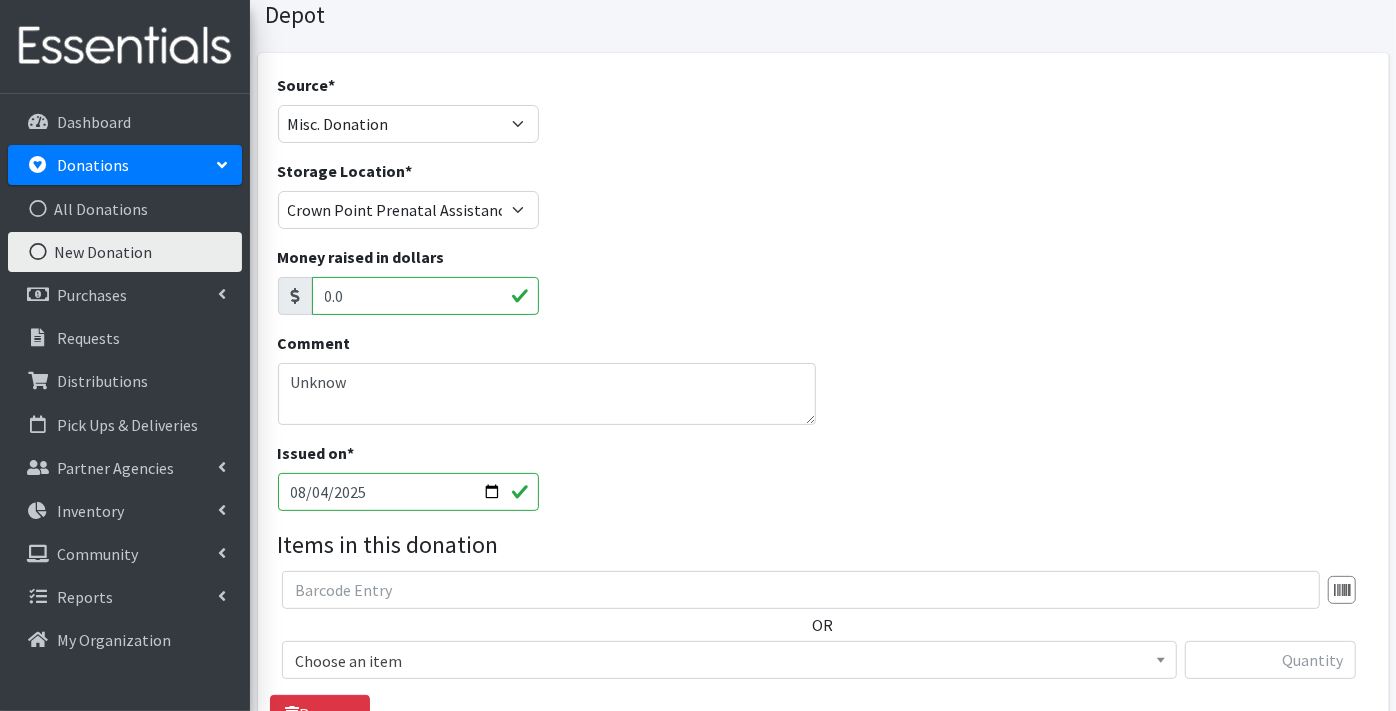 click on "2025-08-04" at bounding box center [409, 492] 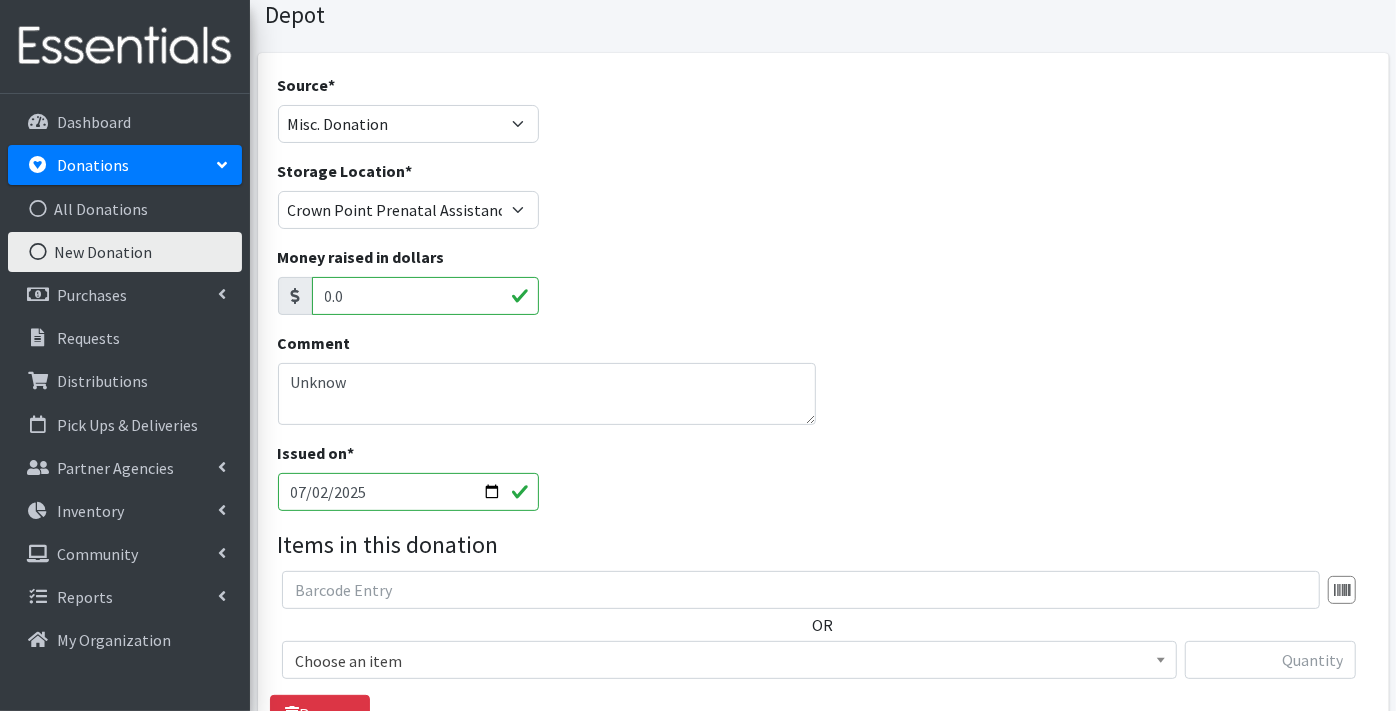 type on "2025-07-24" 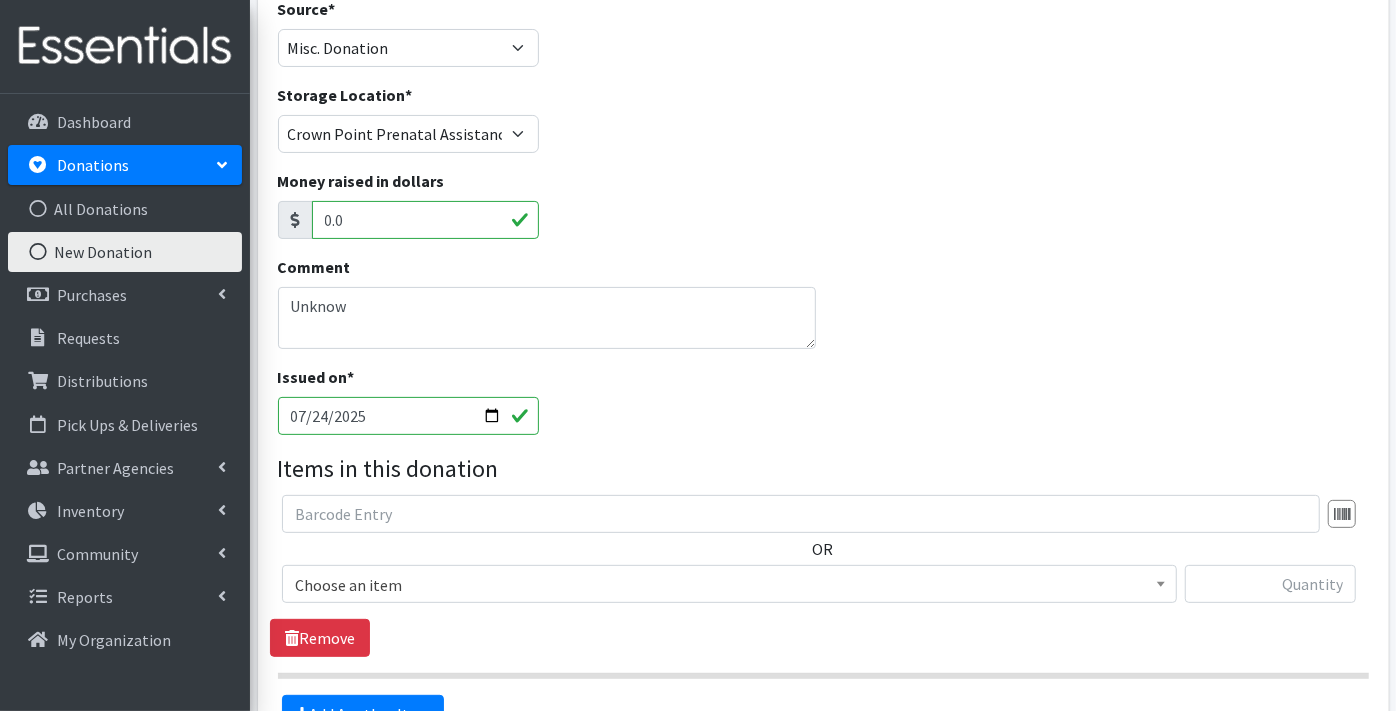 scroll, scrollTop: 222, scrollLeft: 0, axis: vertical 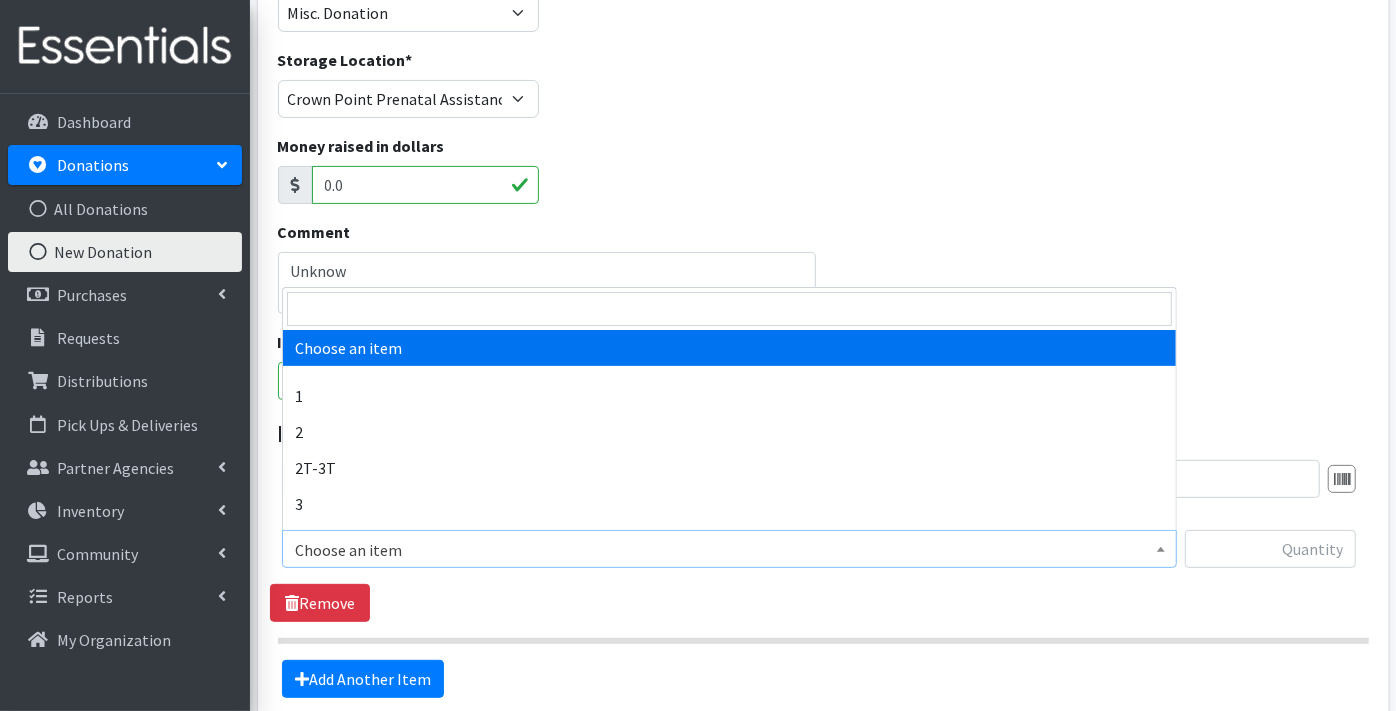 click on "Choose an item" at bounding box center [729, 550] 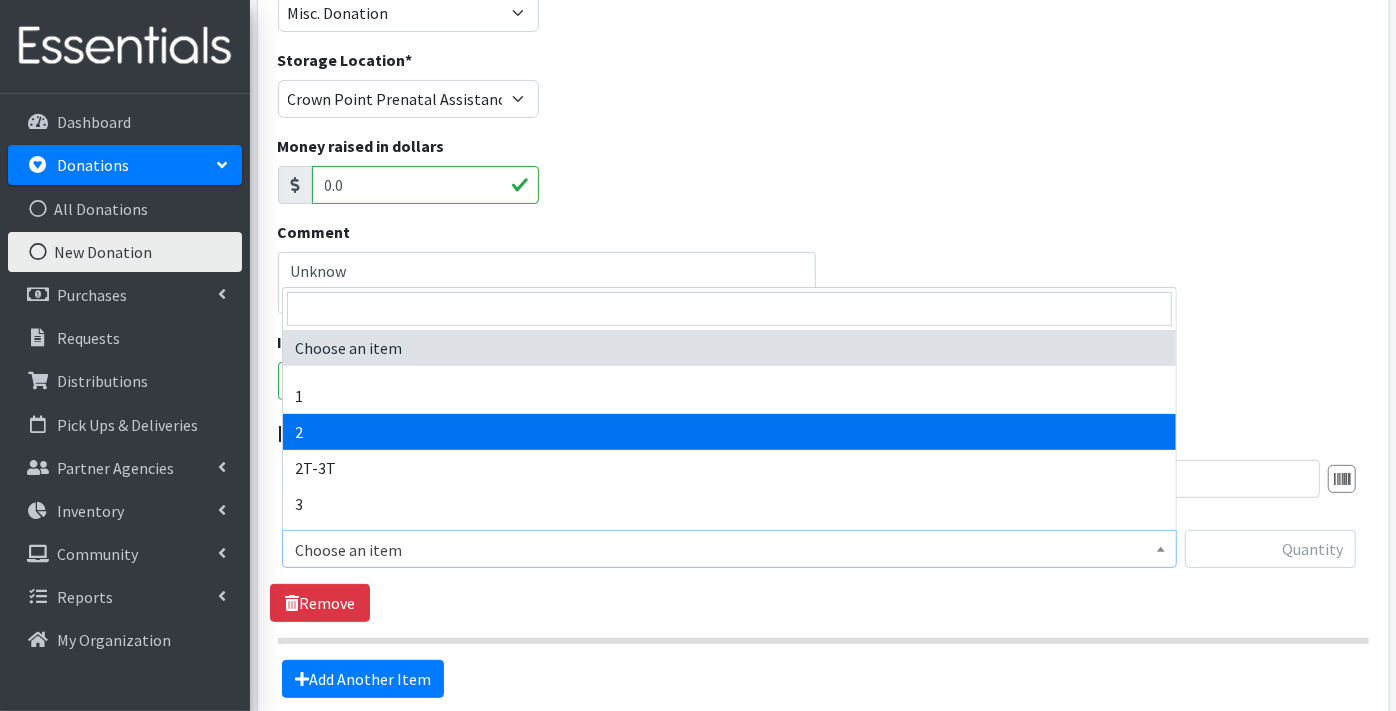 select on "9186" 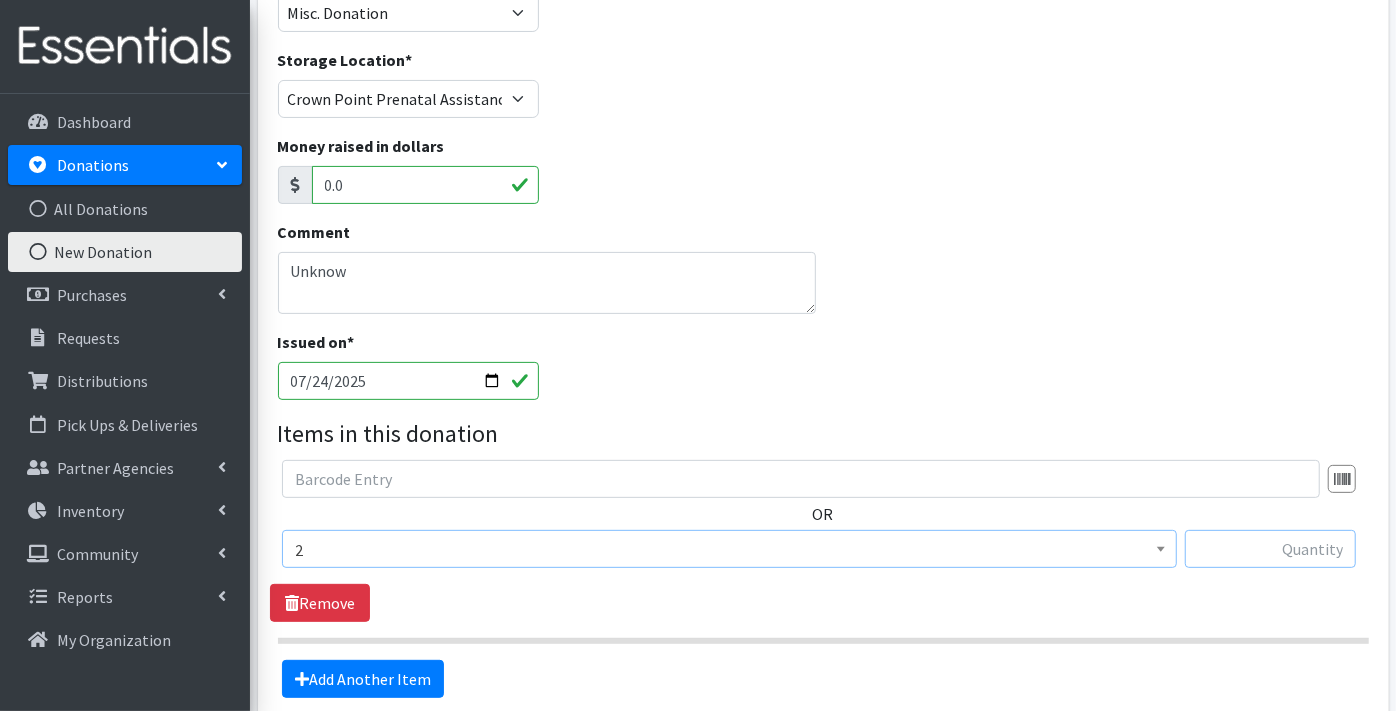 click at bounding box center (1270, 549) 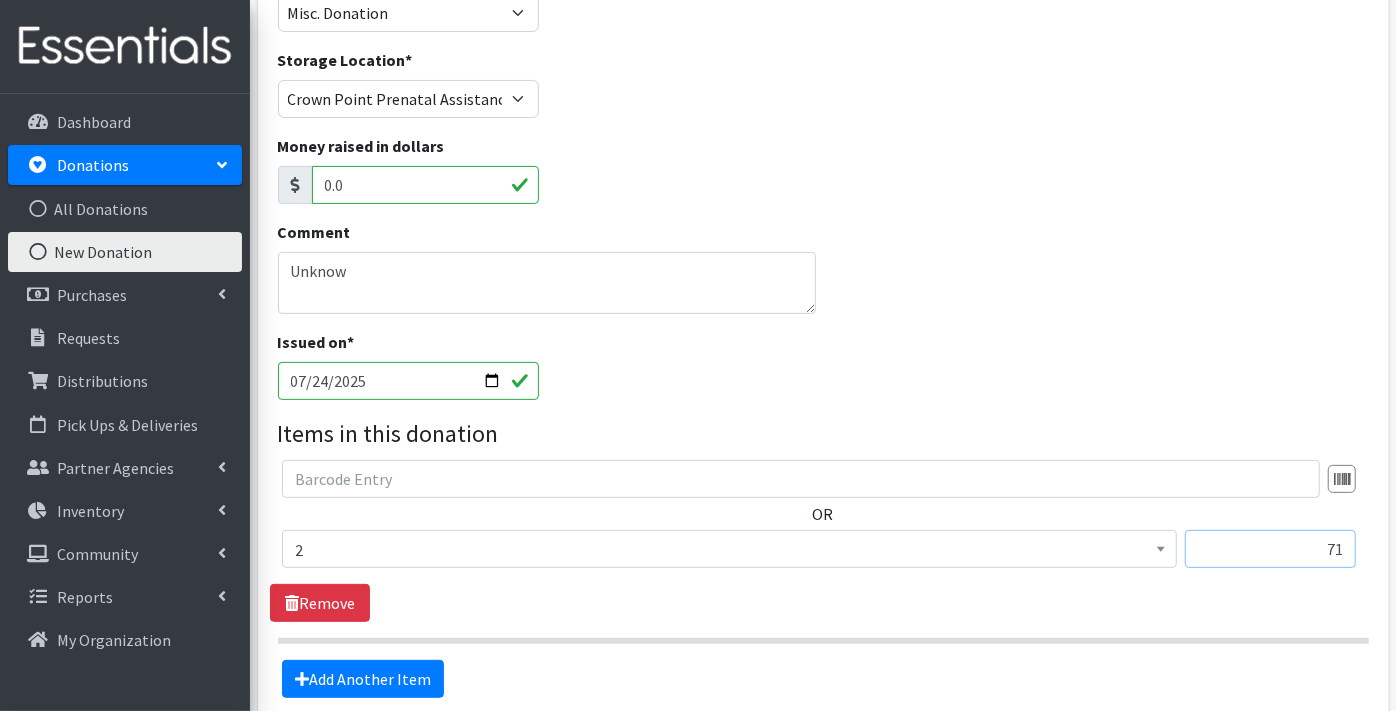 type on "71" 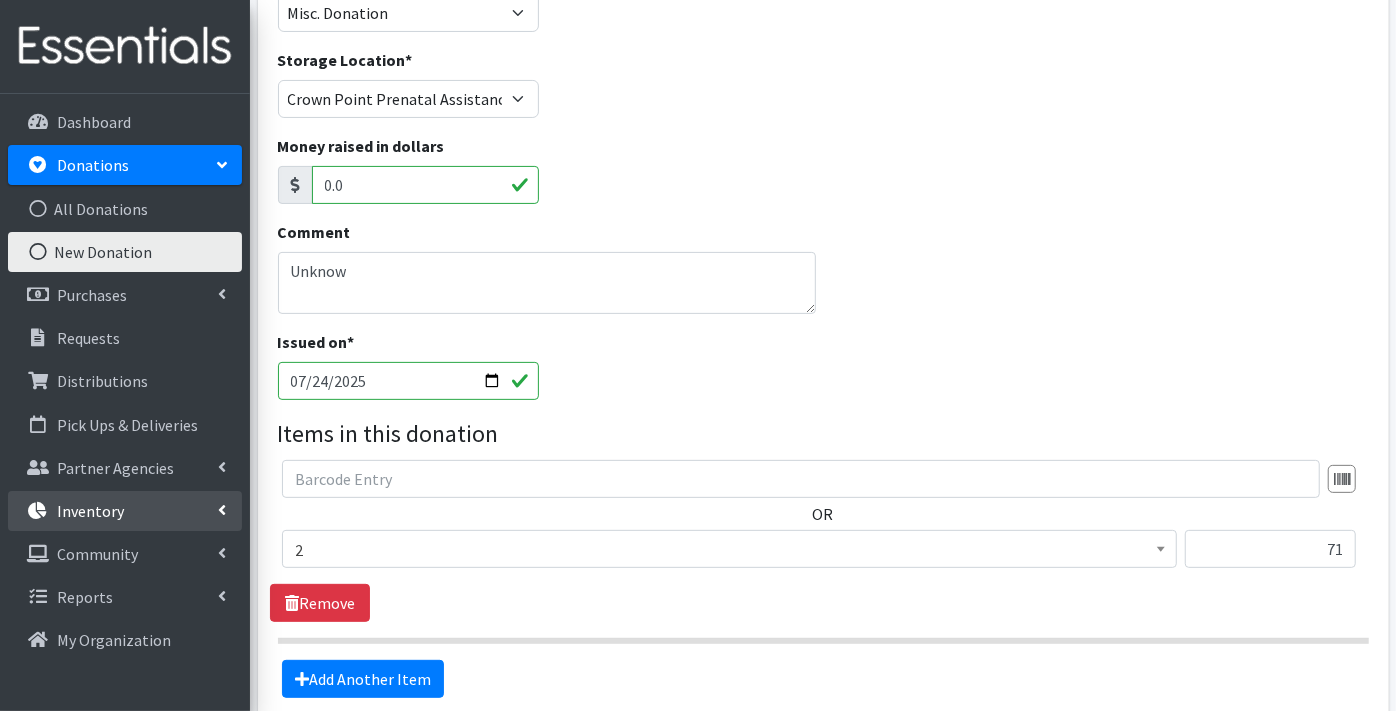 click on "Inventory" at bounding box center [90, 511] 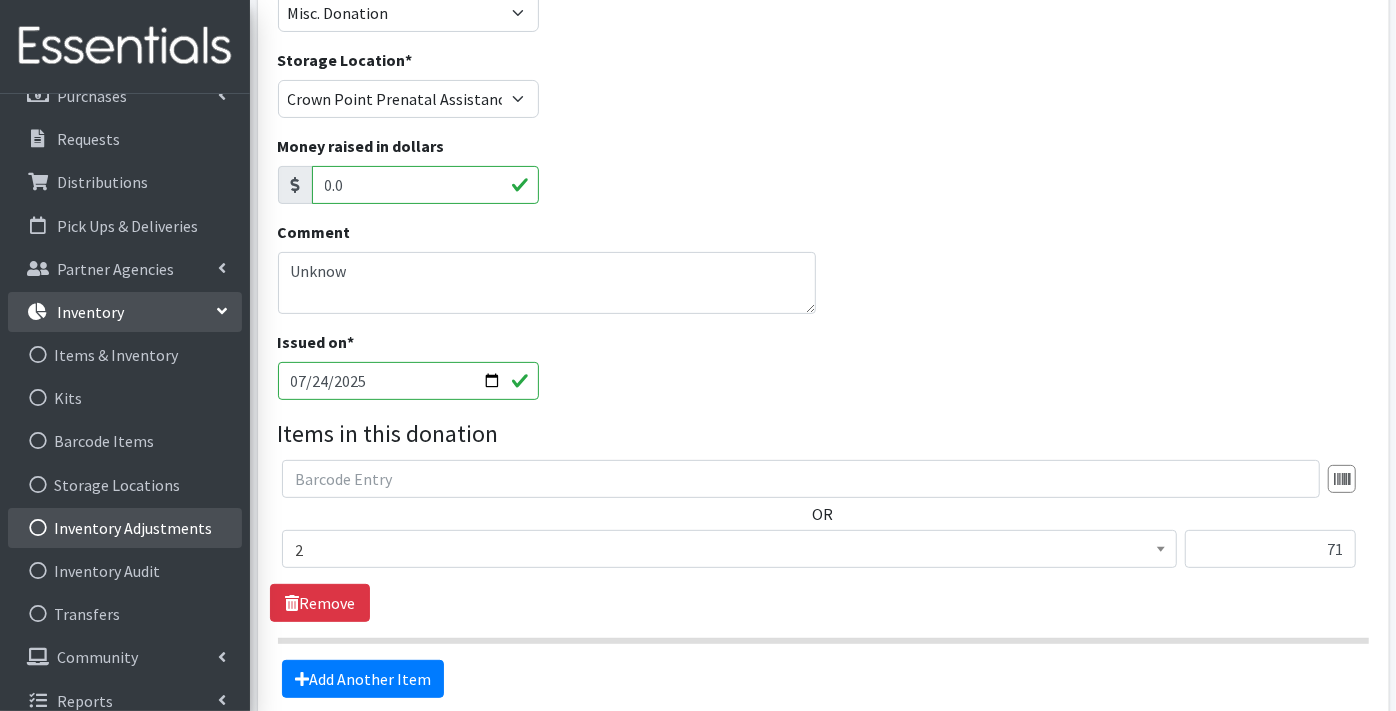 scroll, scrollTop: 217, scrollLeft: 0, axis: vertical 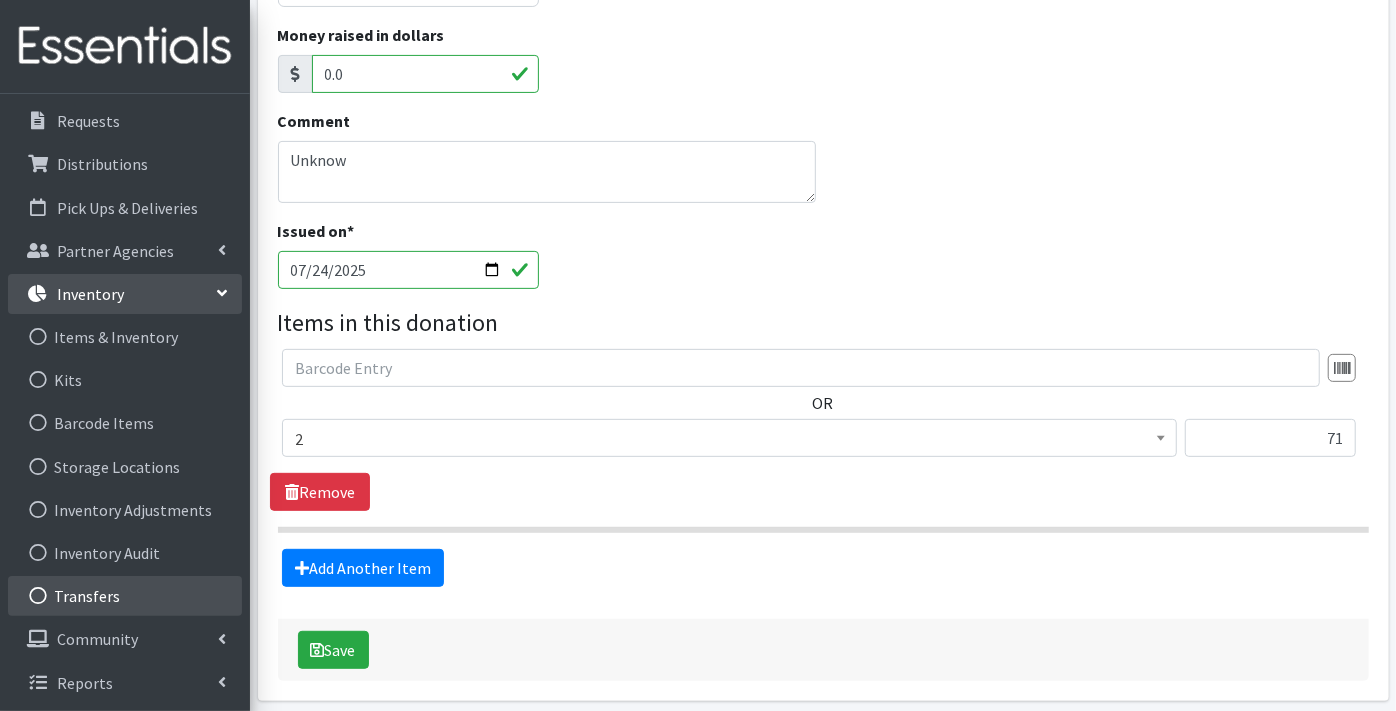 click on "Transfers" at bounding box center [125, 596] 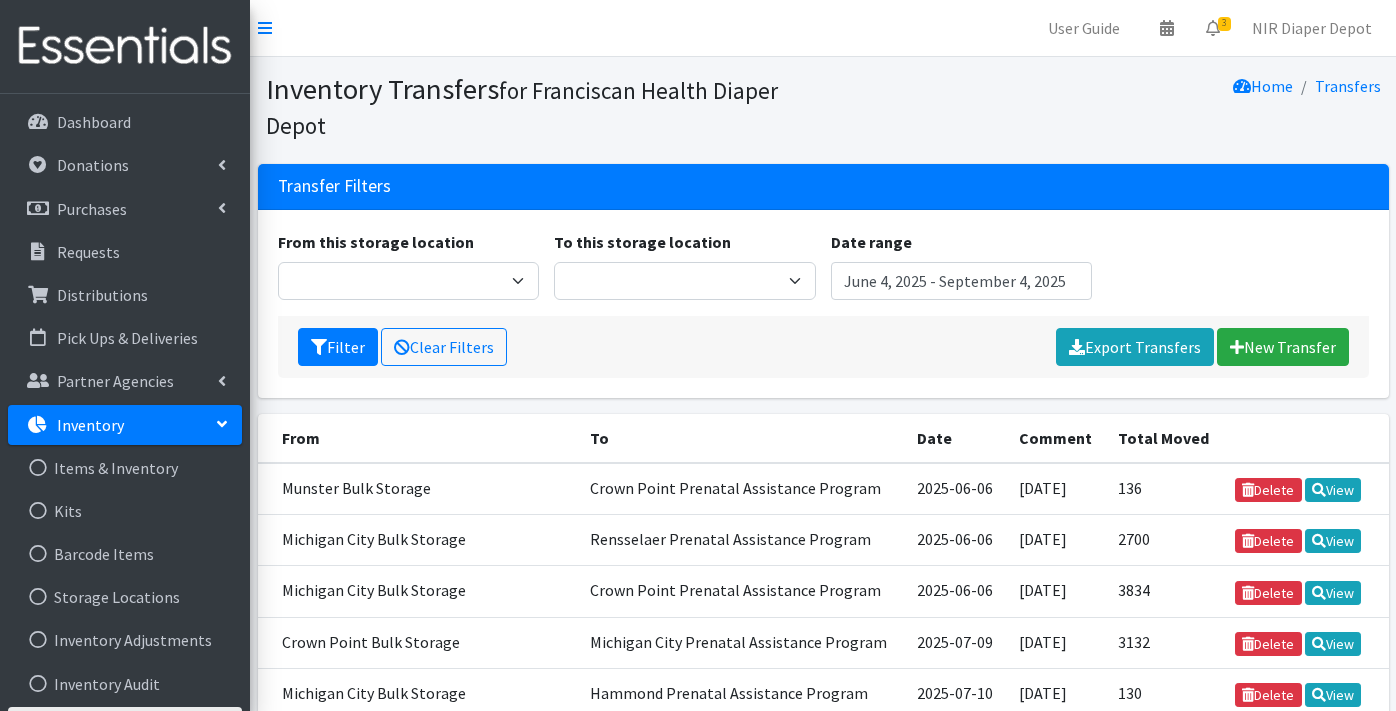 scroll, scrollTop: 0, scrollLeft: 0, axis: both 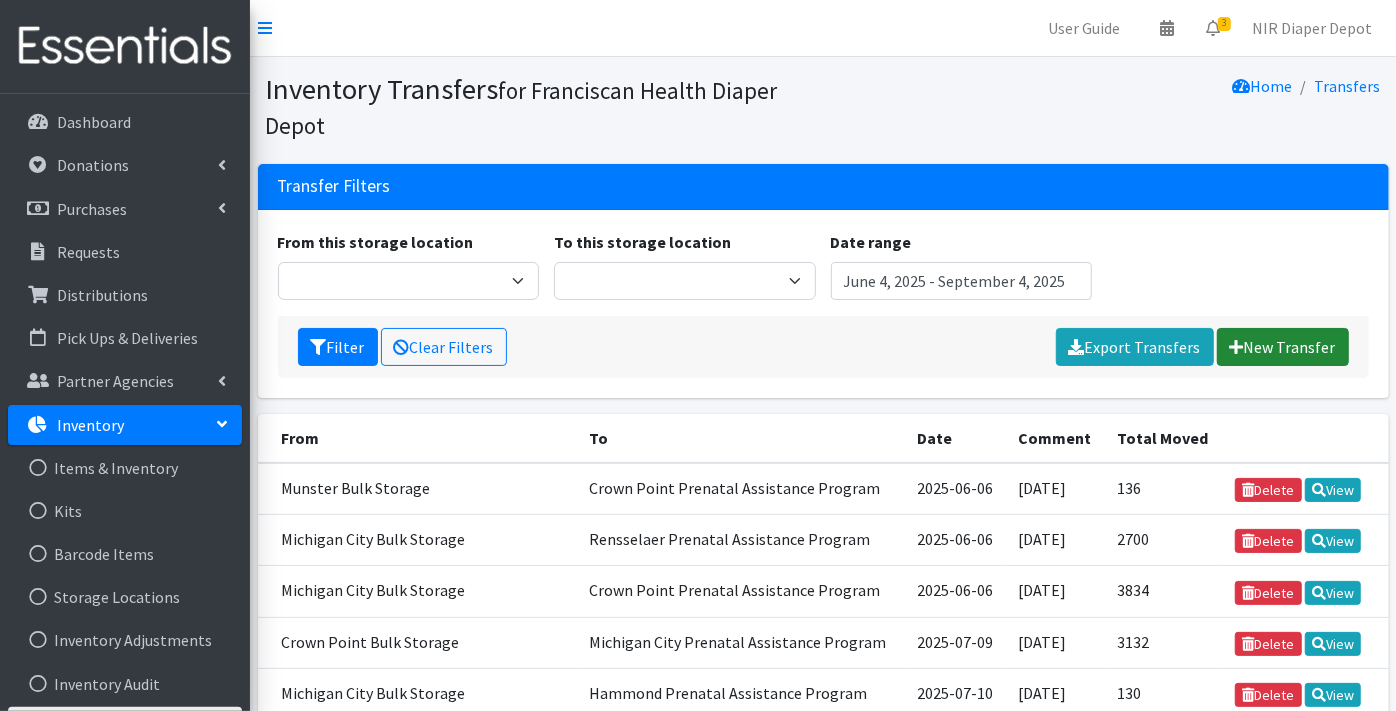 click on "New Transfer" at bounding box center (1283, 347) 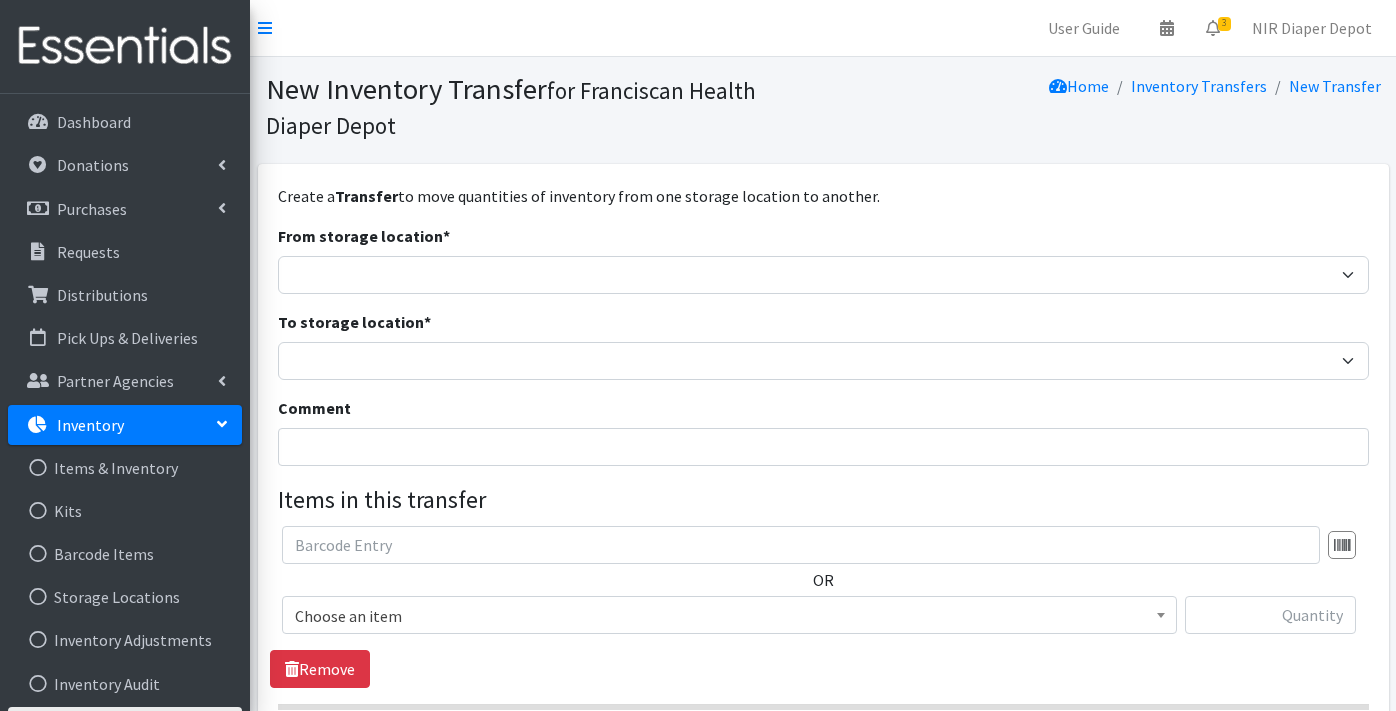 scroll, scrollTop: 0, scrollLeft: 0, axis: both 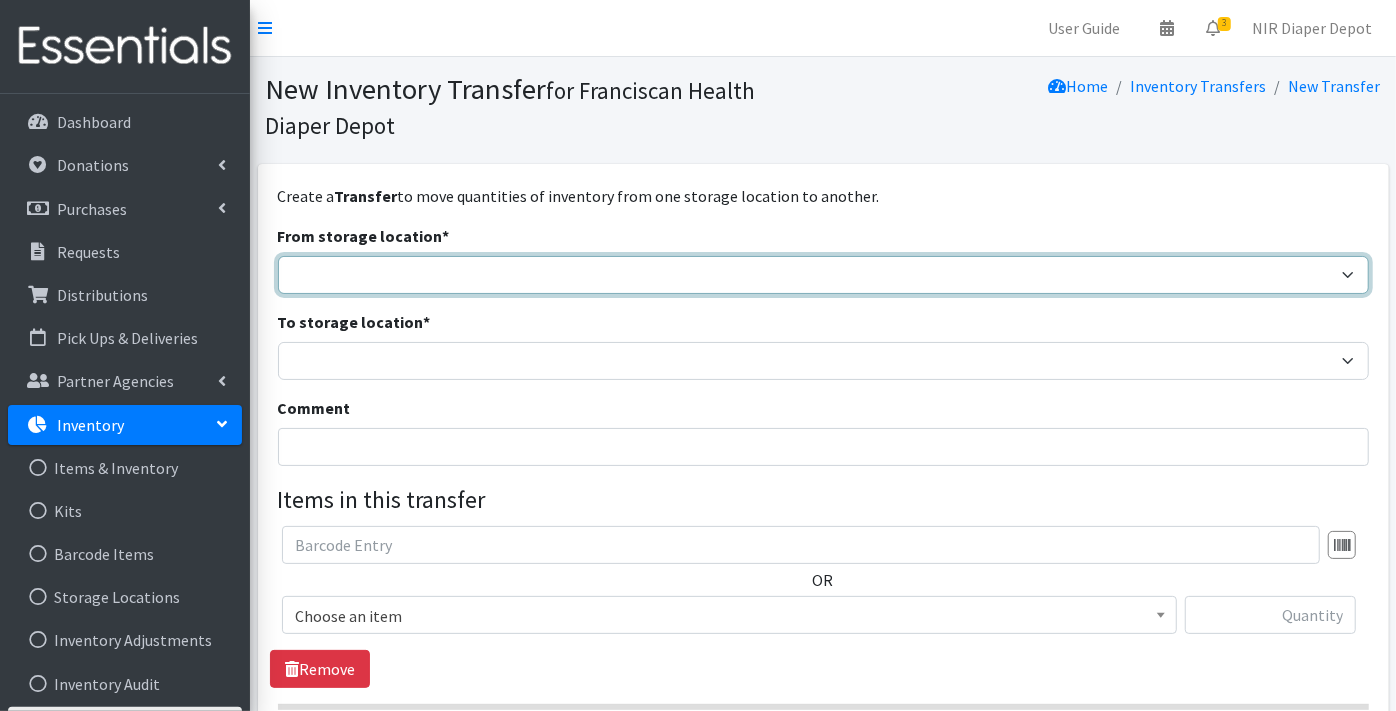 click on "Crown Point Bulk Storage
Crown Point Prenatal Assistance Program
Grant Car Seats
Hammond Prenatal Assistance Program
ICJI Car Seats
Michigan City Bulk Storage
Mental Health America
Michigan City Bulk Storage
Michigan City Prenatal Assistance Program
Munster Bulk Storage
Project Swaddle LaPorte
Project Swaddle Newton/Jasper
Rensselaer Prenatal Assistance Program" at bounding box center [823, 275] 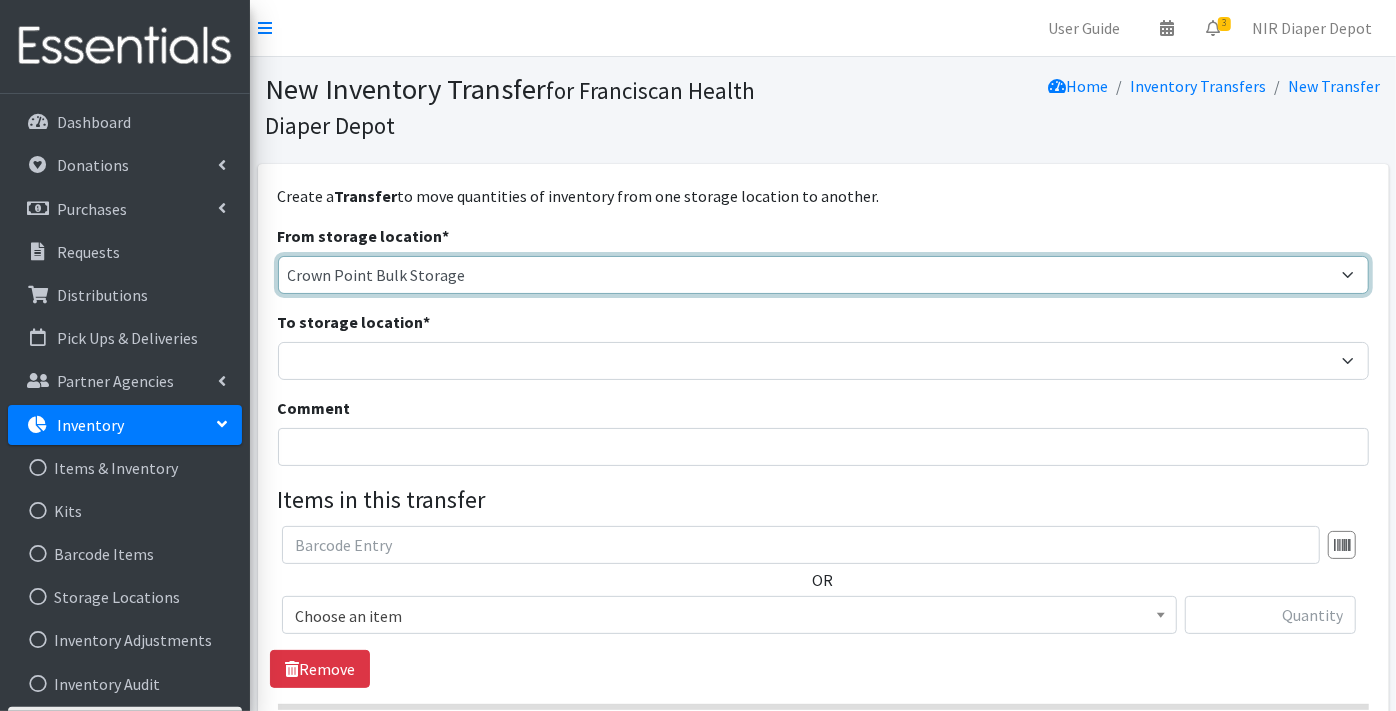 click on "Crown Point Bulk Storage
Crown Point Prenatal Assistance Program
Grant Car Seats
Hammond Prenatal Assistance Program
ICJI Car Seats
Michigan City Bulk Storage
Mental Health America
Michigan City Bulk Storage
Michigan City Prenatal Assistance Program
Munster Bulk Storage
Project Swaddle LaPorte
Project Swaddle Newton/Jasper
Rensselaer Prenatal Assistance Program" at bounding box center [823, 275] 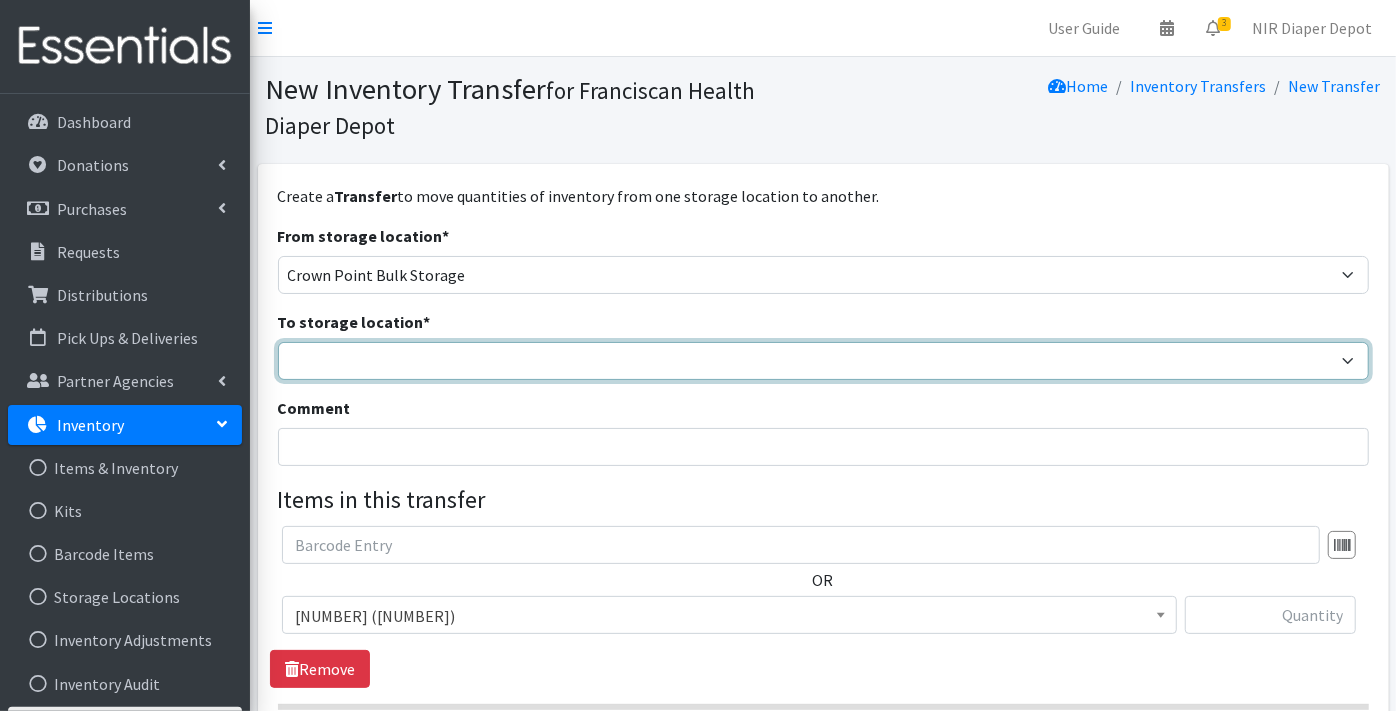 click on "Crown Point Bulk Storage
Crown Point Prenatal Assistance Program
Grant Car Seats
Hammond Prenatal Assistance Program
ICJI Car Seats
Michigan City Bulk Storage
Mental Health America
Michigan City Bulk Storage
Michigan City Prenatal Assistance Program
Munster Bulk Storage
Project Swaddle LaPorte
Project Swaddle Newton/Jasper
Rensselaer Prenatal Assistance Program" at bounding box center [823, 361] 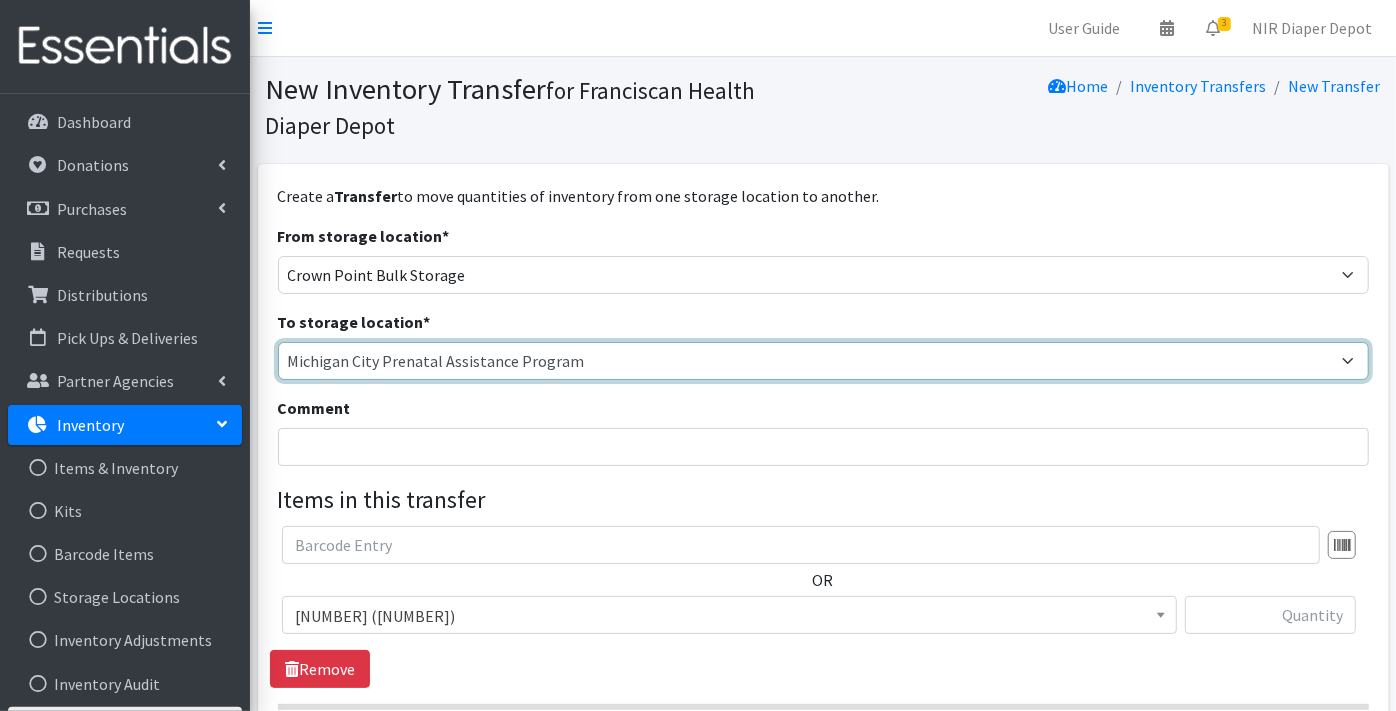 click on "Crown Point Bulk Storage
Crown Point Prenatal Assistance Program
Grant Car Seats
Hammond Prenatal Assistance Program
ICJI Car Seats
Mall Storage Michigan City
Mental Health America
Michigan City Bulk Storage
Michigan City Prenatal Assistance Program
Munster Bulk Storage
Project Swaddle LaPorte
Project Swaddle Newton/Jasper
Rensselaer Prenatal Assistance Program" at bounding box center [823, 361] 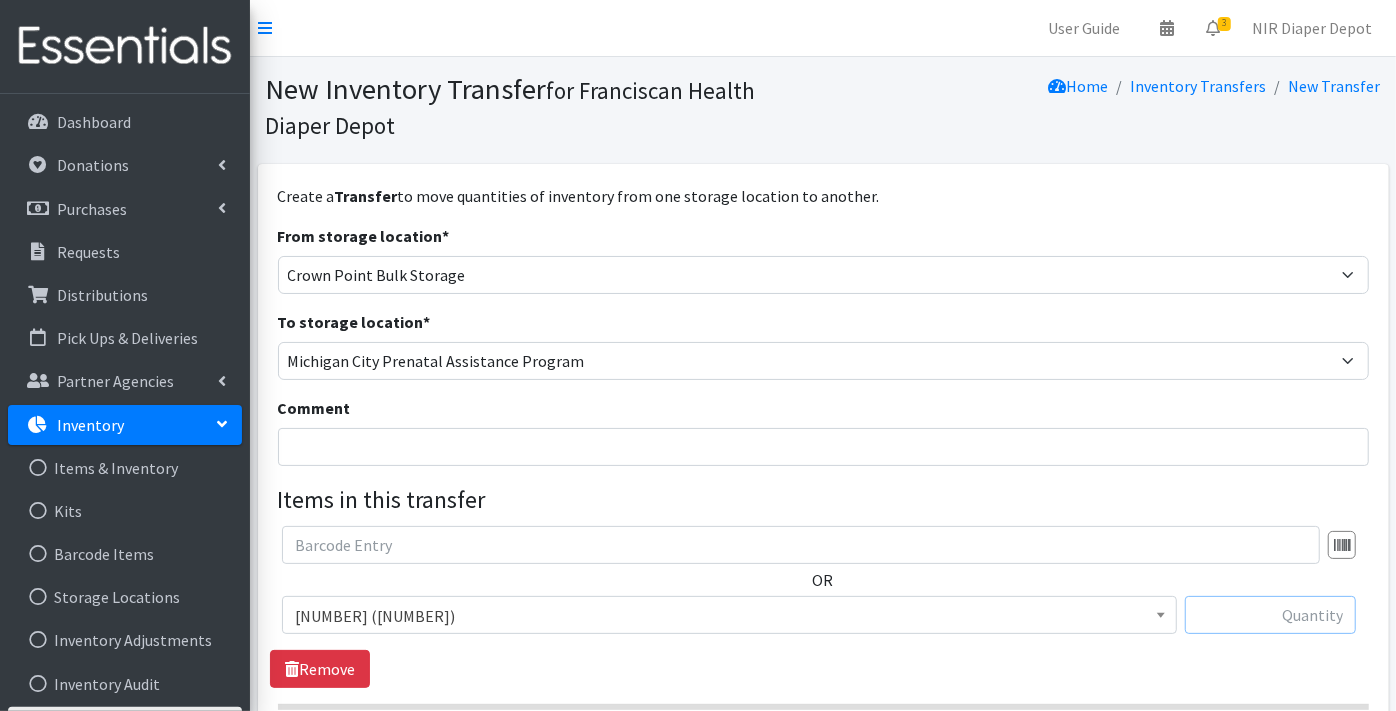 click at bounding box center (1270, 615) 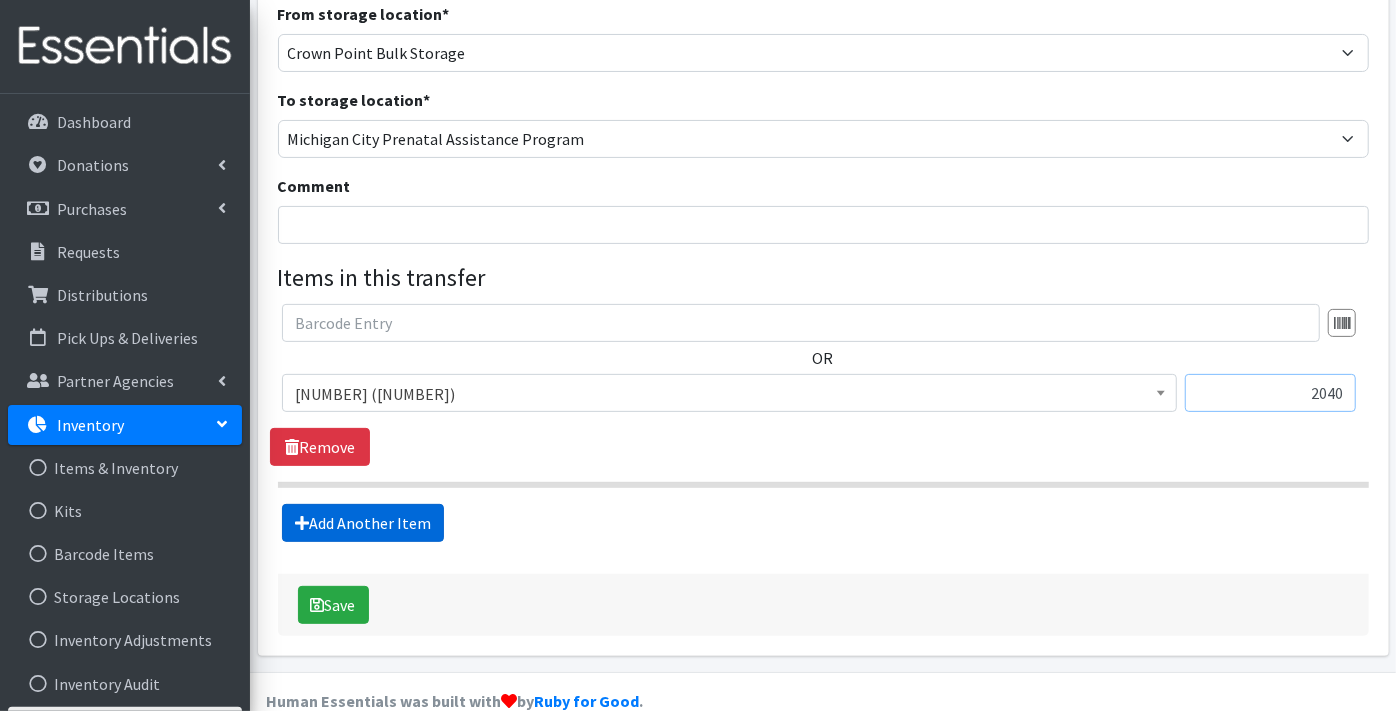 type on "2040" 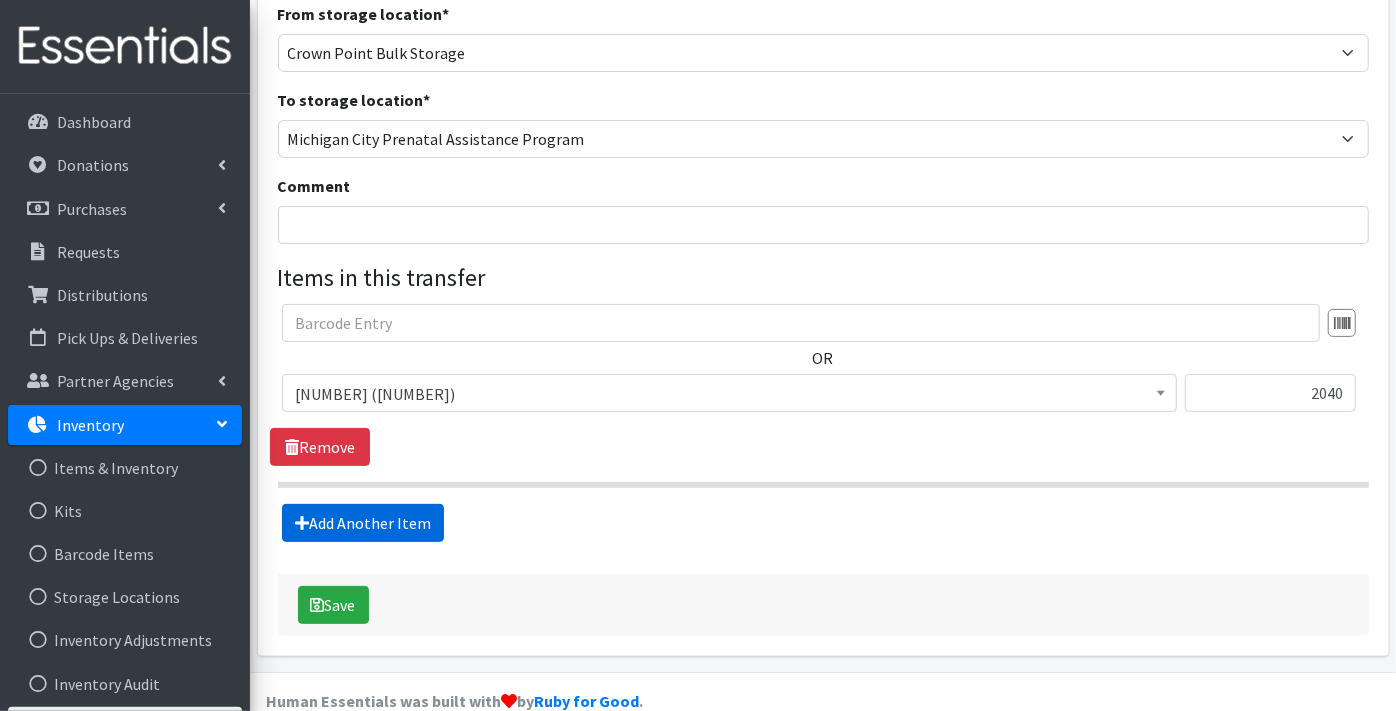 click on "Add Another Item" at bounding box center [363, 523] 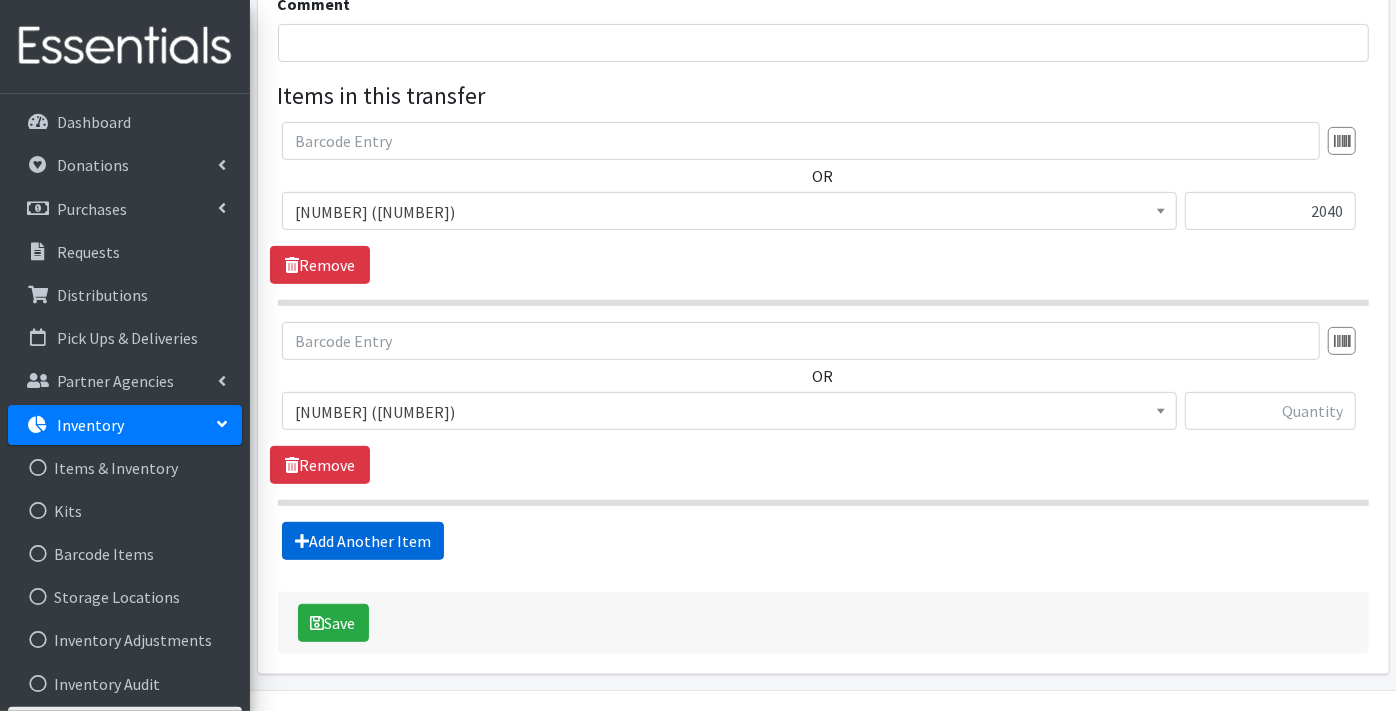 scroll, scrollTop: 454, scrollLeft: 0, axis: vertical 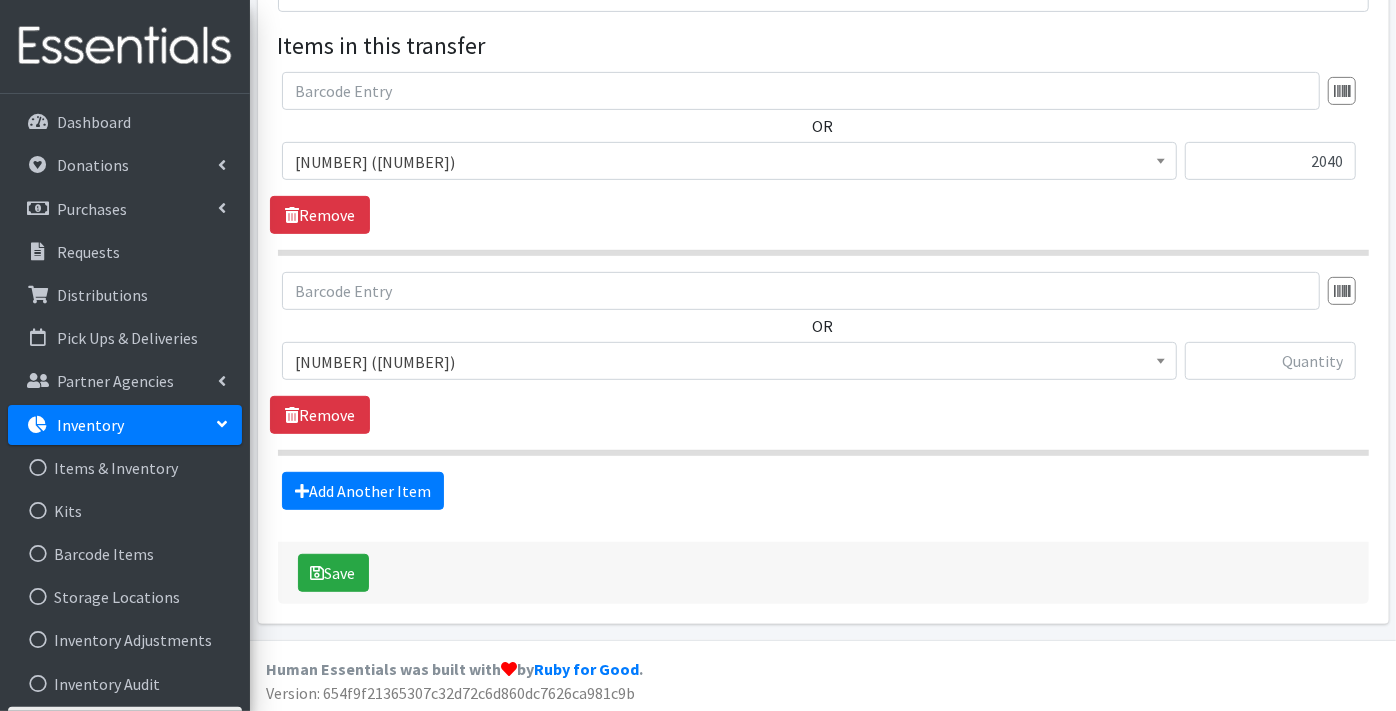 click on "1 (66096)" at bounding box center [729, 362] 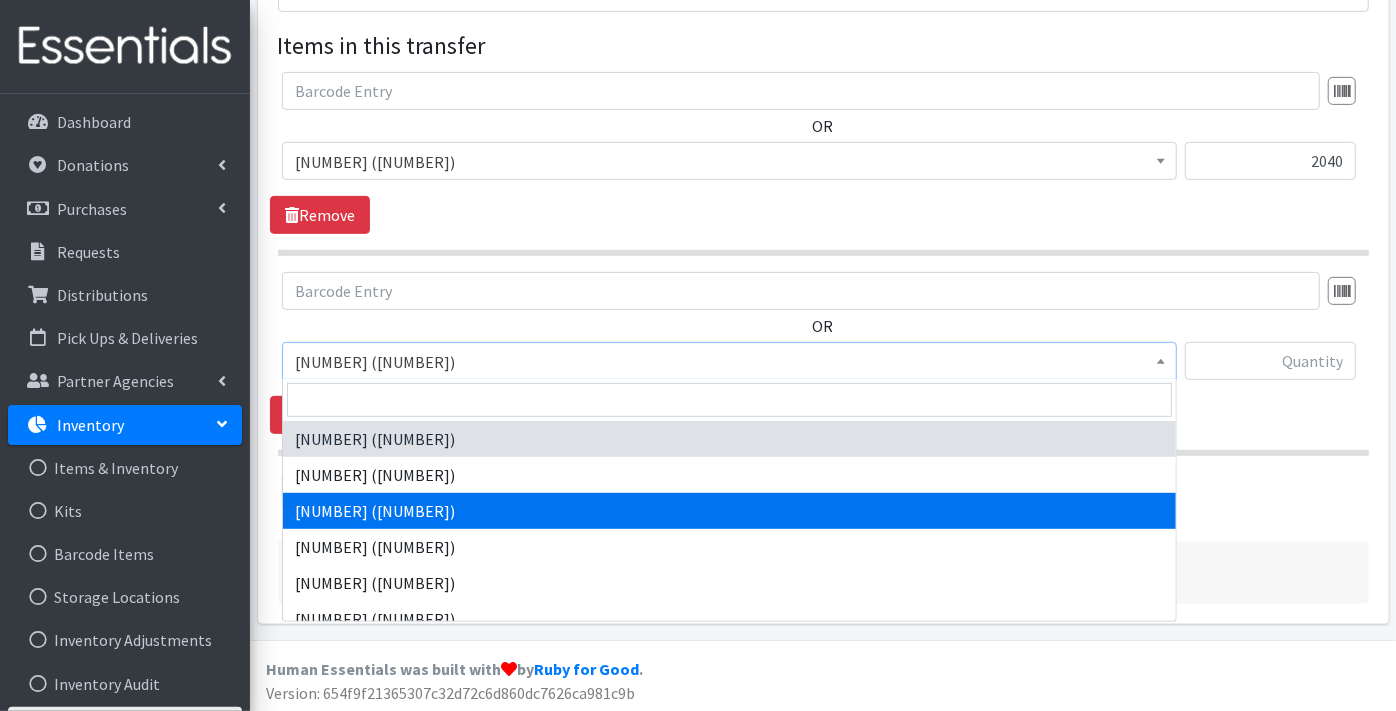 select on "9188" 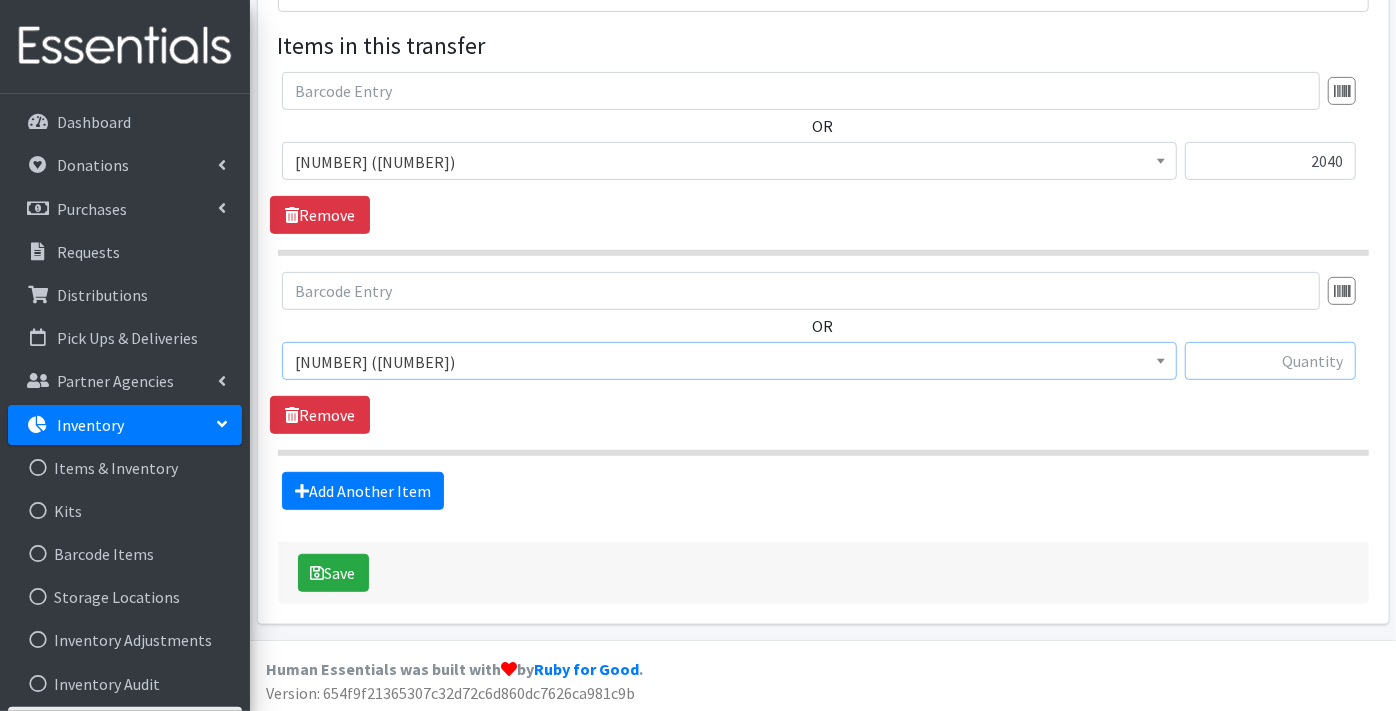 click at bounding box center (1270, 361) 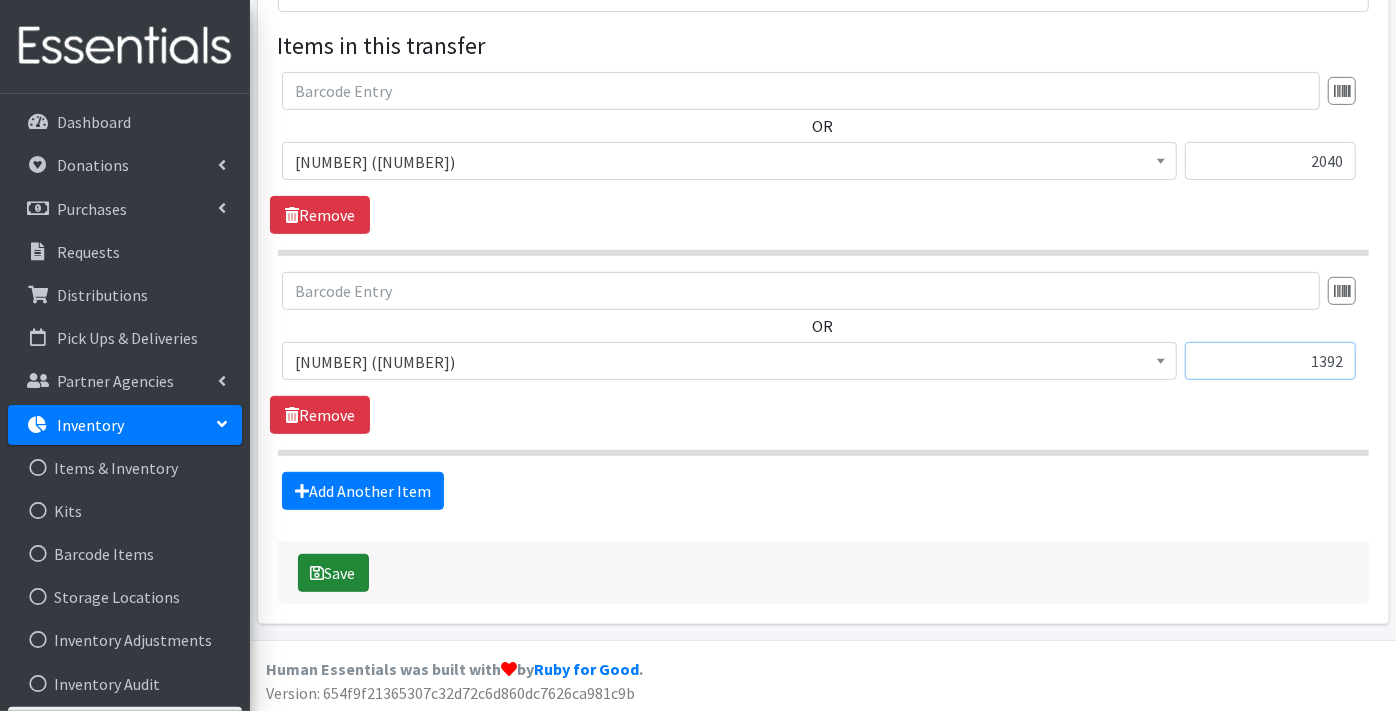 type on "1392" 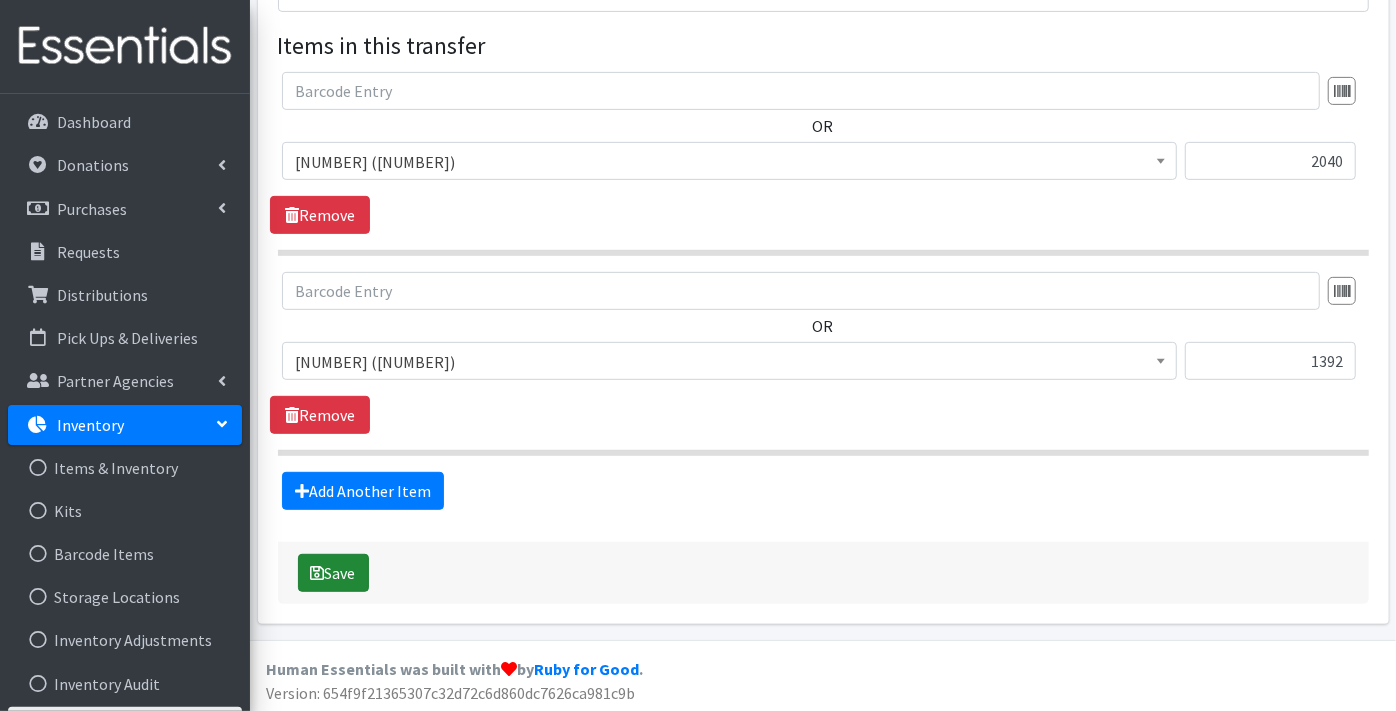 click on "Save" at bounding box center (333, 573) 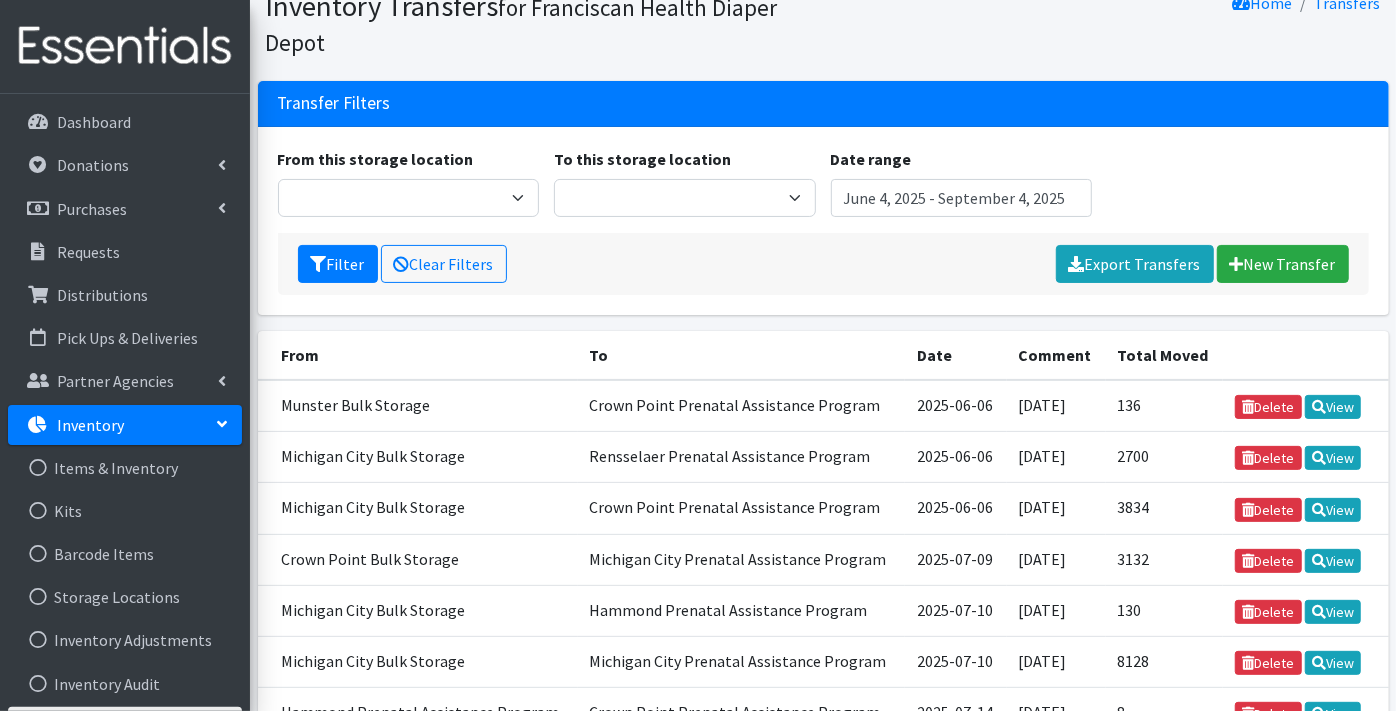 scroll, scrollTop: 132, scrollLeft: 0, axis: vertical 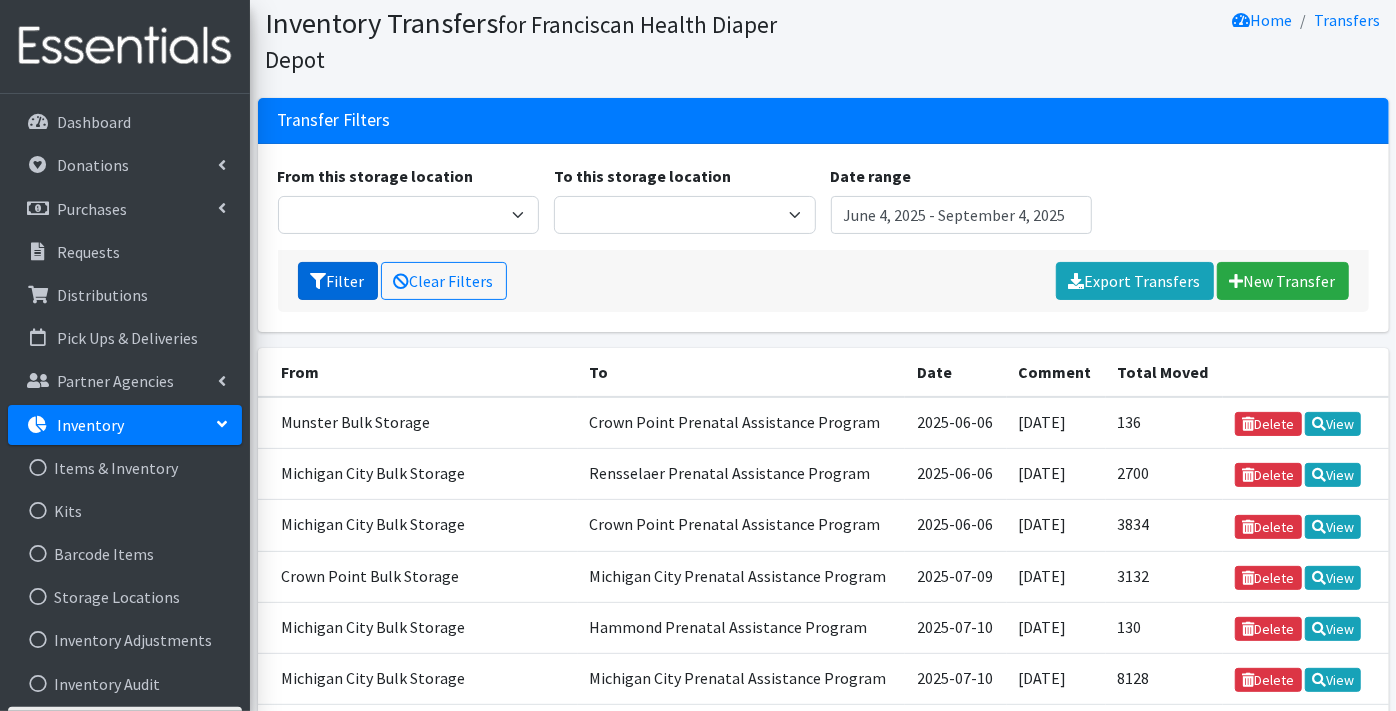 click on "Filter" at bounding box center (338, 281) 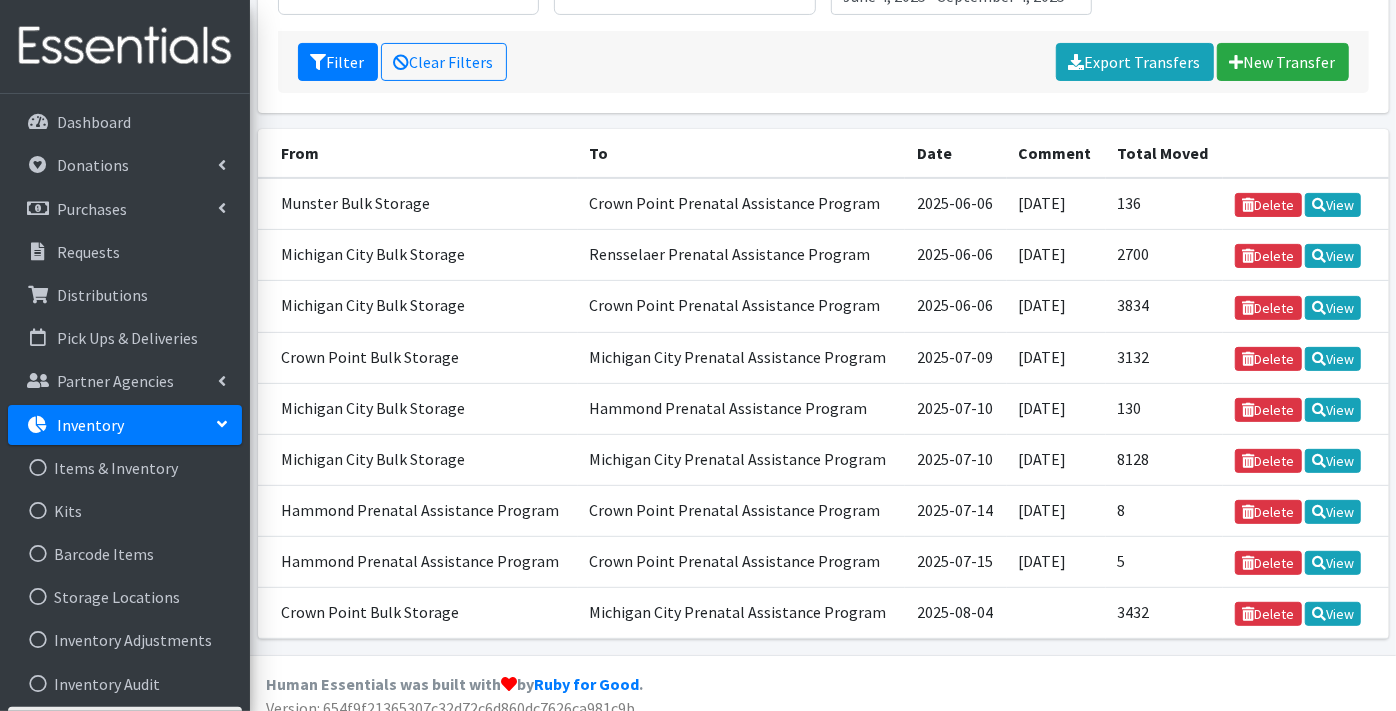 scroll, scrollTop: 288, scrollLeft: 0, axis: vertical 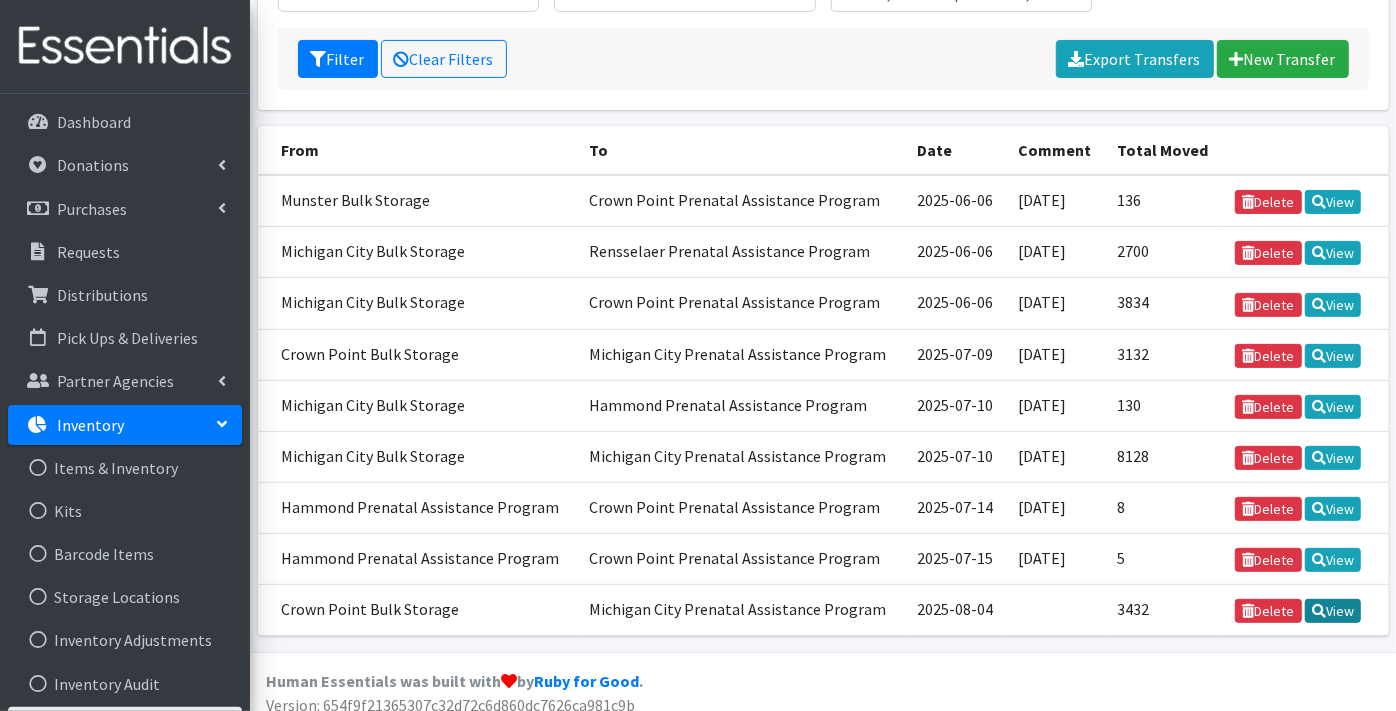 click on "View" at bounding box center (1333, 611) 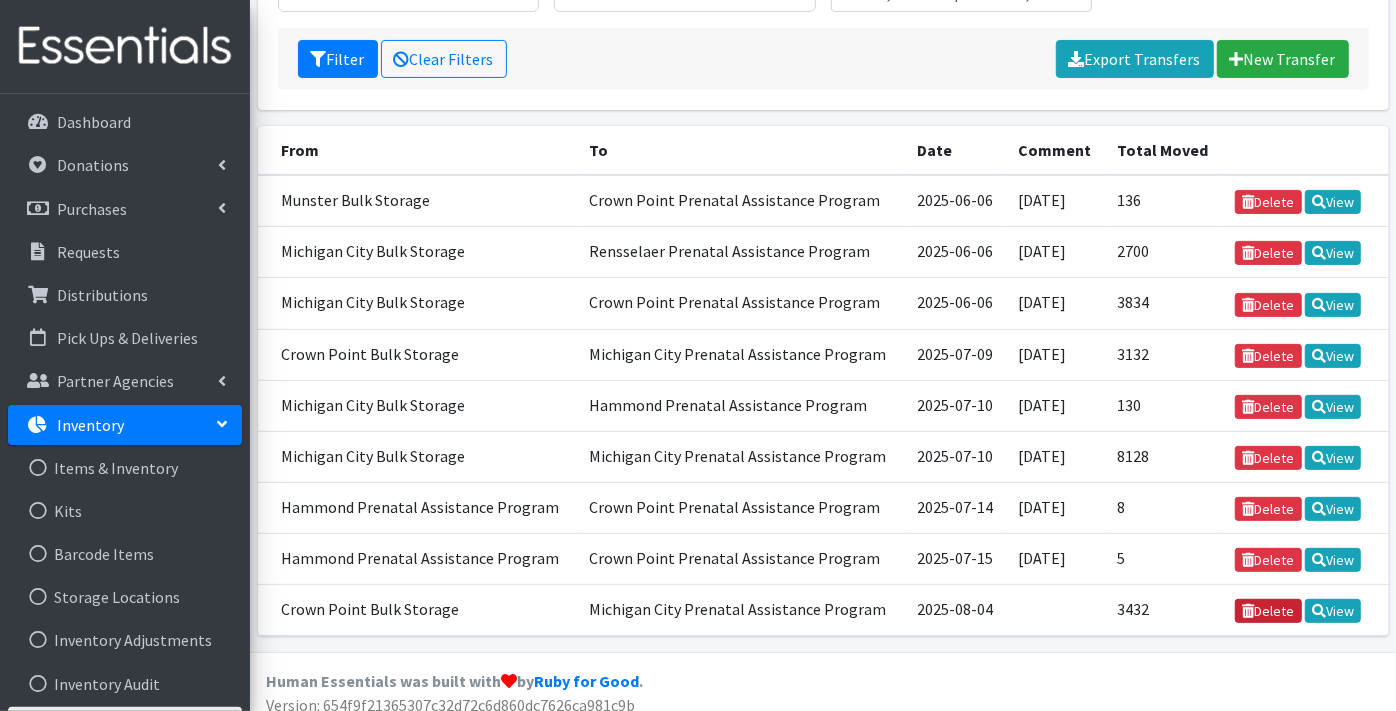 click on "Delete" at bounding box center (1268, 611) 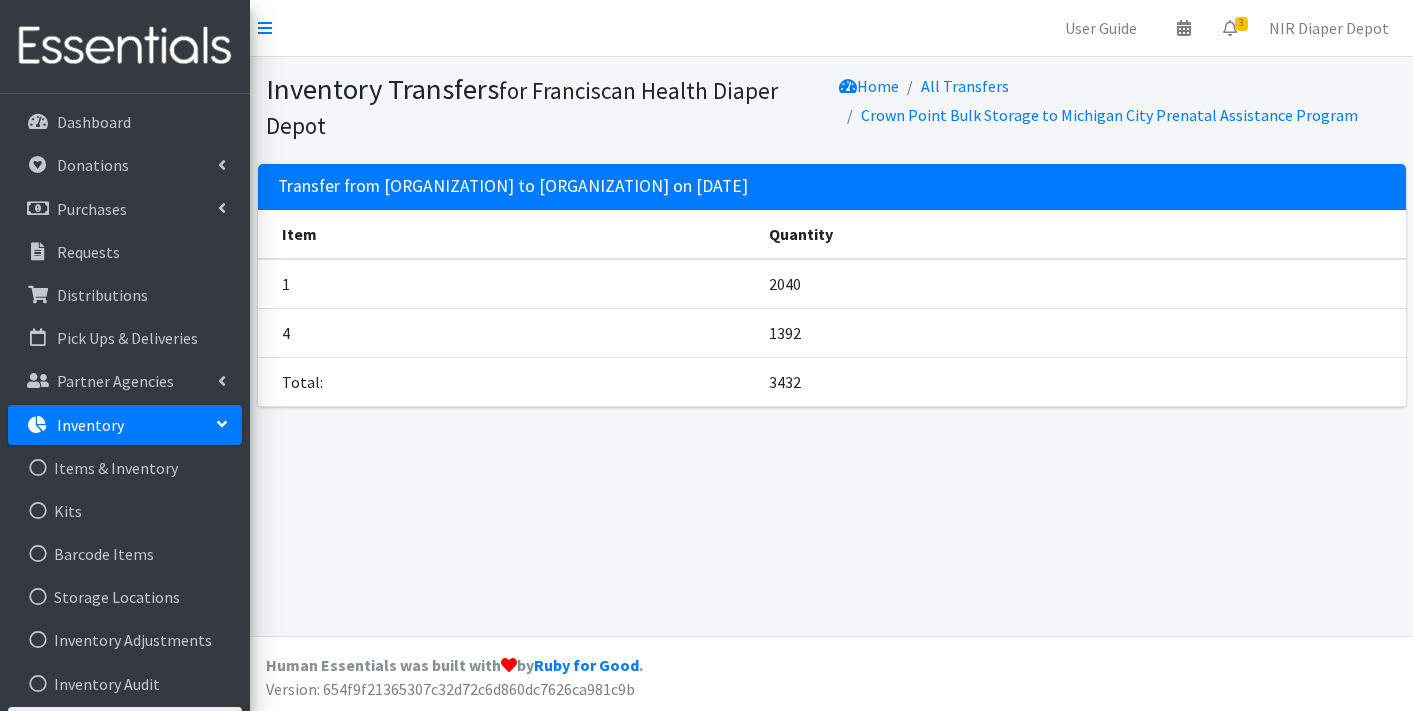 scroll, scrollTop: 0, scrollLeft: 0, axis: both 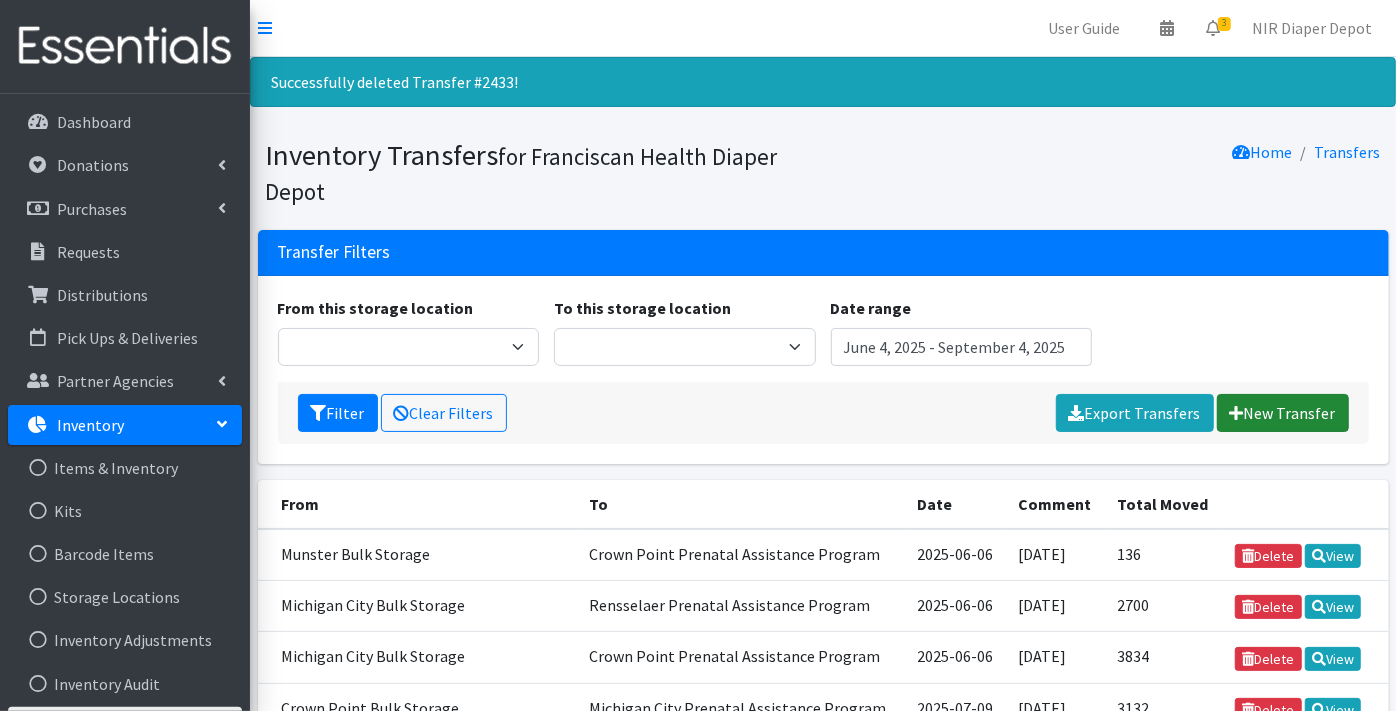 click on "New Transfer" at bounding box center (1283, 413) 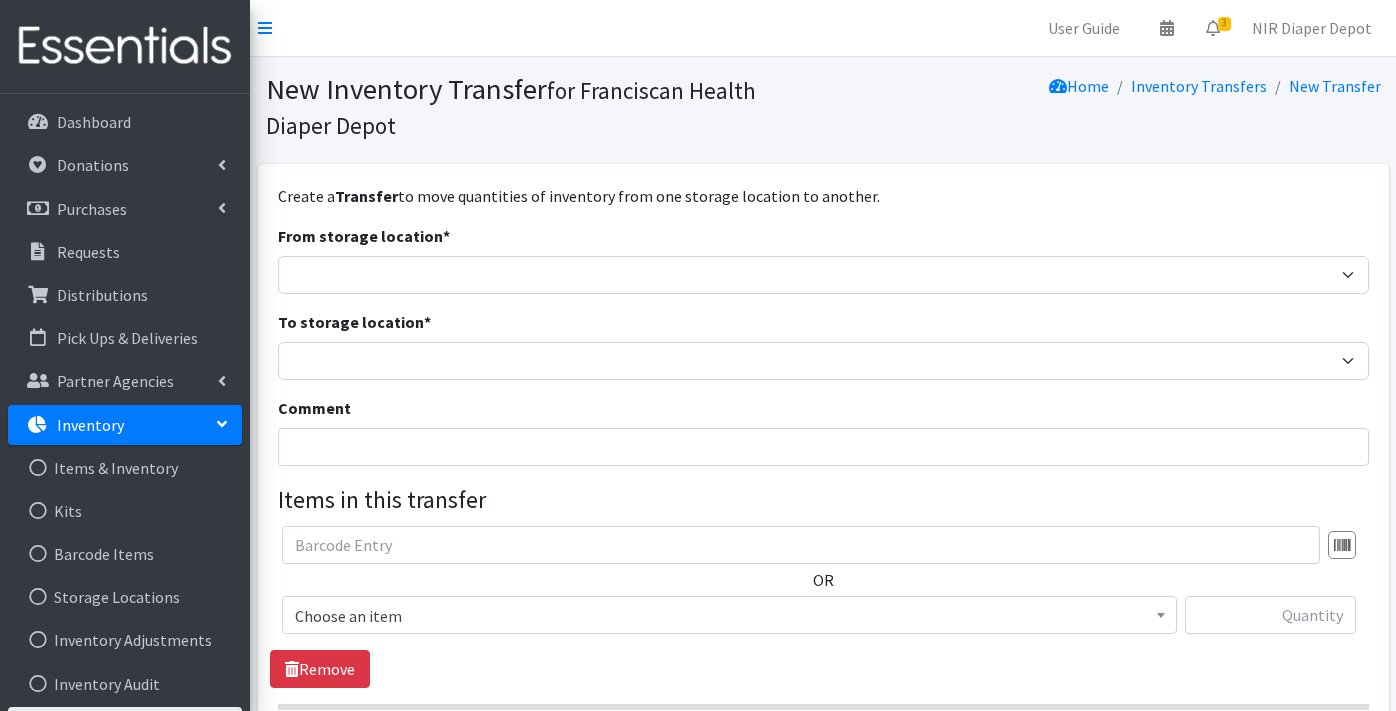 scroll, scrollTop: 0, scrollLeft: 0, axis: both 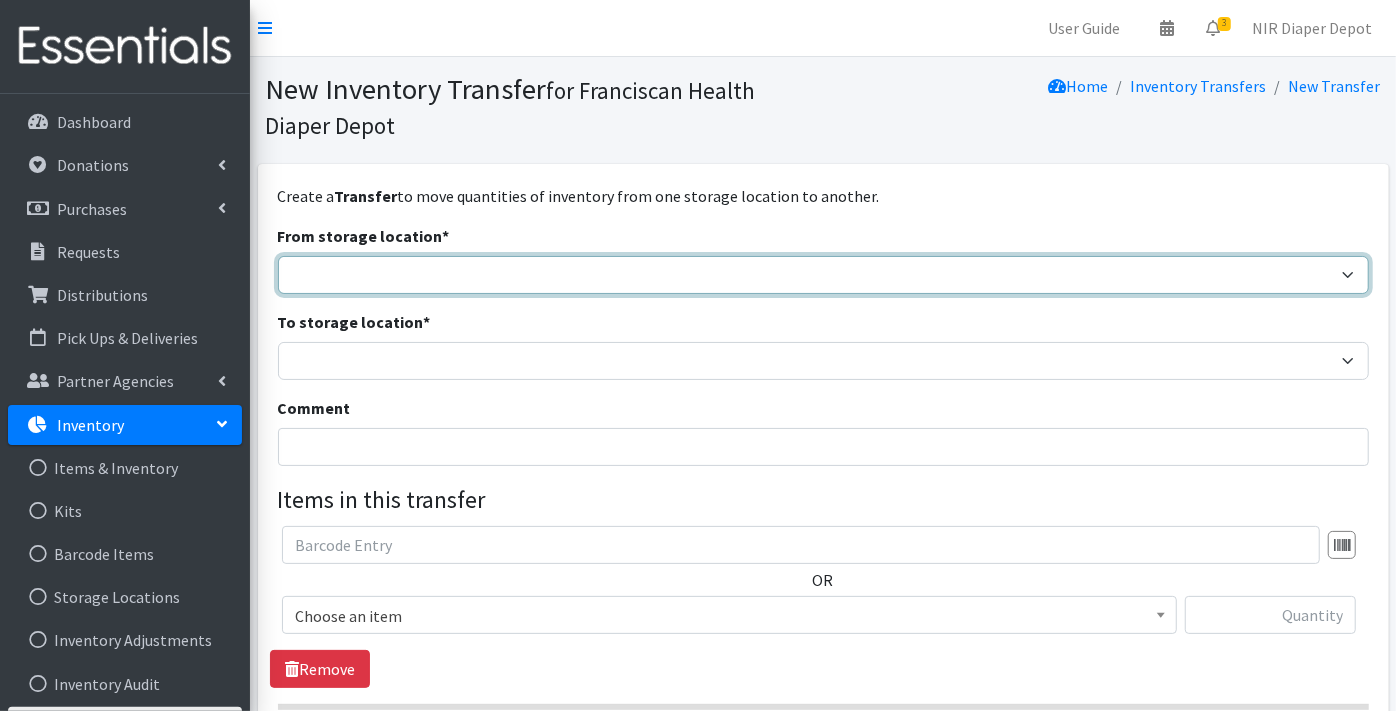 click on "Crown Point Bulk Storage
Crown Point Prenatal Assistance Program
Grant Car Seats
Hammond Prenatal Assistance Program
ICJI Car Seats
Mall Storage Michigan City
Mental Health America
Michigan City Bulk Storage
Michigan City Prenatal Assistance Program
Munster Bulk Storage
Project Swaddle LaPorte
Project Swaddle Newton/Jasper
Rensselaer Prenatal Assistance Program" at bounding box center (823, 275) 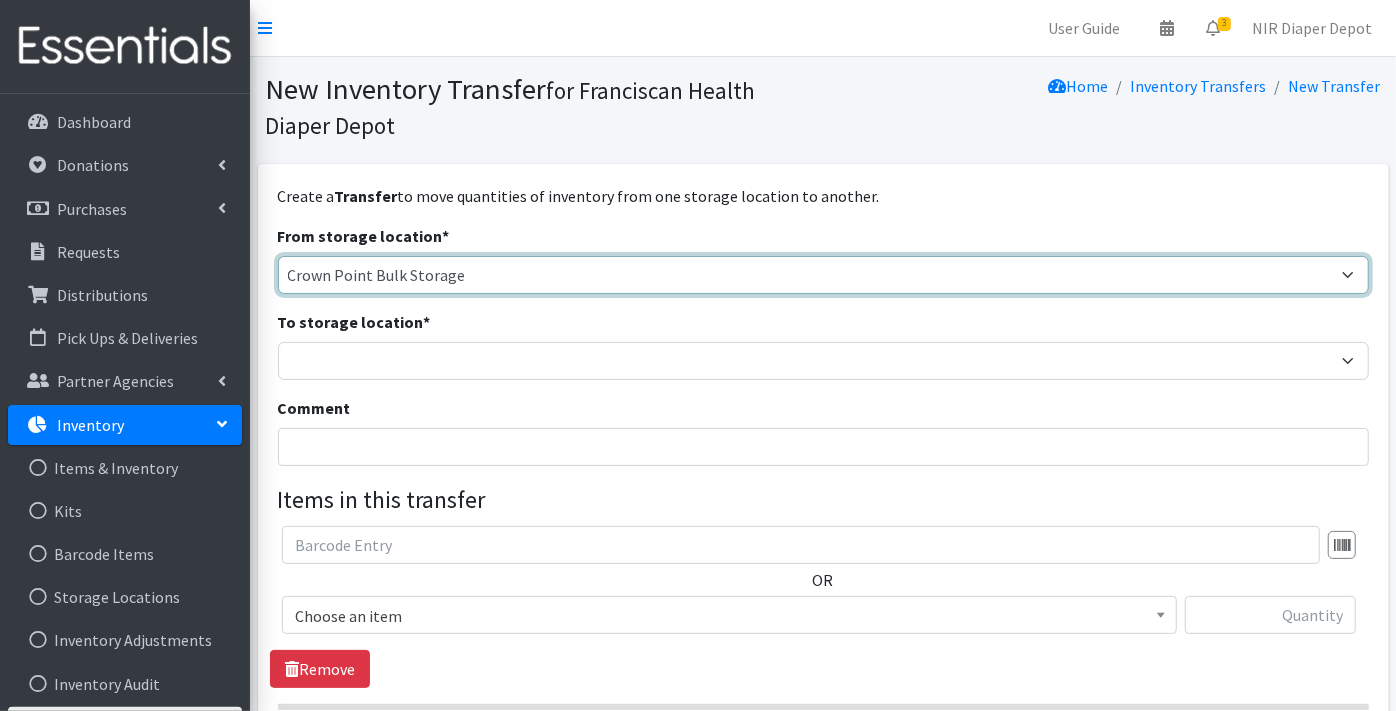 click on "Crown Point Bulk Storage
Crown Point Prenatal Assistance Program
Grant Car Seats
Hammond Prenatal Assistance Program
ICJI Car Seats
Mall Storage Michigan City
Mental Health America
Michigan City Bulk Storage
Michigan City Prenatal Assistance Program
Munster Bulk Storage
Project Swaddle LaPorte
Project Swaddle Newton/Jasper
Rensselaer Prenatal Assistance Program" at bounding box center [823, 275] 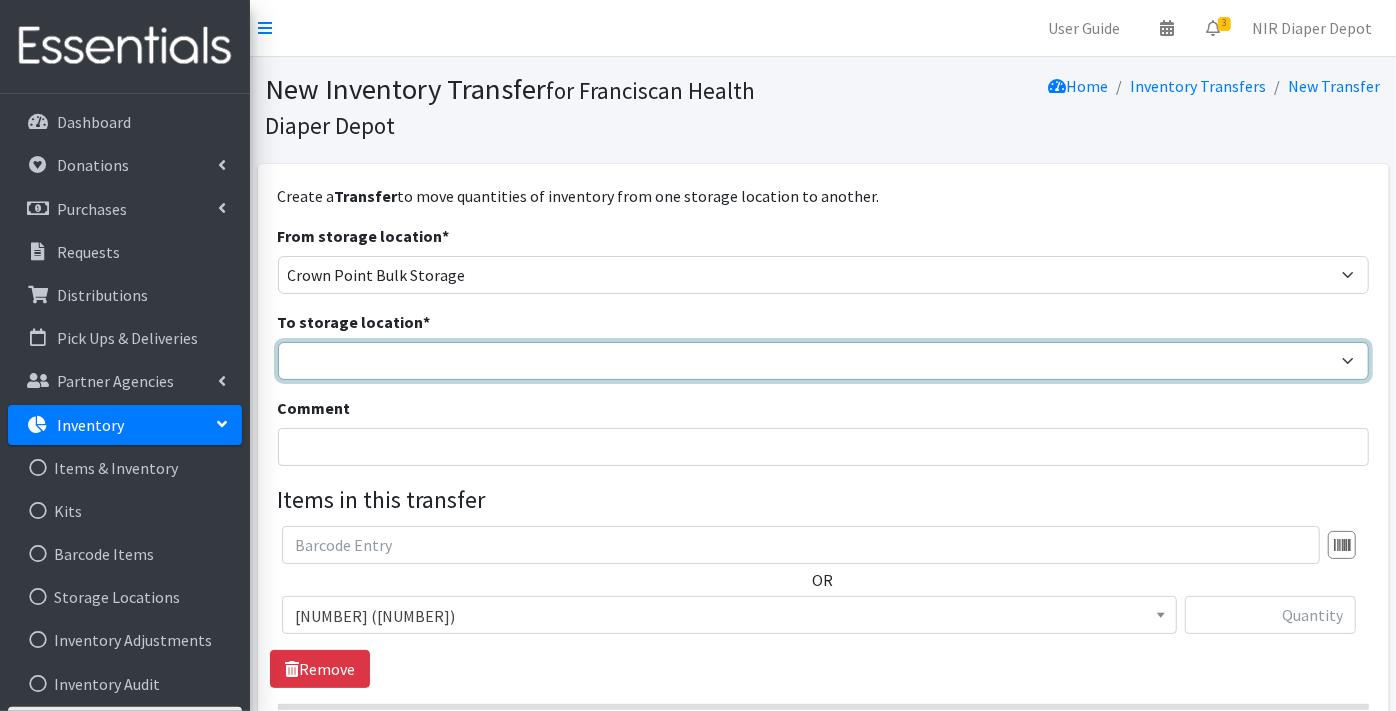click on "Crown Point Bulk Storage
Crown Point Prenatal Assistance Program
Grant Car Seats
Hammond Prenatal Assistance Program
ICJI Car Seats
Mall Storage Michigan City
Mental Health America
Michigan City Bulk Storage
Michigan City Prenatal Assistance Program
Munster Bulk Storage
Project Swaddle LaPorte
Project Swaddle Newton/Jasper
Rensselaer Prenatal Assistance Program" at bounding box center [823, 361] 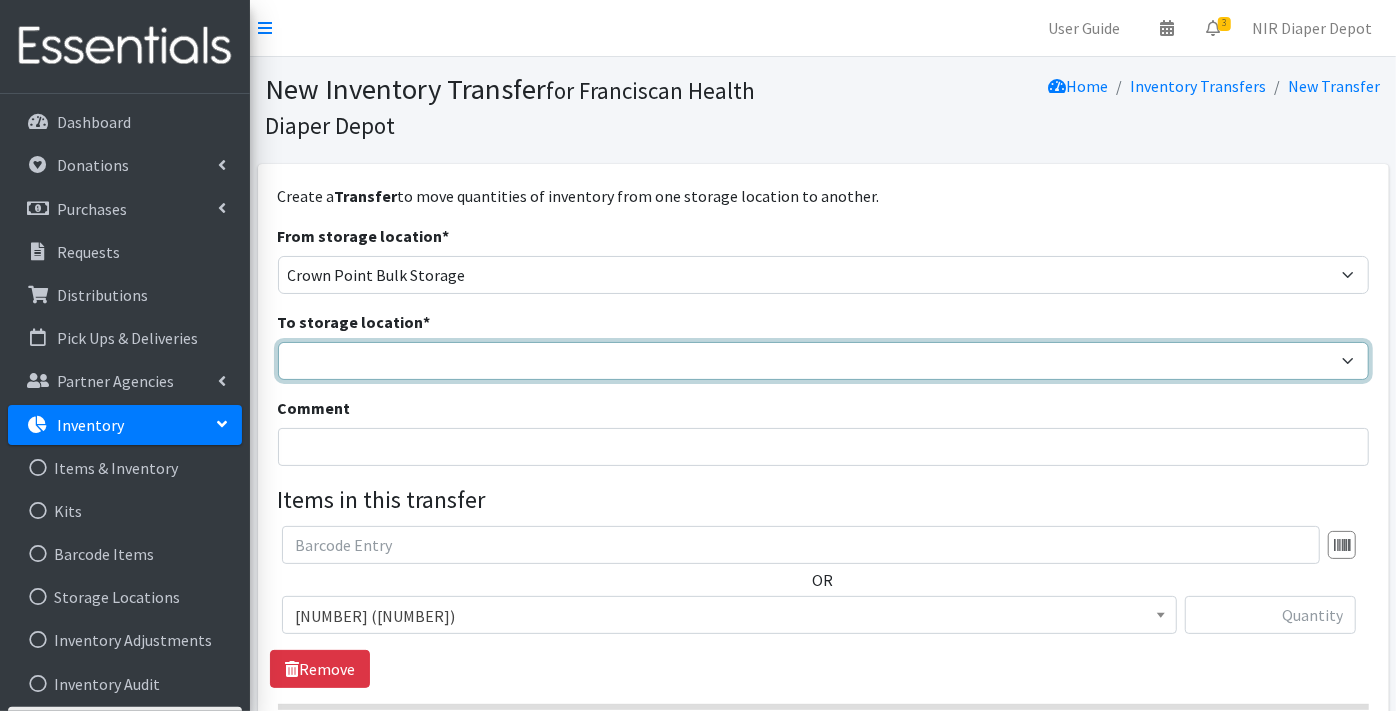 select on "263" 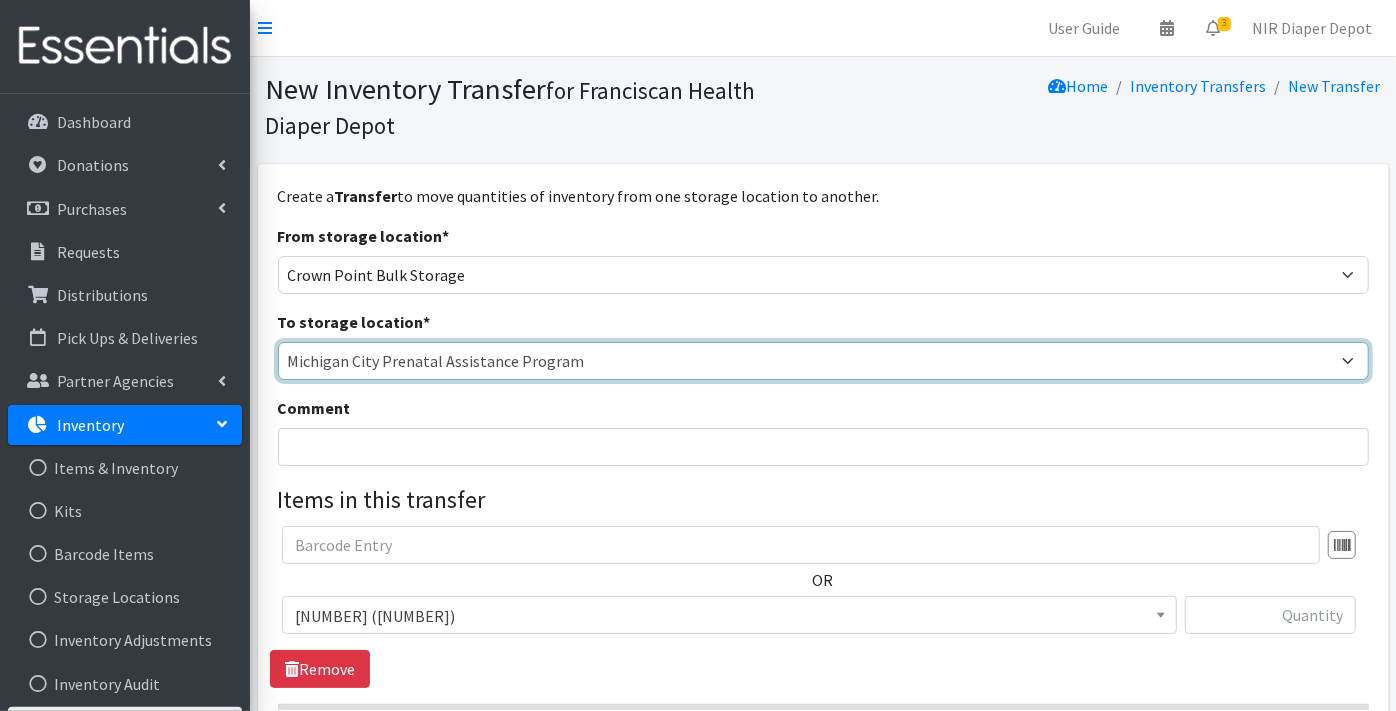 click on "Crown Point Bulk Storage
Crown Point Prenatal Assistance Program
Grant Car Seats
Hammond Prenatal Assistance Program
ICJI Car Seats
Mall Storage Michigan City
Mental Health America
Michigan City Bulk Storage
Michigan City Prenatal Assistance Program
Munster Bulk Storage
Project Swaddle LaPorte
Project Swaddle Newton/Jasper
Rensselaer Prenatal Assistance Program" at bounding box center [823, 361] 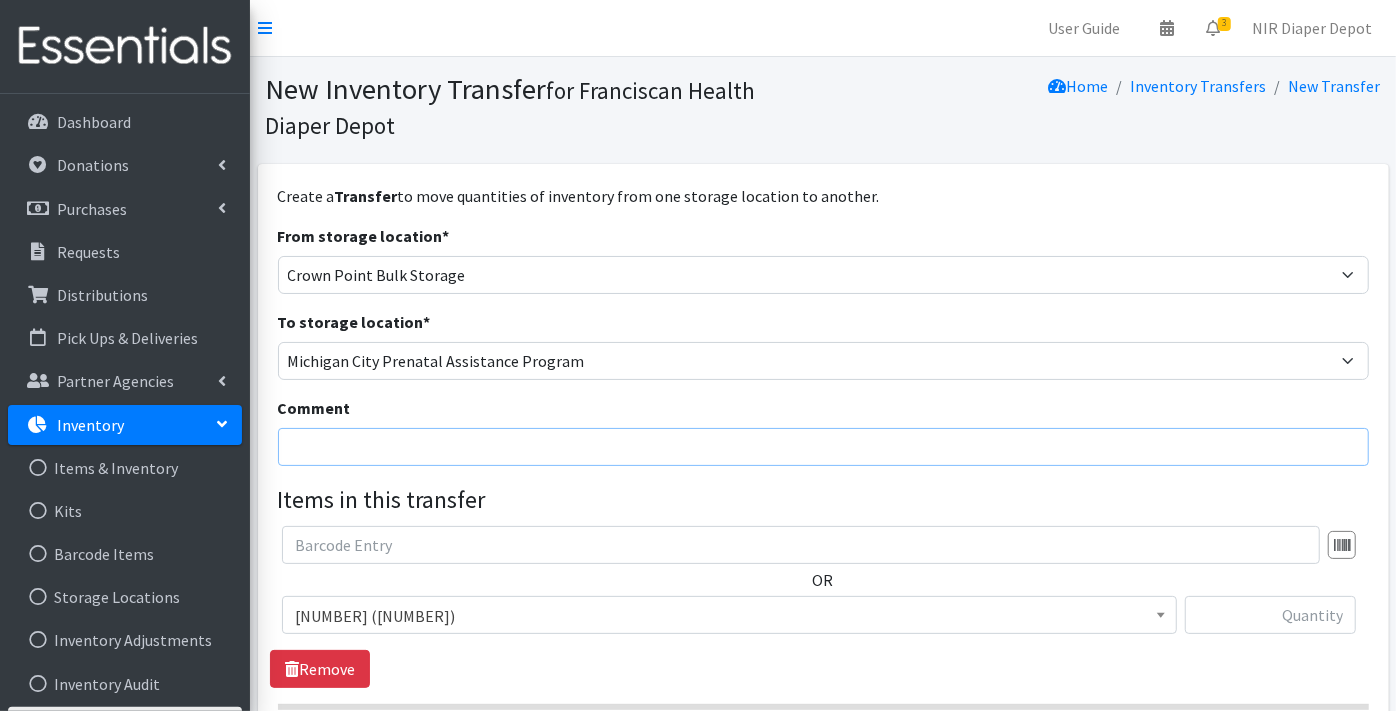 click on "Comment" at bounding box center (823, 447) 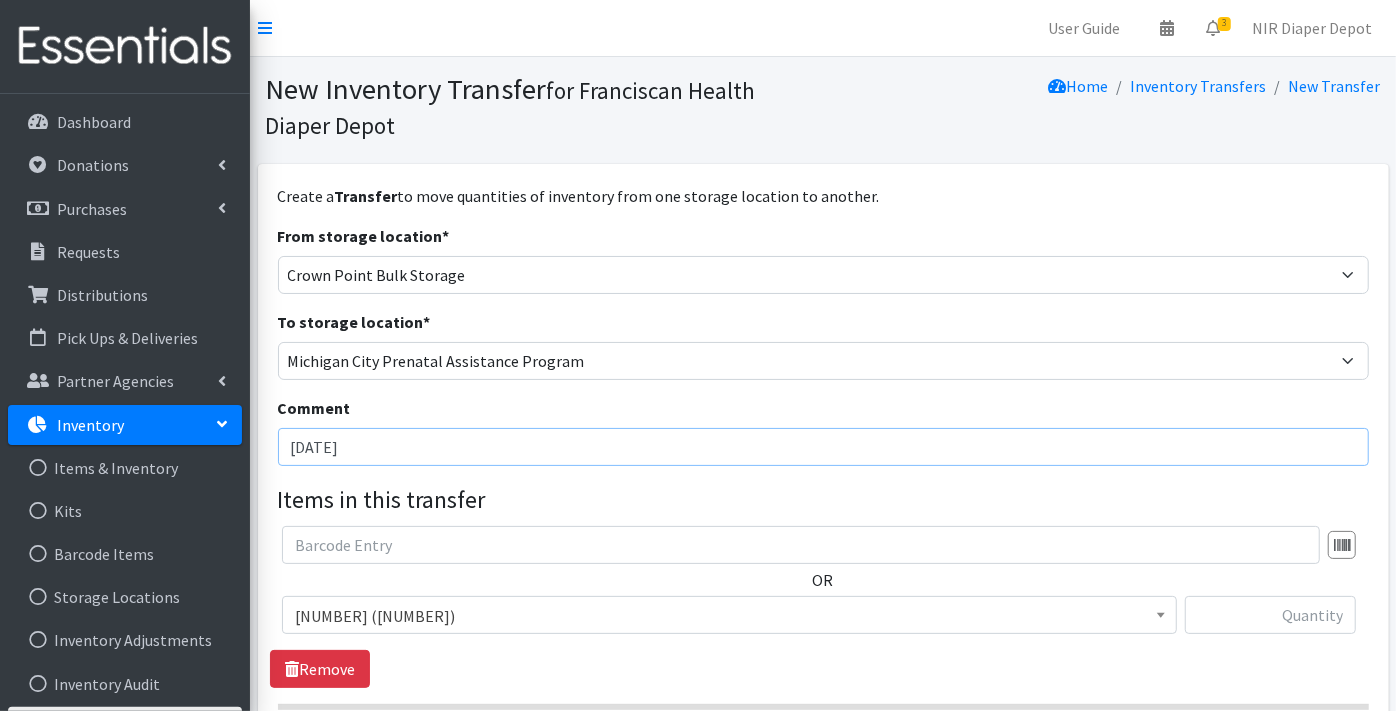 type on "8/4/25" 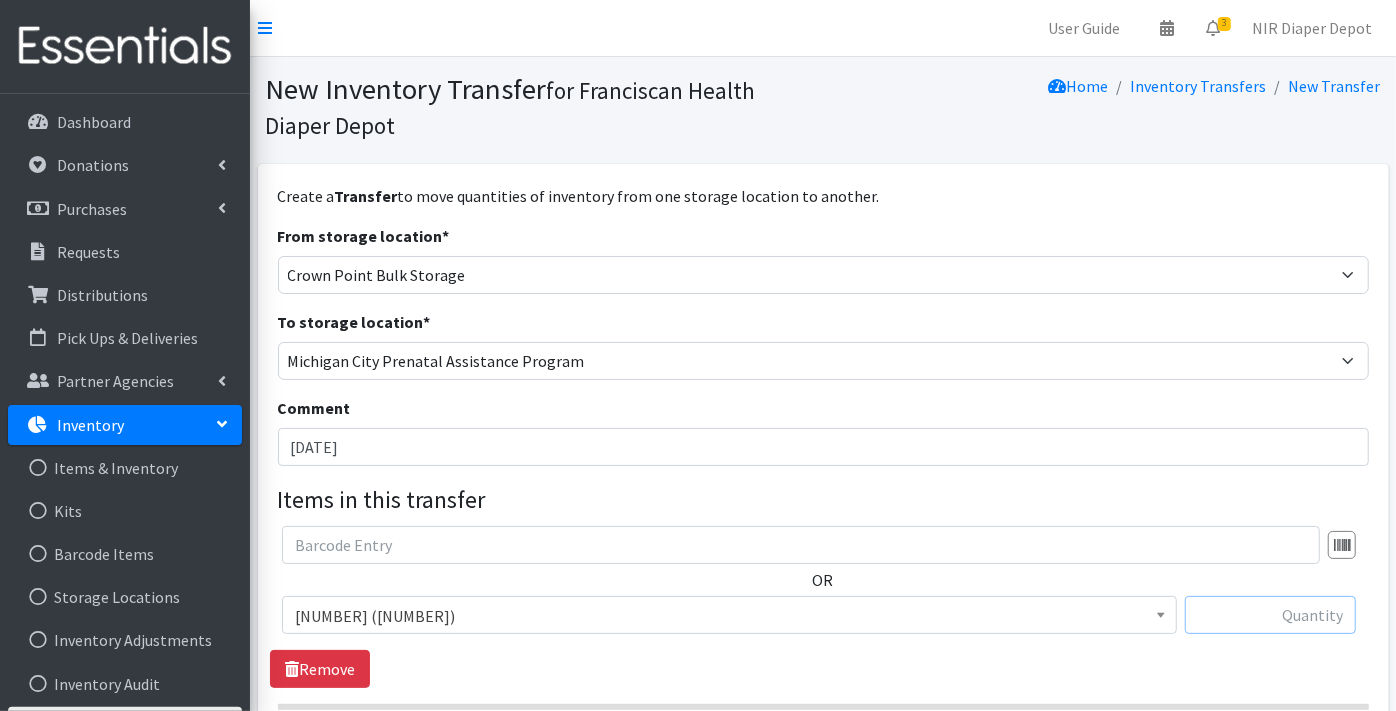 click at bounding box center [1270, 615] 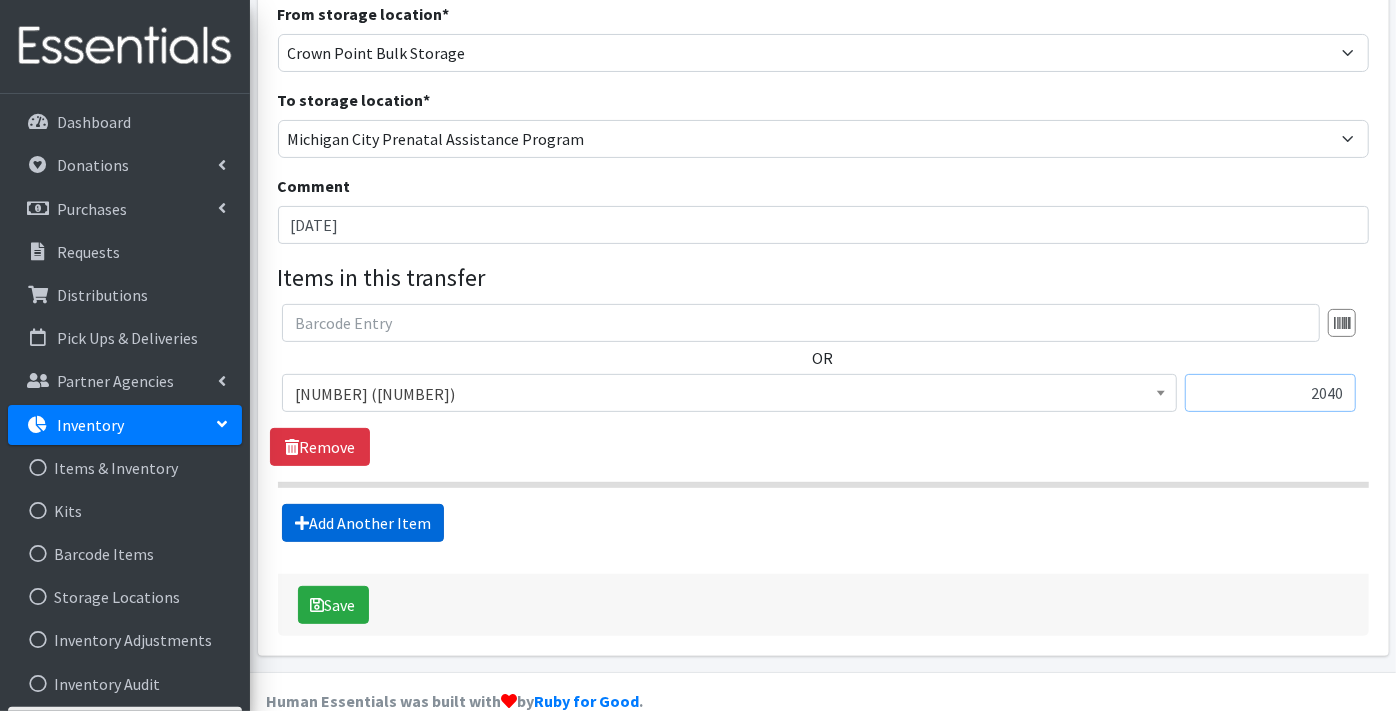 type on "2040" 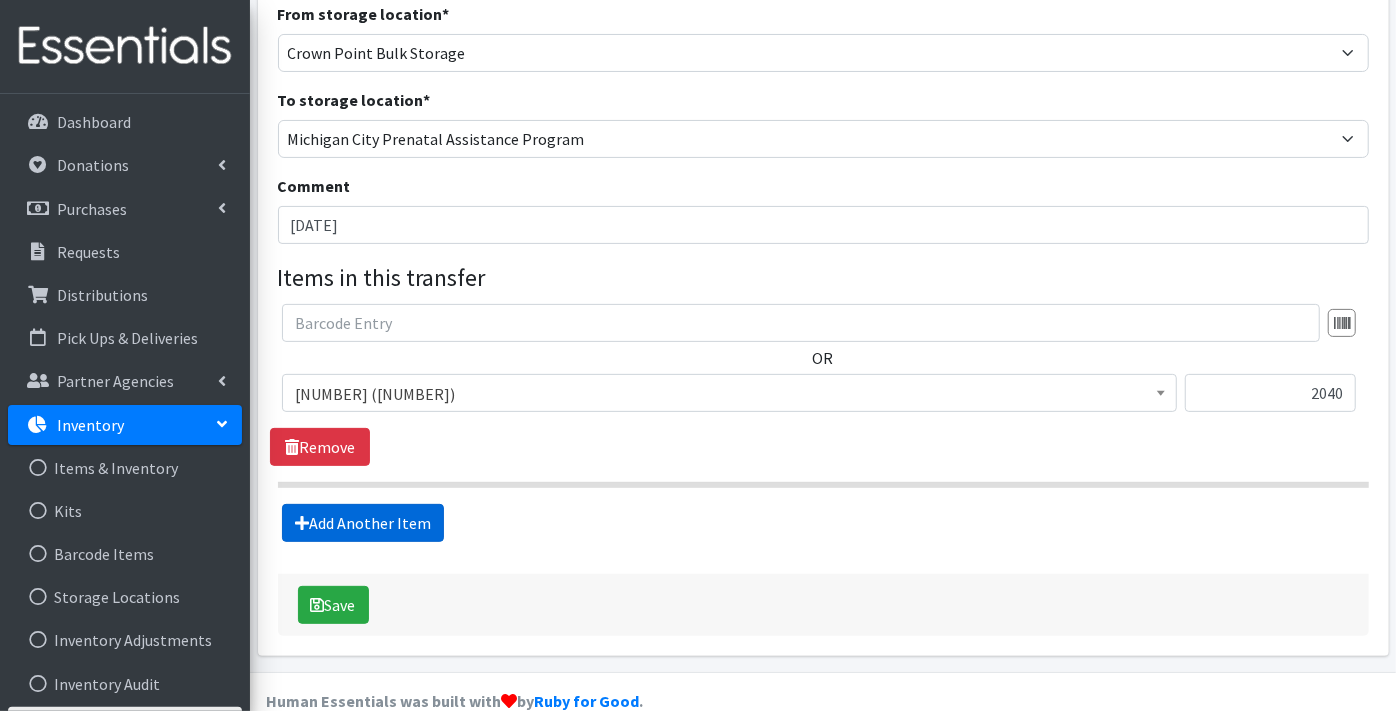 click on "Add Another Item" at bounding box center [363, 523] 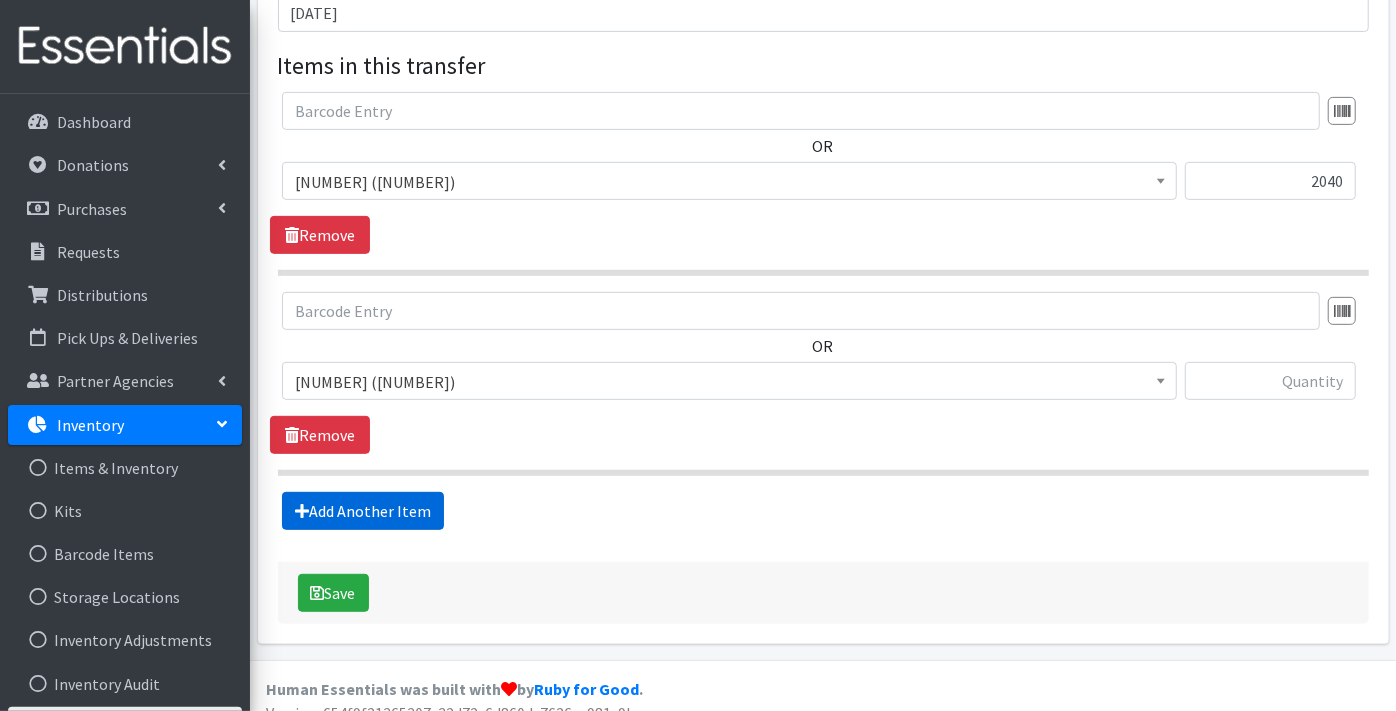 scroll, scrollTop: 454, scrollLeft: 0, axis: vertical 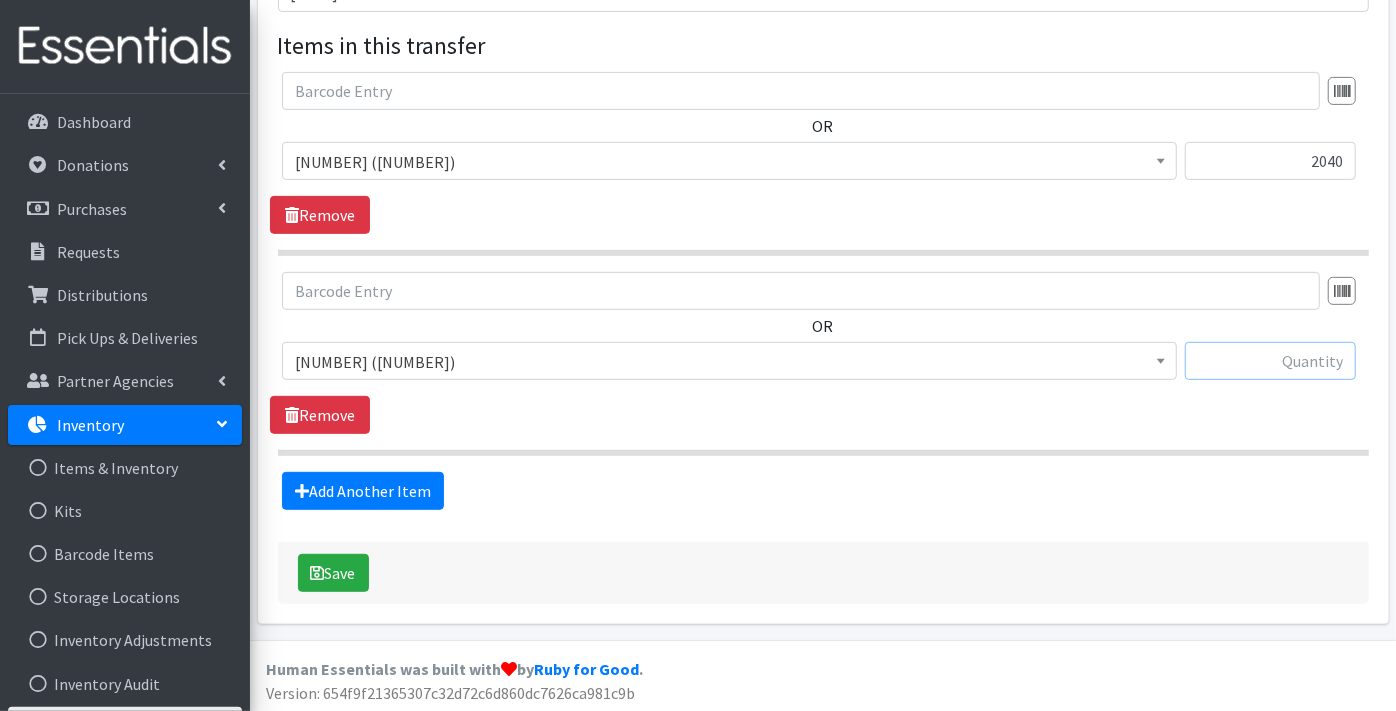 click at bounding box center (1270, 361) 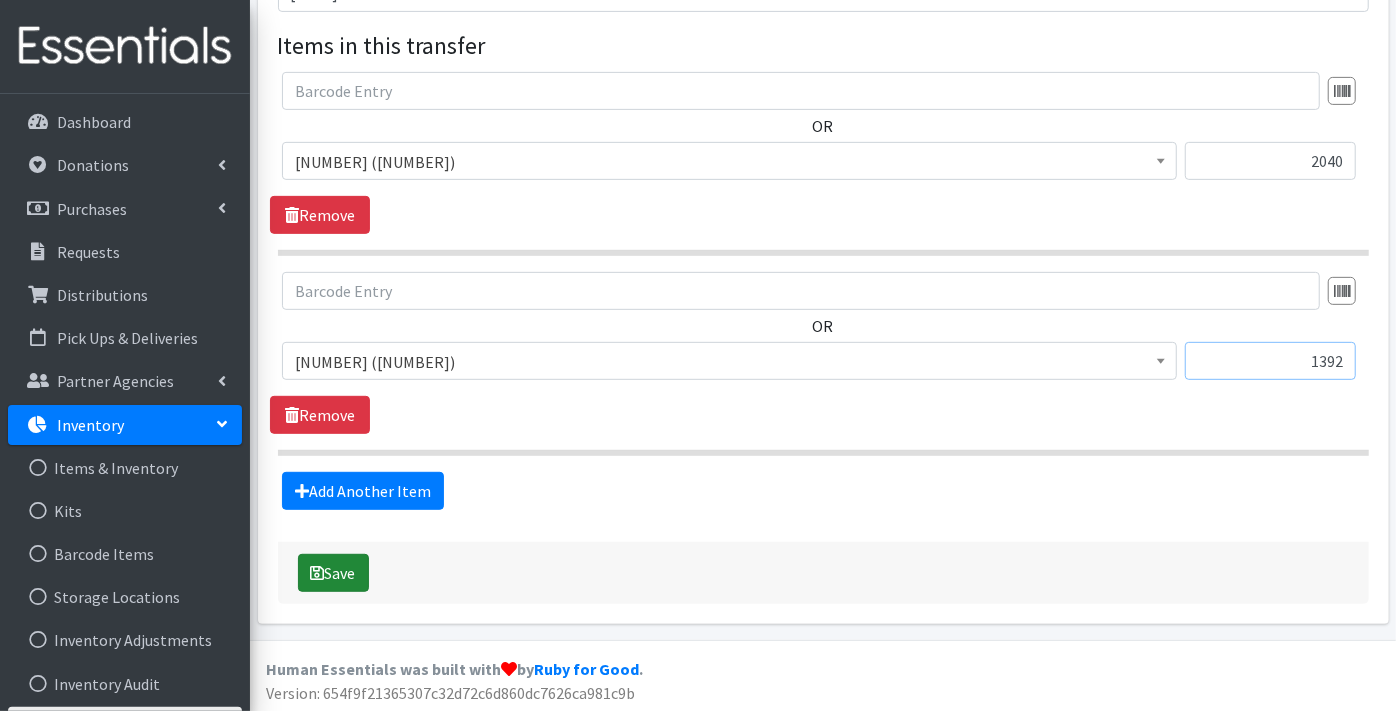 type on "1392" 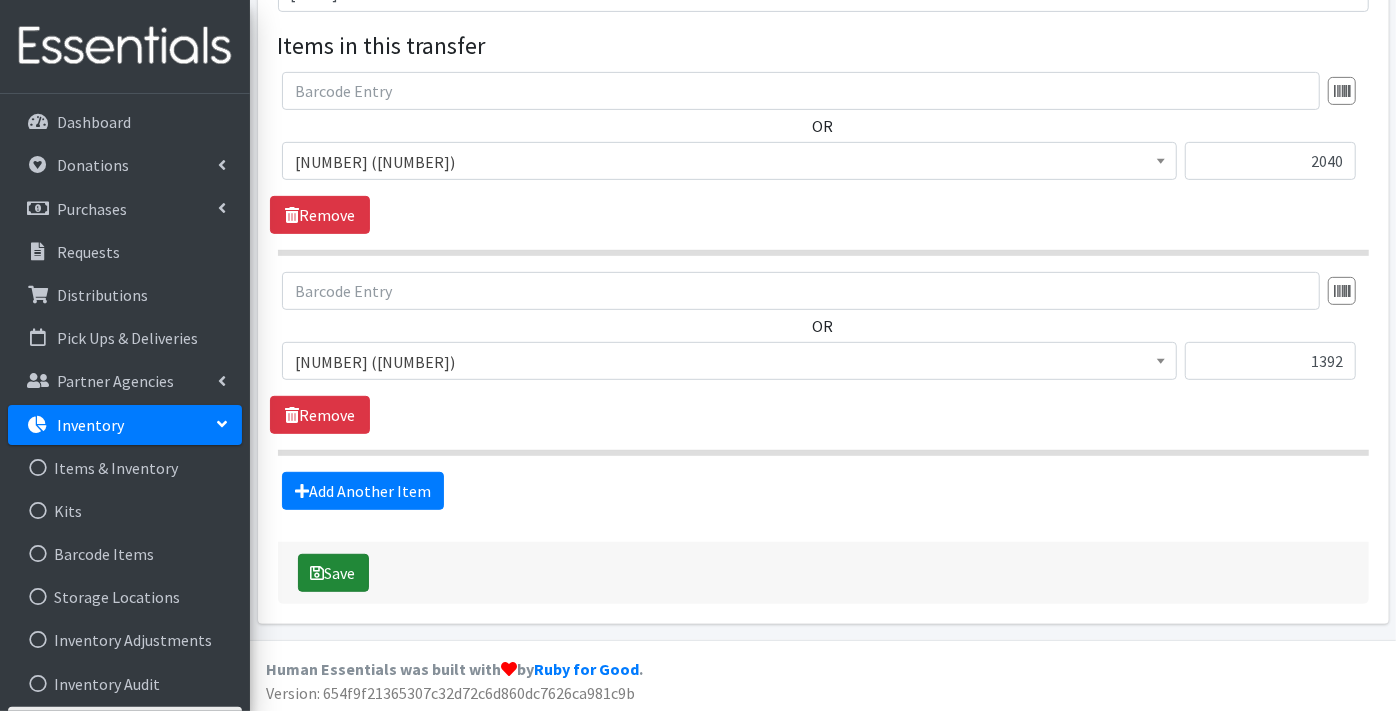 click on "Save" at bounding box center (333, 573) 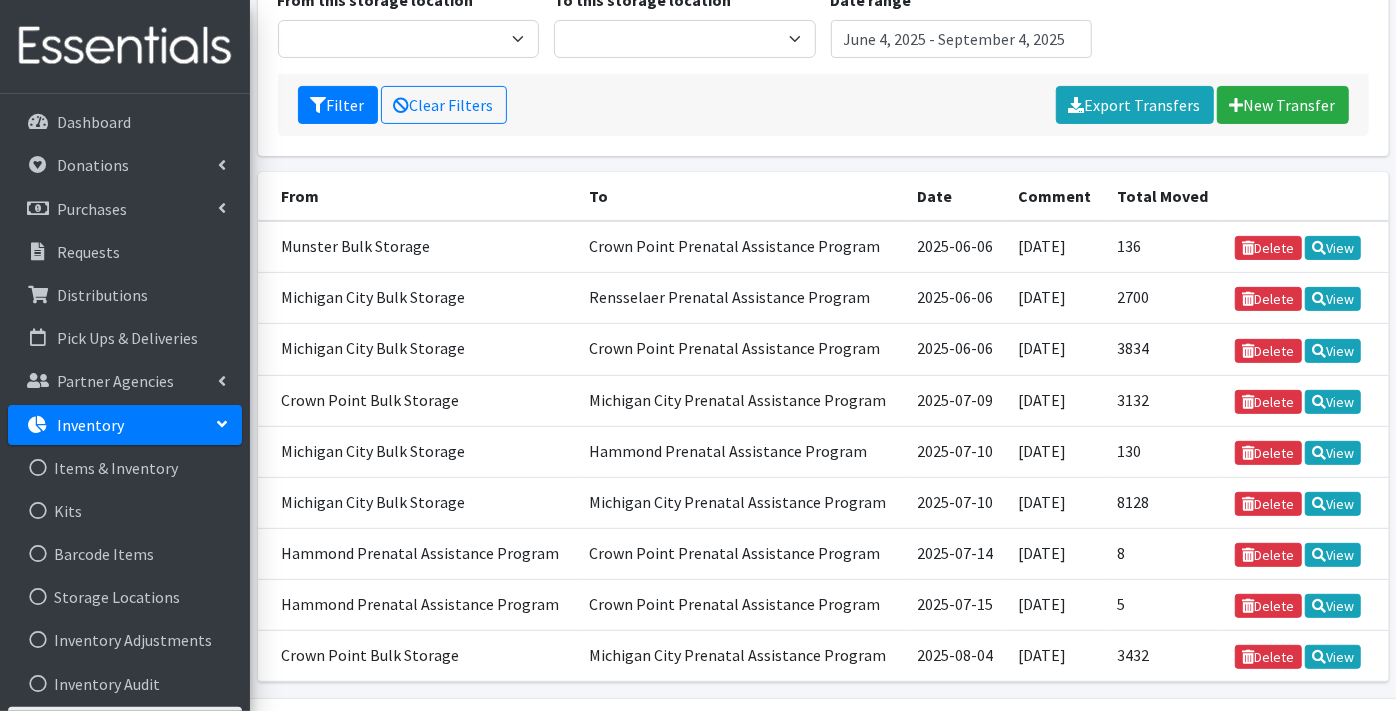 scroll, scrollTop: 354, scrollLeft: 0, axis: vertical 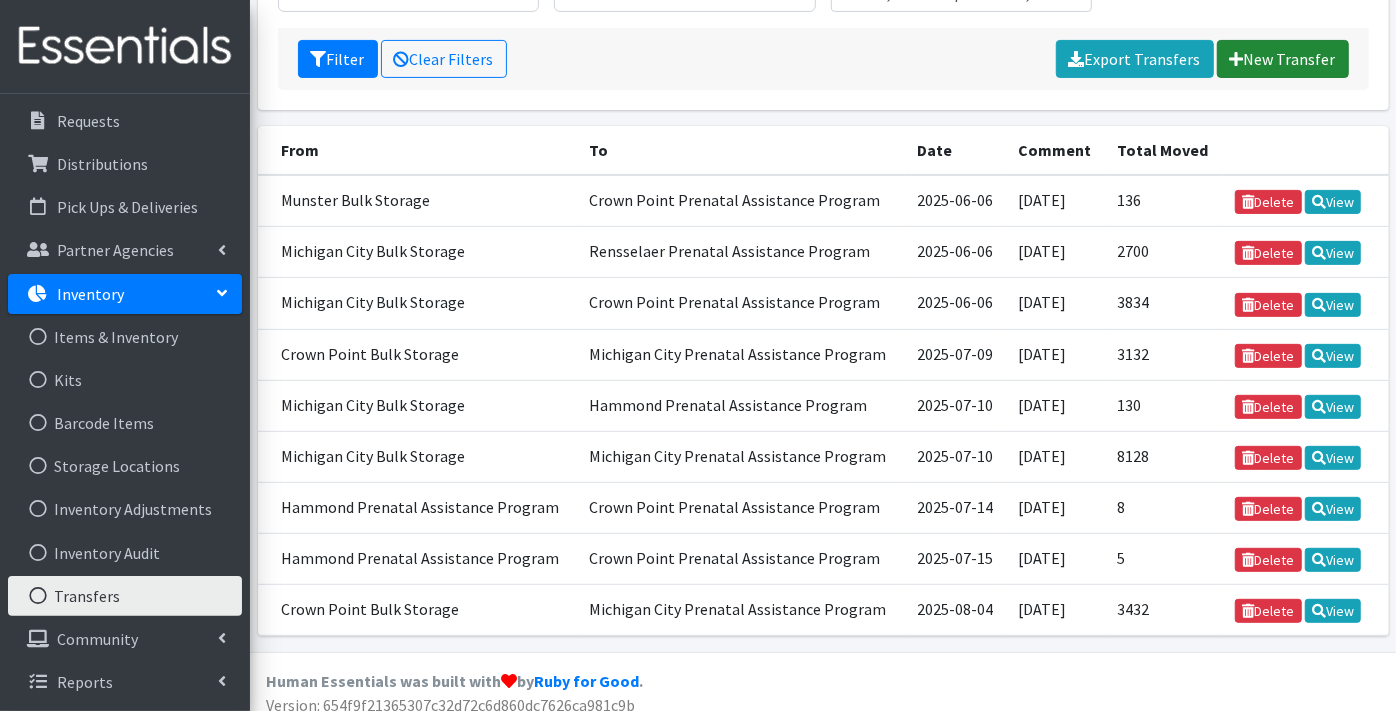 click on "New Transfer" at bounding box center [1283, 59] 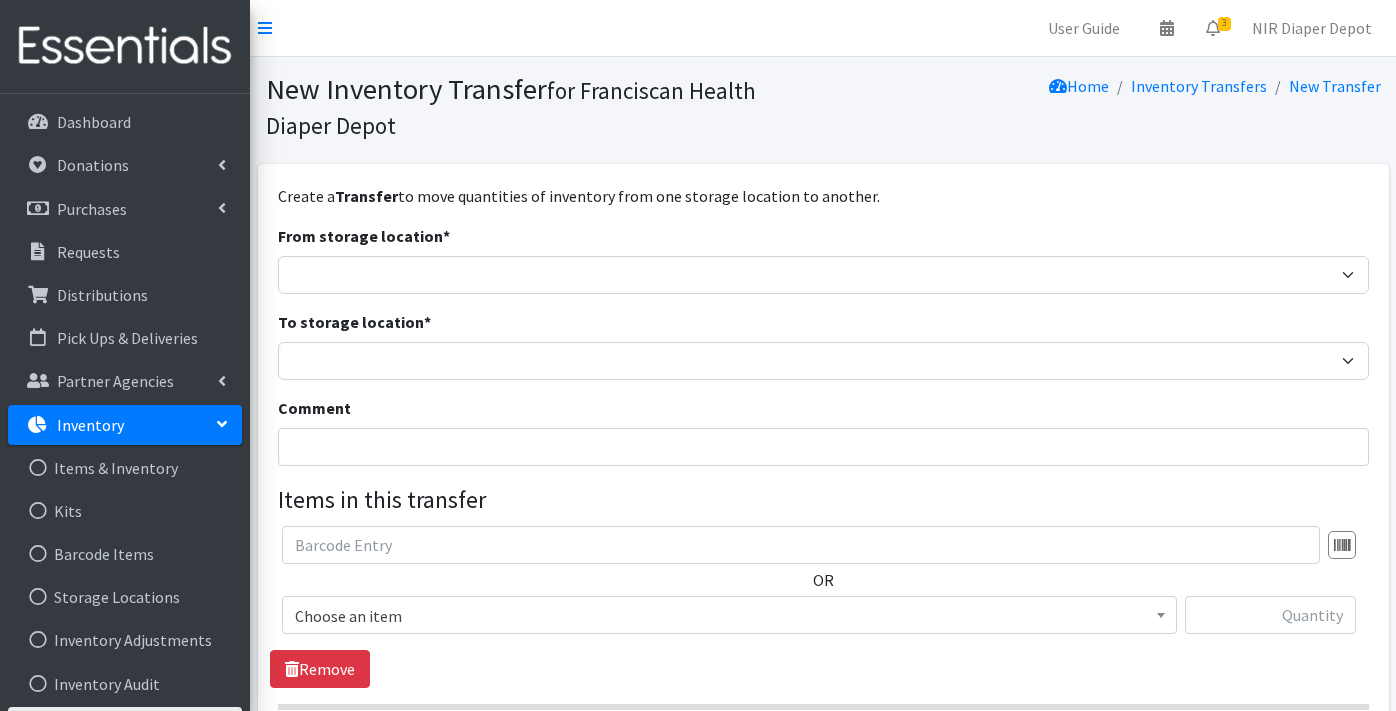 scroll, scrollTop: 0, scrollLeft: 0, axis: both 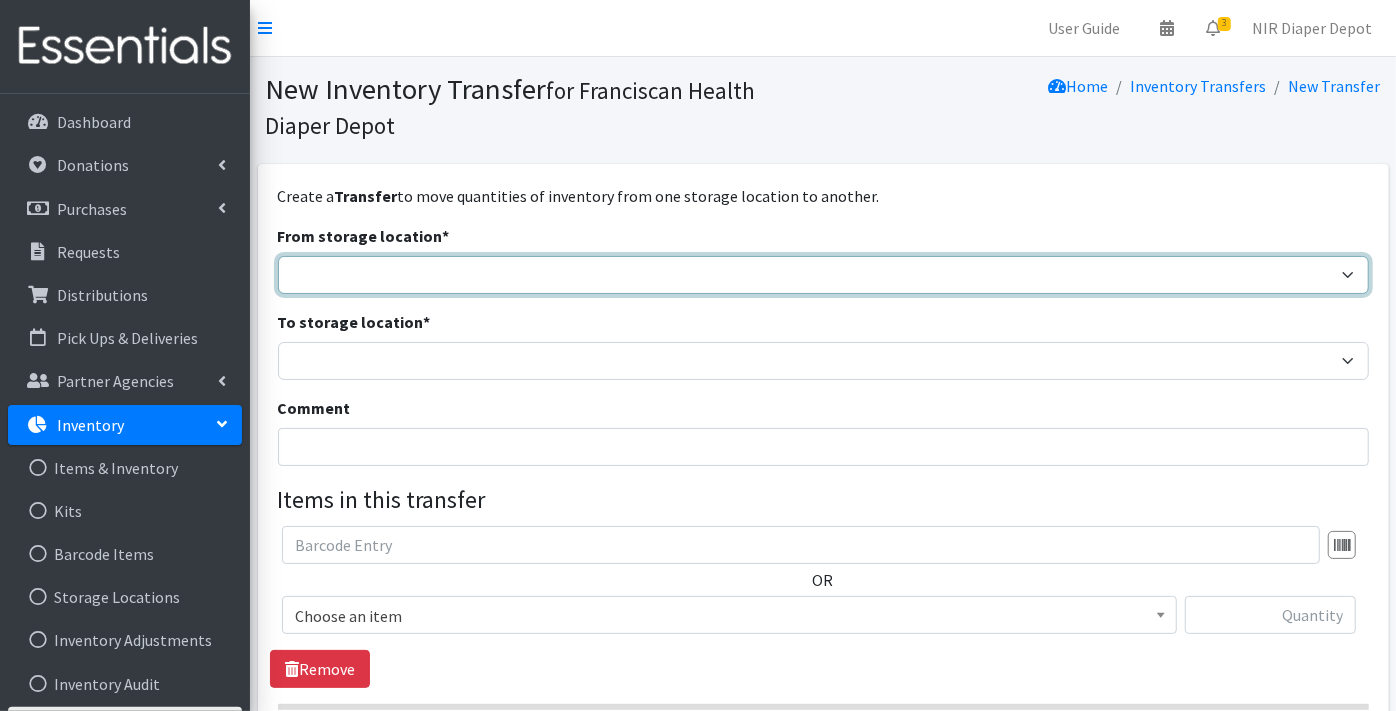 click on "Crown Point Bulk Storage
Crown Point Prenatal Assistance Program
Grant Car Seats
Hammond Prenatal Assistance Program
ICJI Car Seats
Mall Storage Michigan City
Mental Health America
Michigan City Bulk Storage
Michigan City Prenatal Assistance Program
Munster Bulk Storage
Project Swaddle LaPorte
Project Swaddle Newton/Jasper
Rensselaer Prenatal Assistance Program" at bounding box center (823, 275) 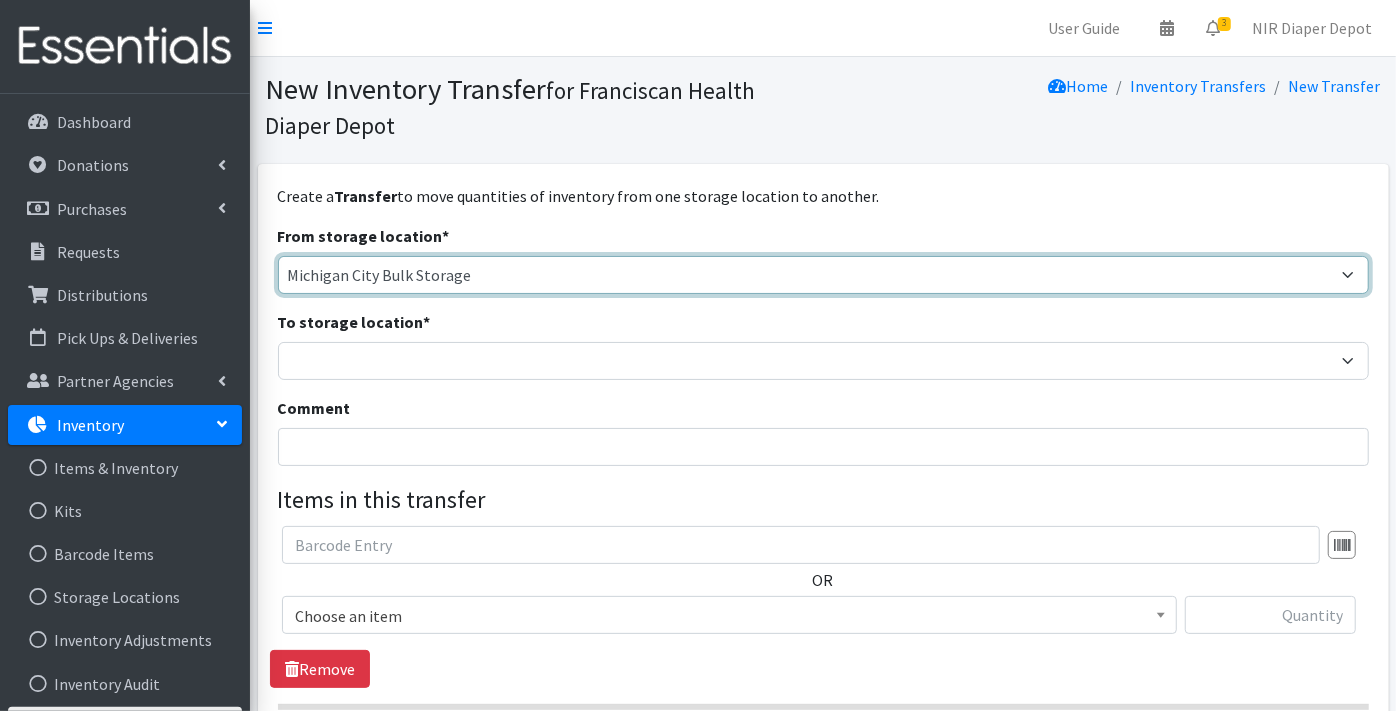 click on "Crown Point Bulk Storage
Crown Point Prenatal Assistance Program
Grant Car Seats
Hammond Prenatal Assistance Program
ICJI Car Seats
Mall Storage Michigan City
Mental Health America
Michigan City Bulk Storage
Michigan City Prenatal Assistance Program
Munster Bulk Storage
Project Swaddle LaPorte
Project Swaddle Newton/Jasper
Rensselaer Prenatal Assistance Program" at bounding box center [823, 275] 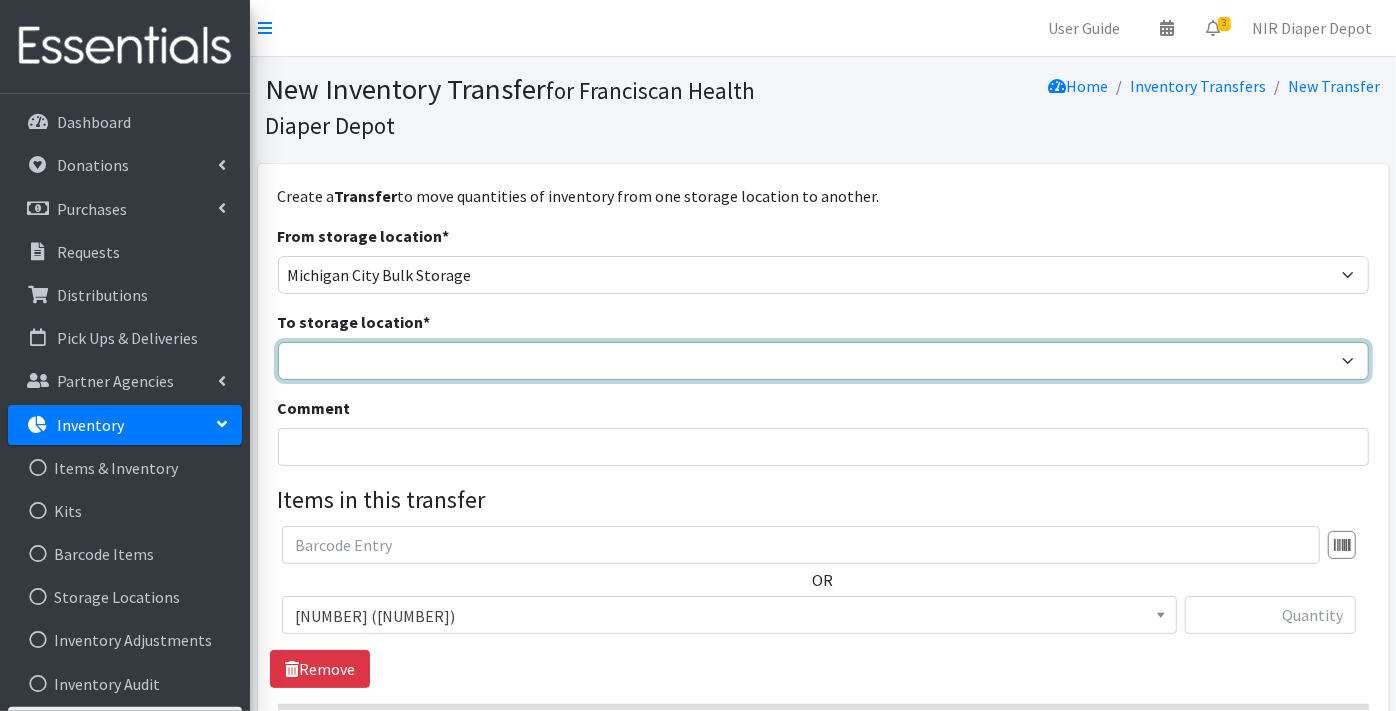 click on "Crown Point Bulk Storage
Crown Point Prenatal Assistance Program
Grant Car Seats
Hammond Prenatal Assistance Program
ICJI Car Seats
Mall Storage Michigan City
Mental Health America
Michigan City Bulk Storage
Michigan City Prenatal Assistance Program
Munster Bulk Storage
Project Swaddle LaPorte
Project Swaddle Newton/Jasper
Rensselaer Prenatal Assistance Program" at bounding box center [823, 361] 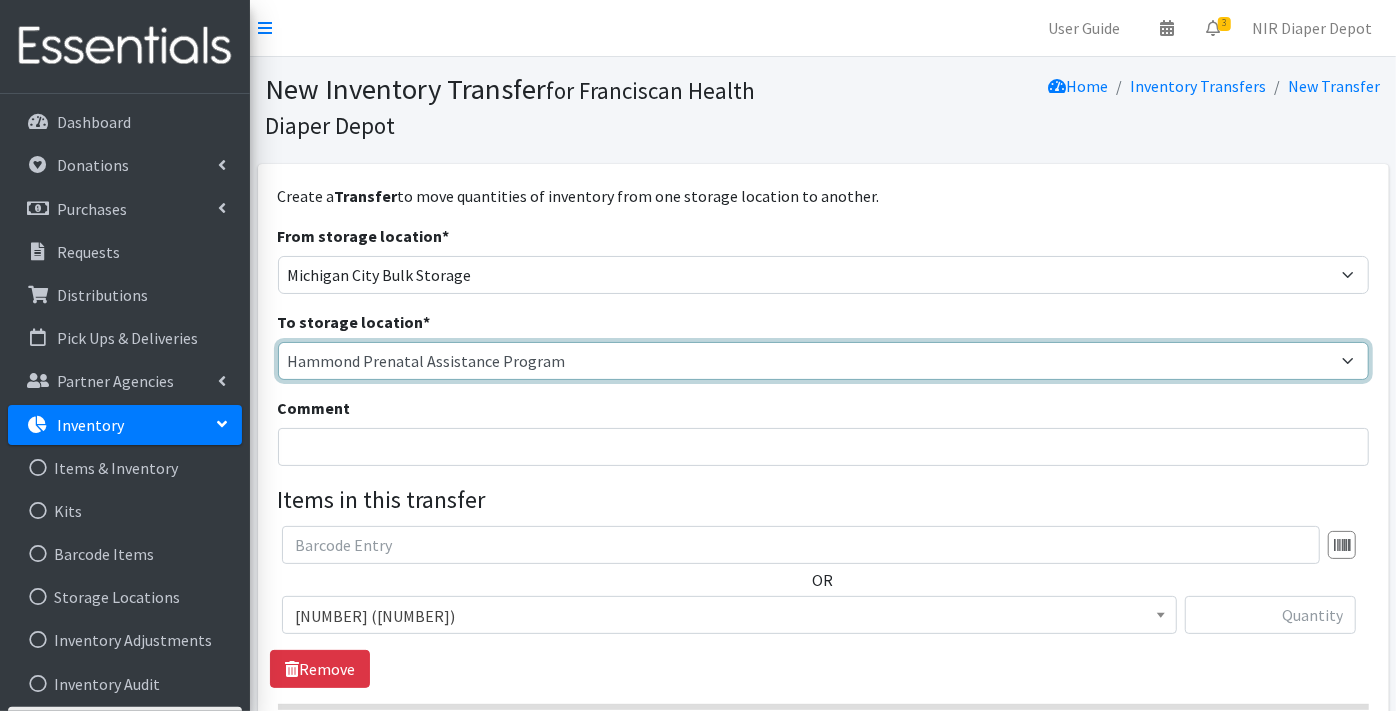 click on "Crown Point Bulk Storage
Crown Point Prenatal Assistance Program
Grant Car Seats
Hammond Prenatal Assistance Program
ICJI Car Seats
Mall Storage Michigan City
Mental Health America
Michigan City Bulk Storage
Michigan City Prenatal Assistance Program
Munster Bulk Storage
Project Swaddle LaPorte
Project Swaddle Newton/Jasper
Rensselaer Prenatal Assistance Program" at bounding box center [823, 361] 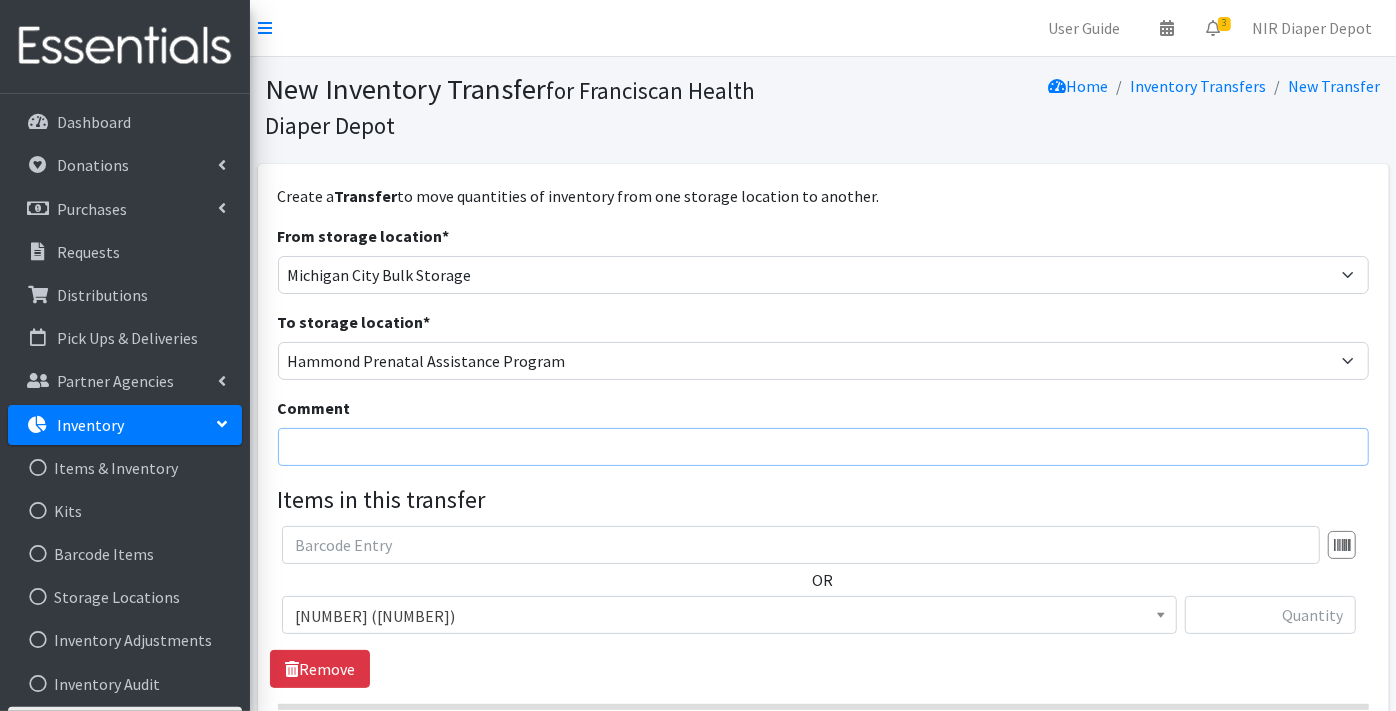 click on "Comment" at bounding box center [823, 447] 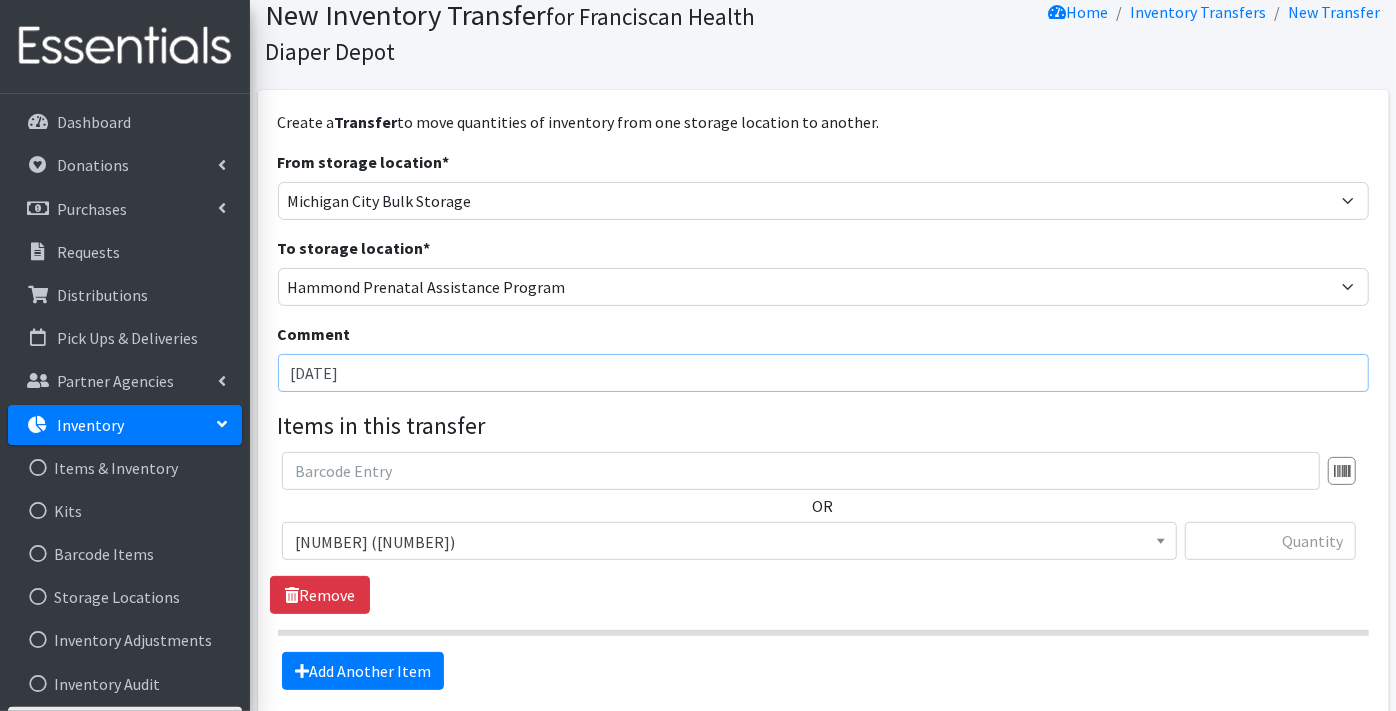 scroll, scrollTop: 111, scrollLeft: 0, axis: vertical 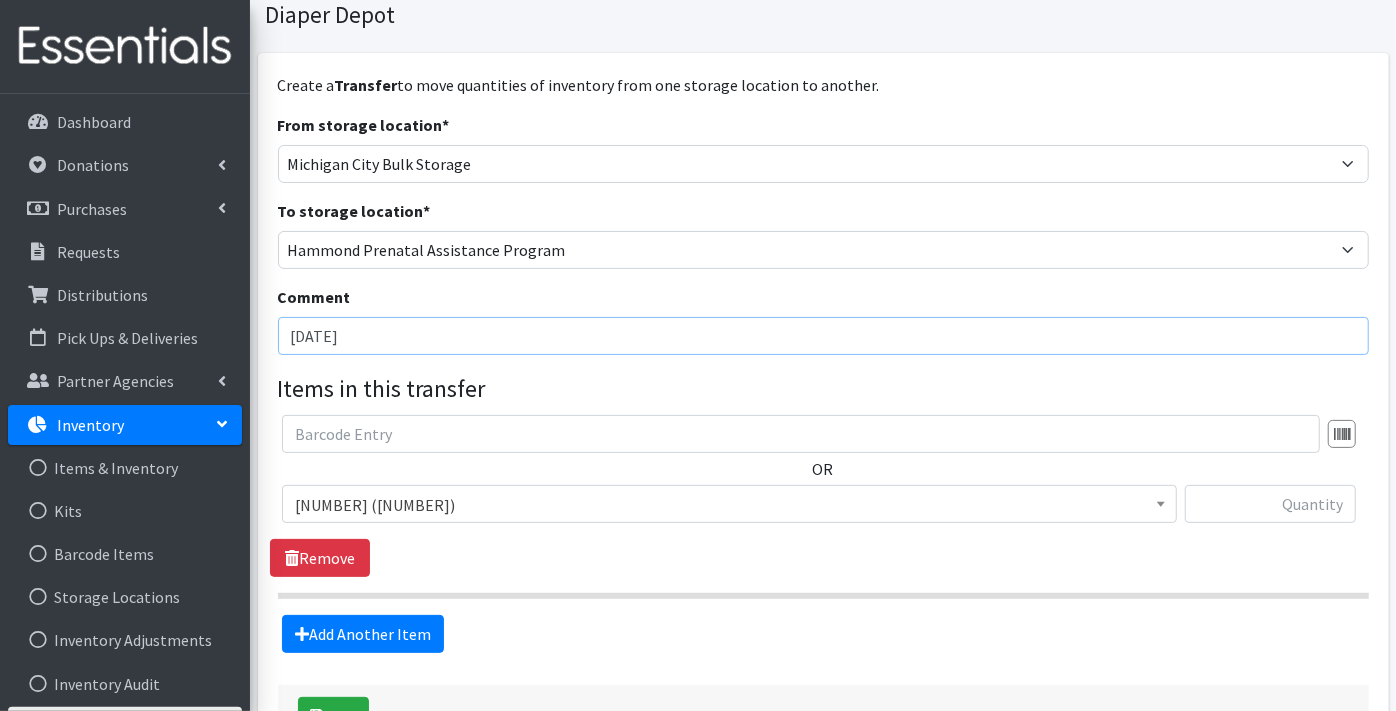 type on "[DATE]" 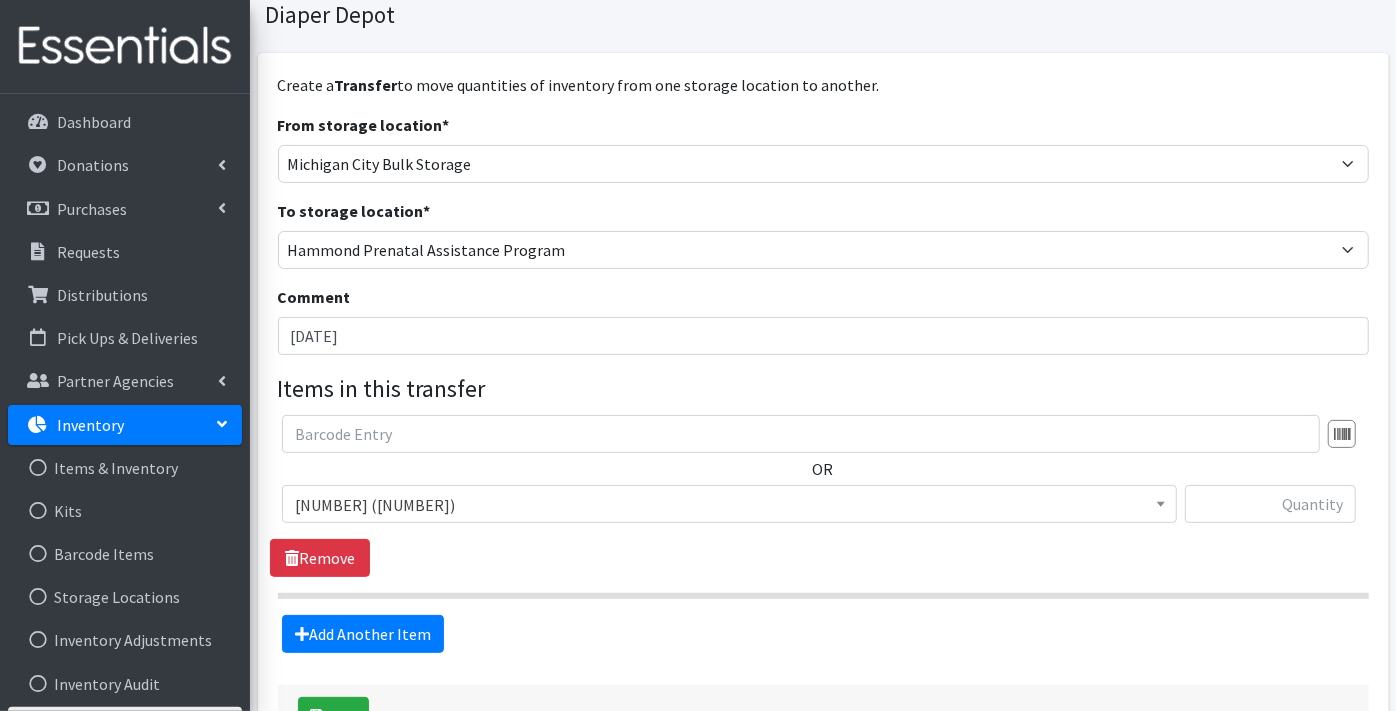 click on "[NUMBER] ([NUMBER])" at bounding box center [729, 505] 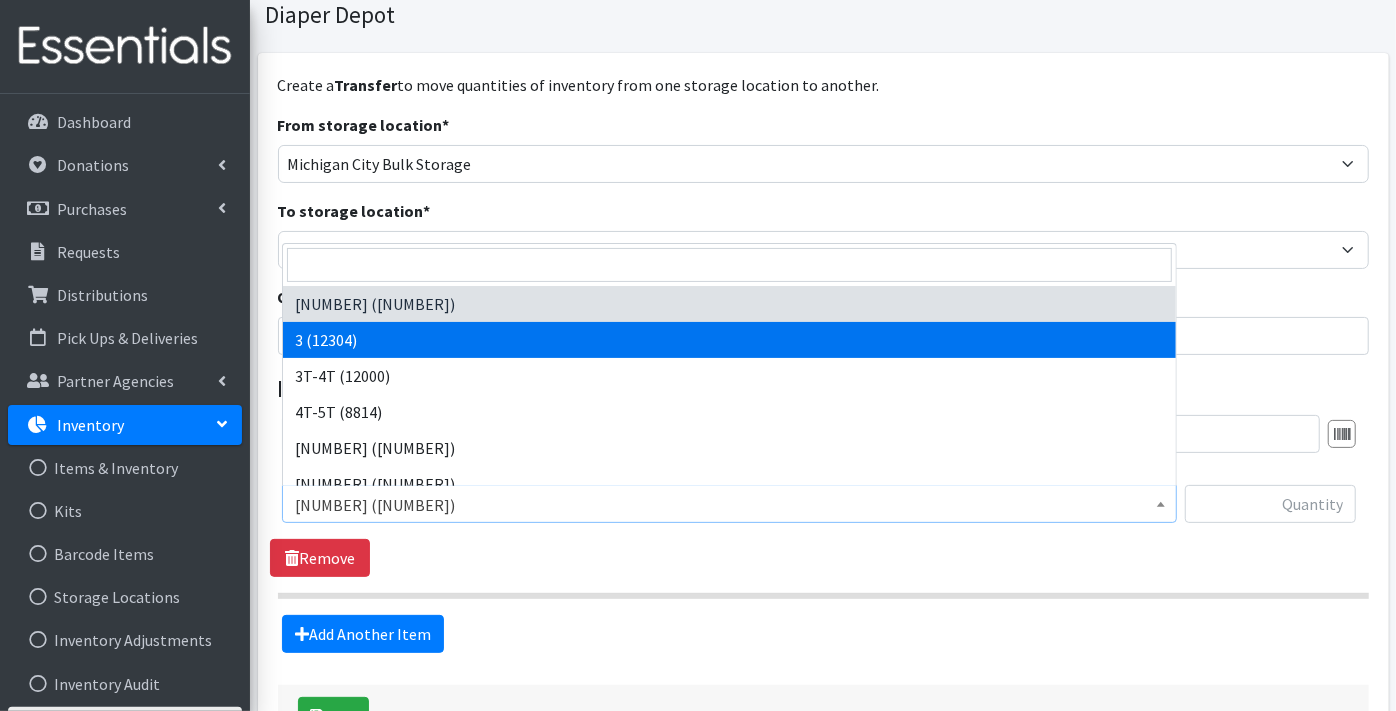 select on "9187" 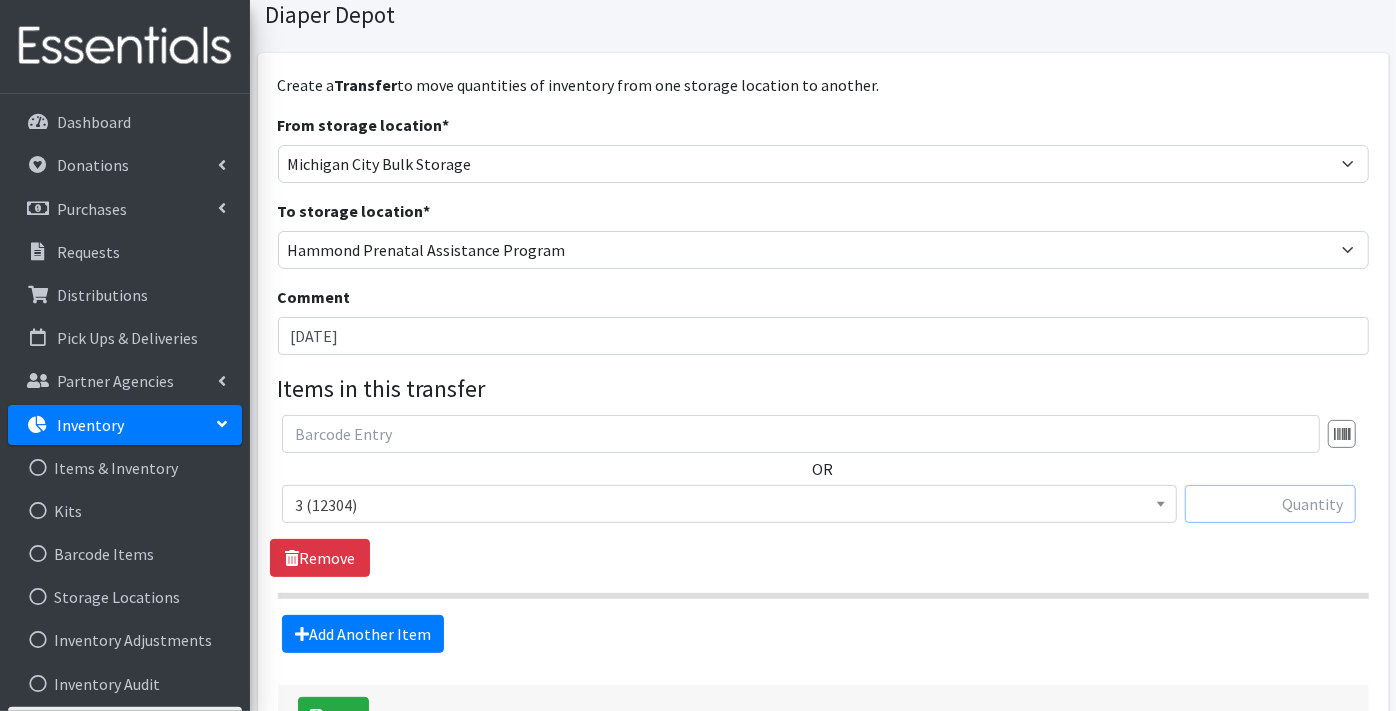 click at bounding box center (1270, 504) 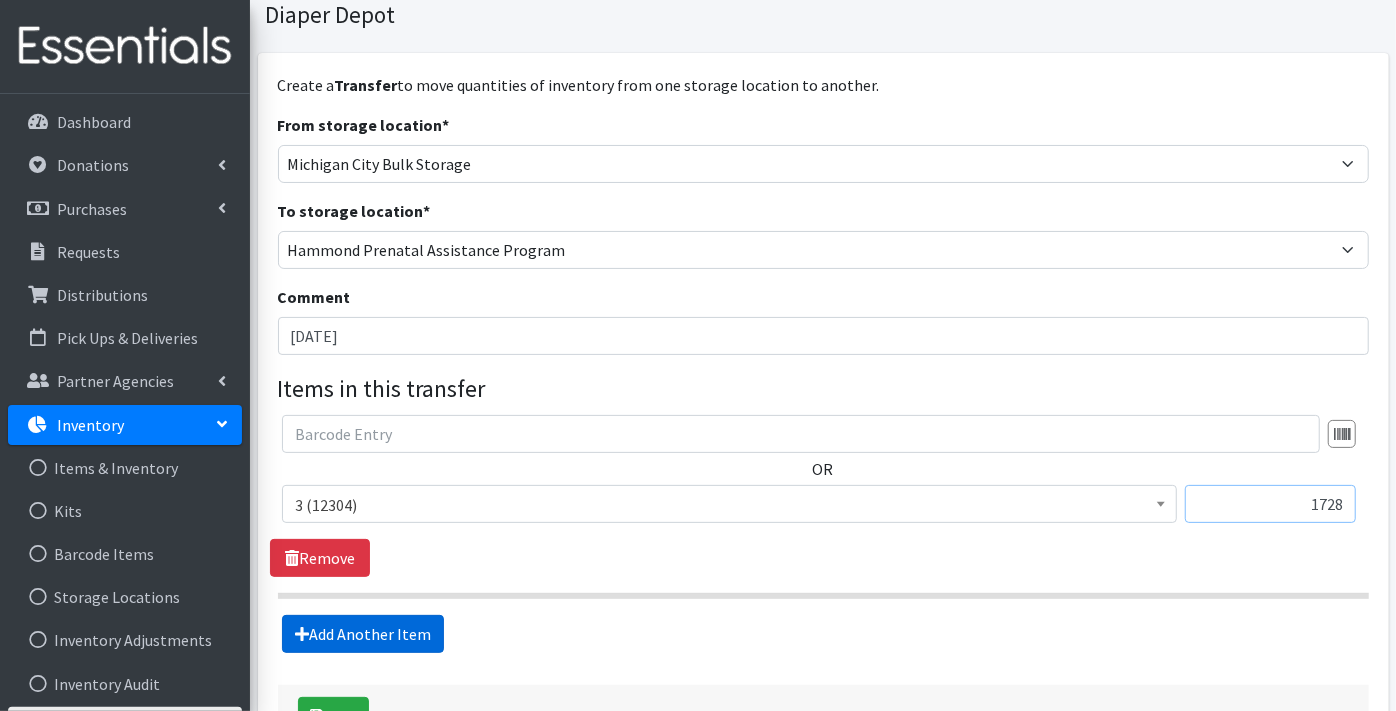 type on "1728" 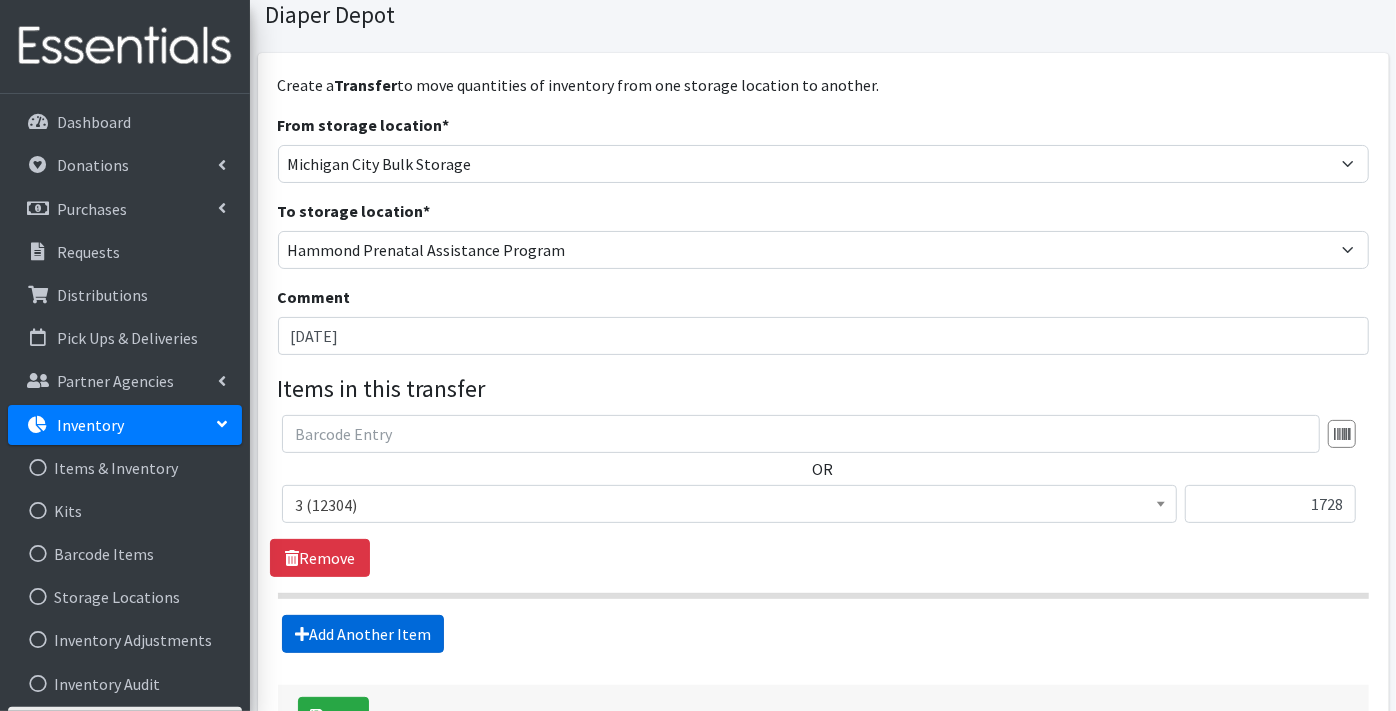 click on "Add Another Item" at bounding box center (363, 634) 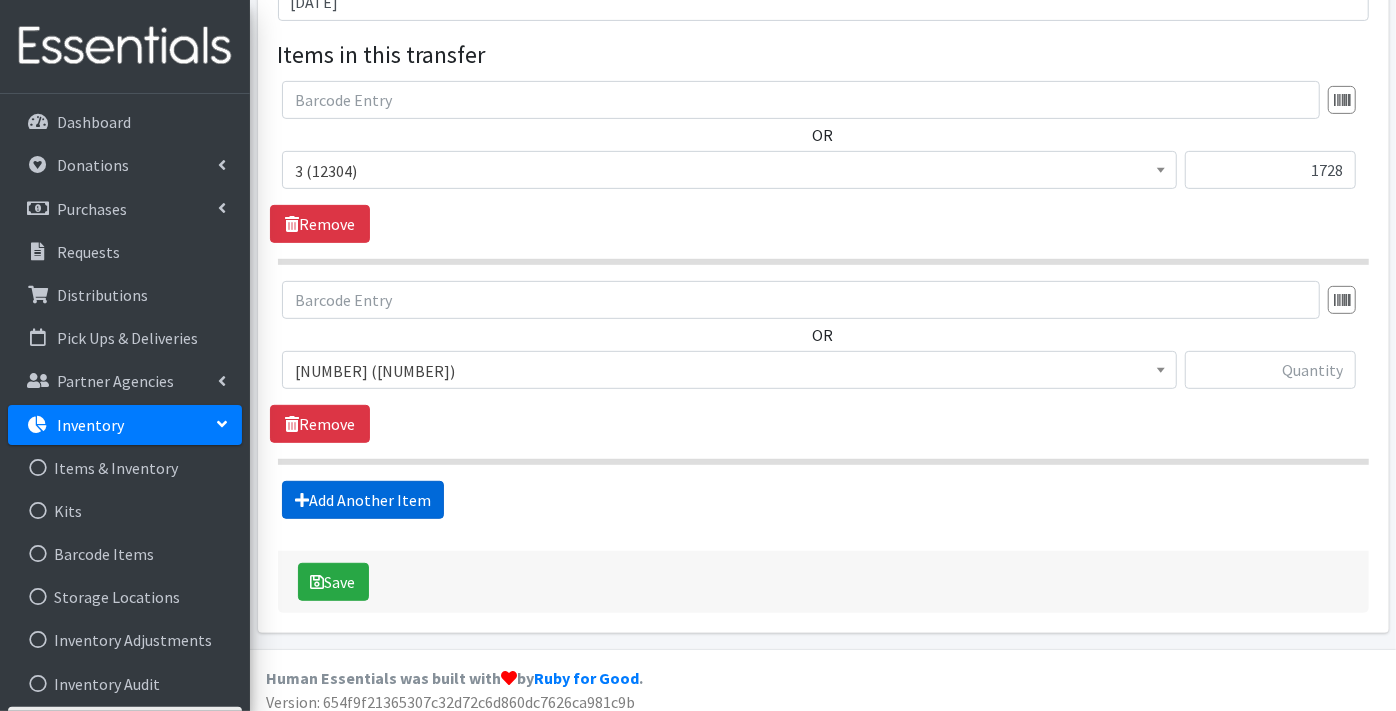 scroll, scrollTop: 454, scrollLeft: 0, axis: vertical 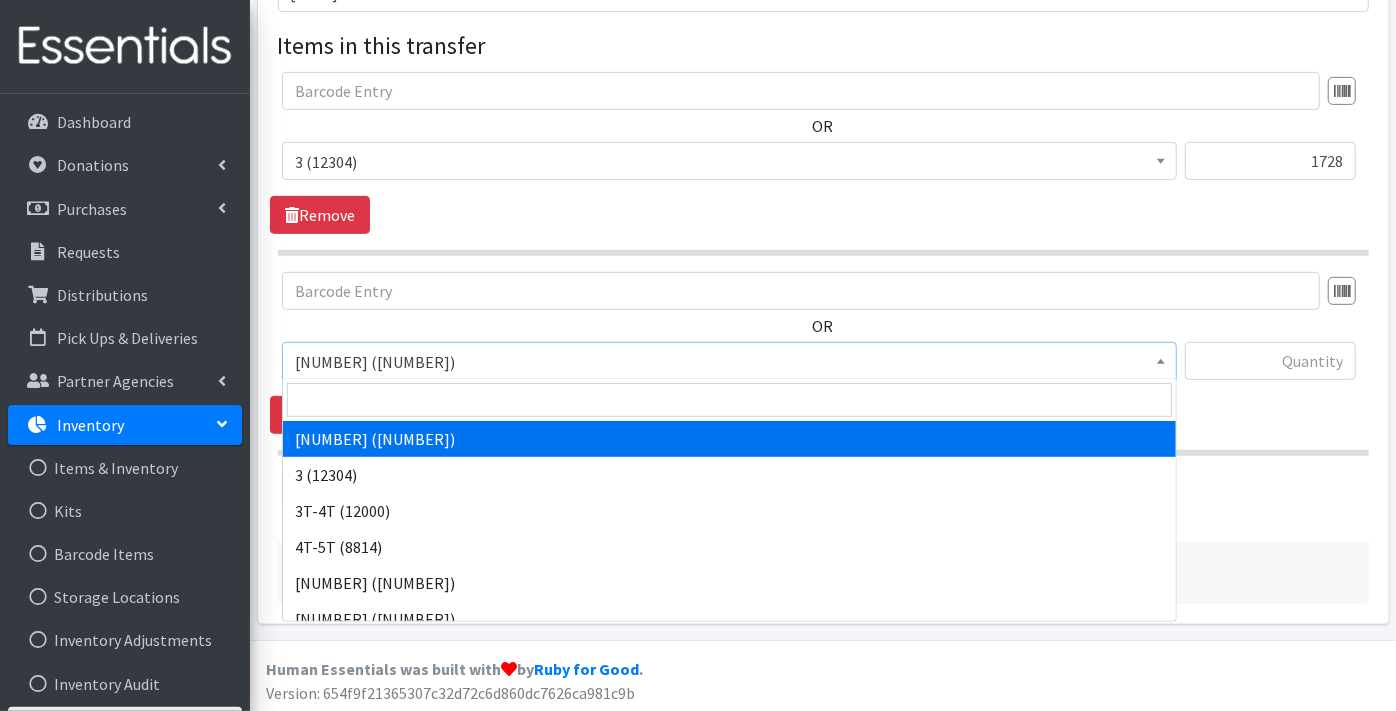 click on "[NUMBER] ([NUMBER])" at bounding box center [729, 362] 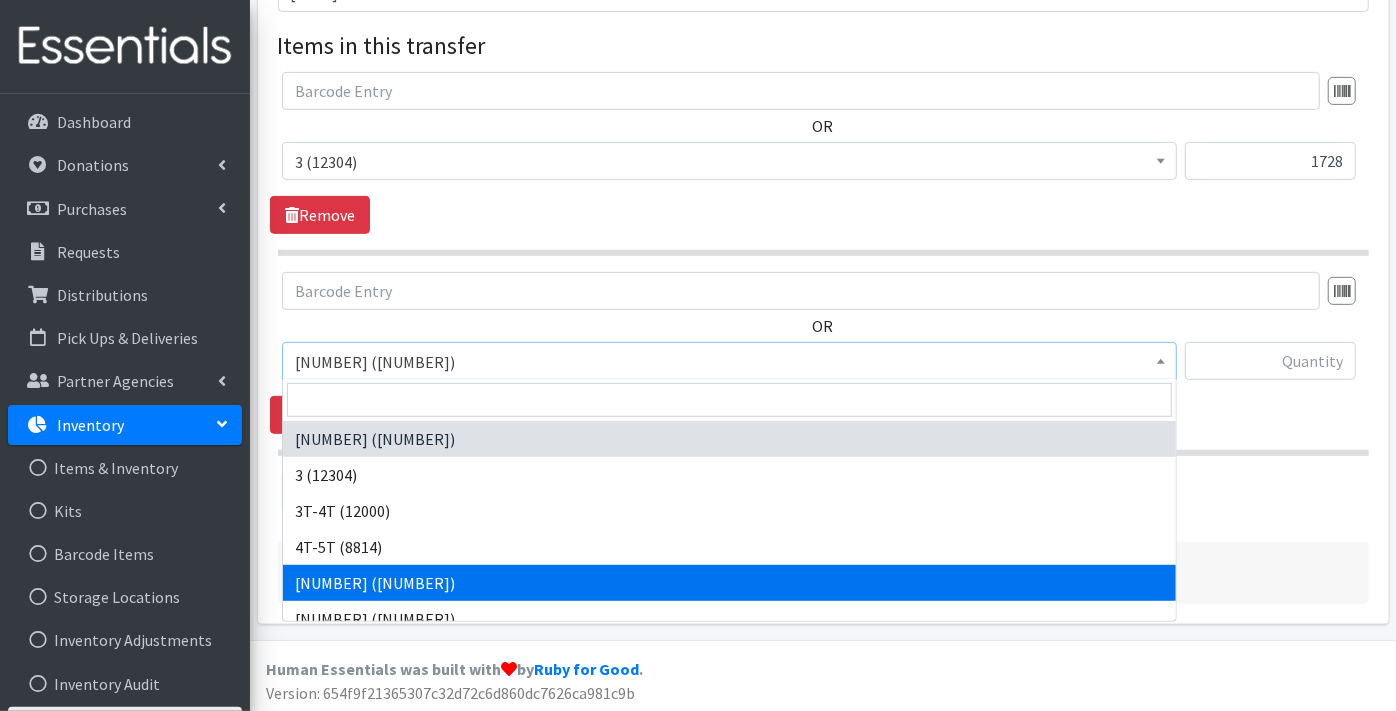select on "9189" 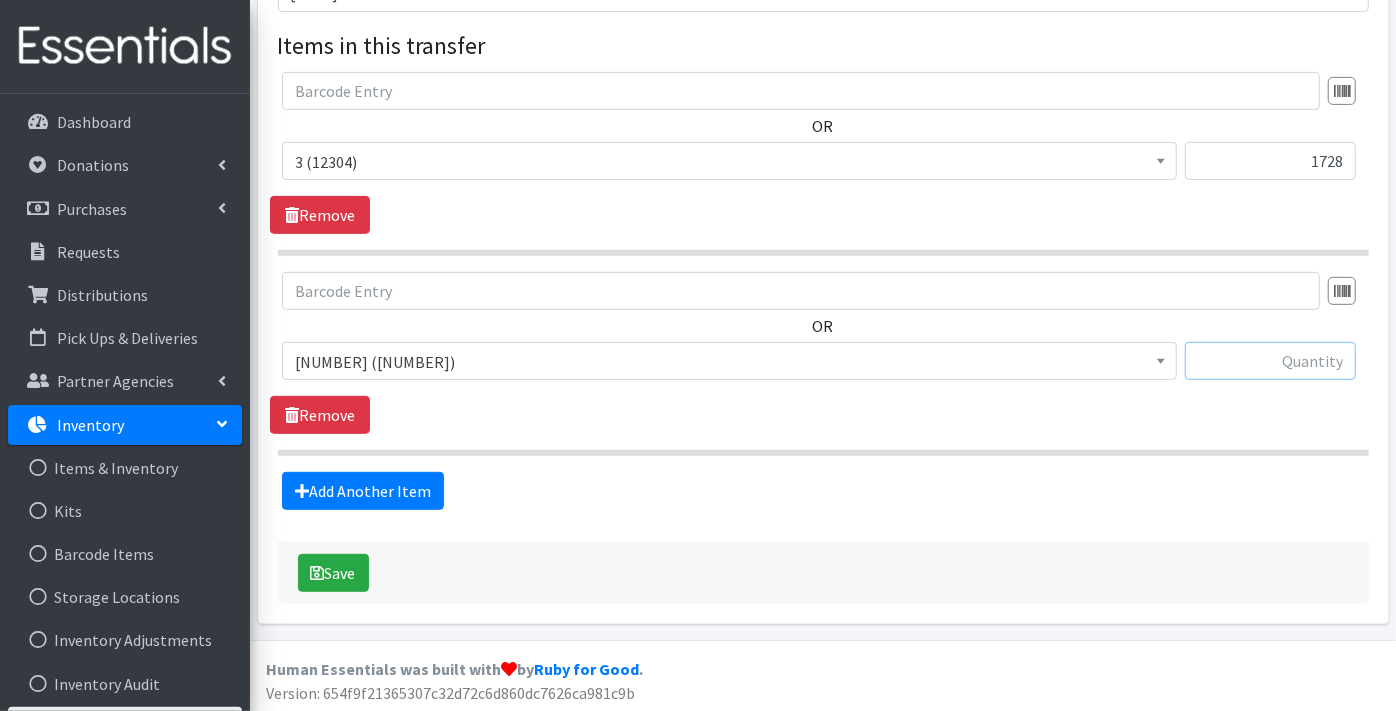 click at bounding box center (1270, 361) 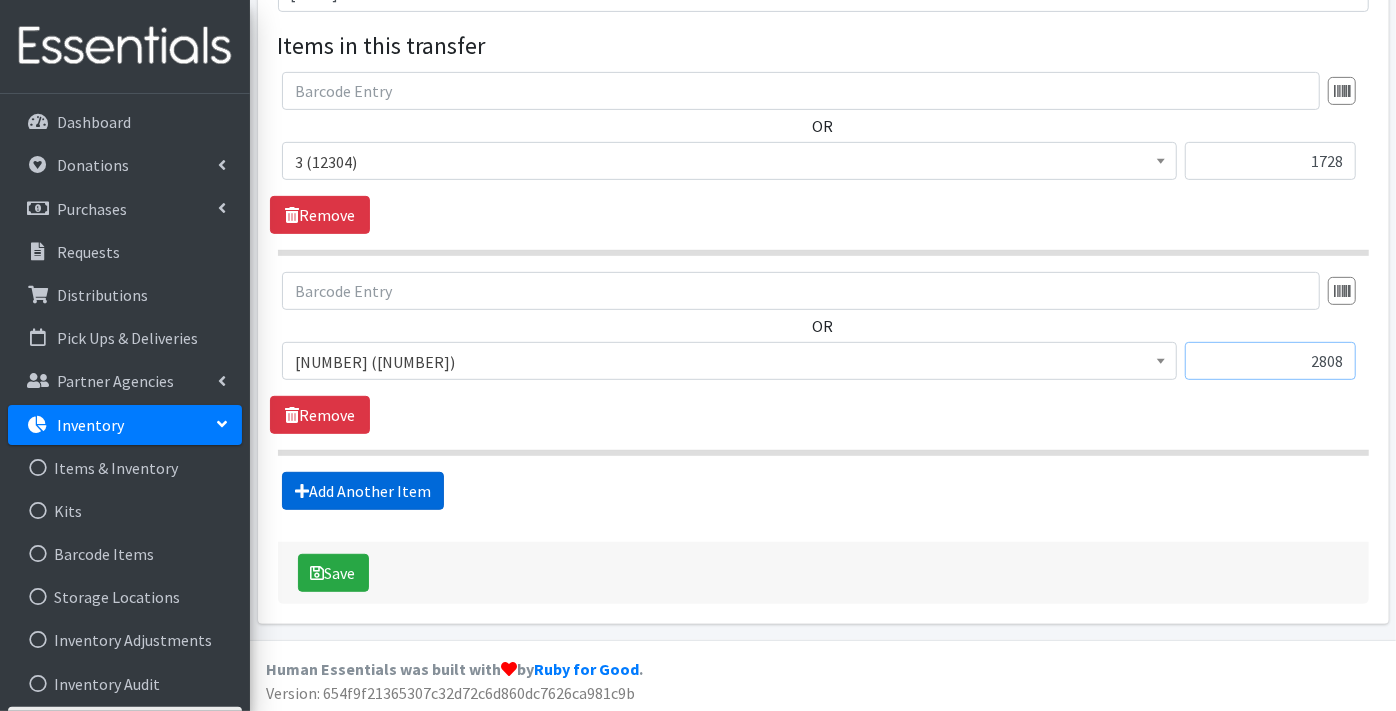 type on "2808" 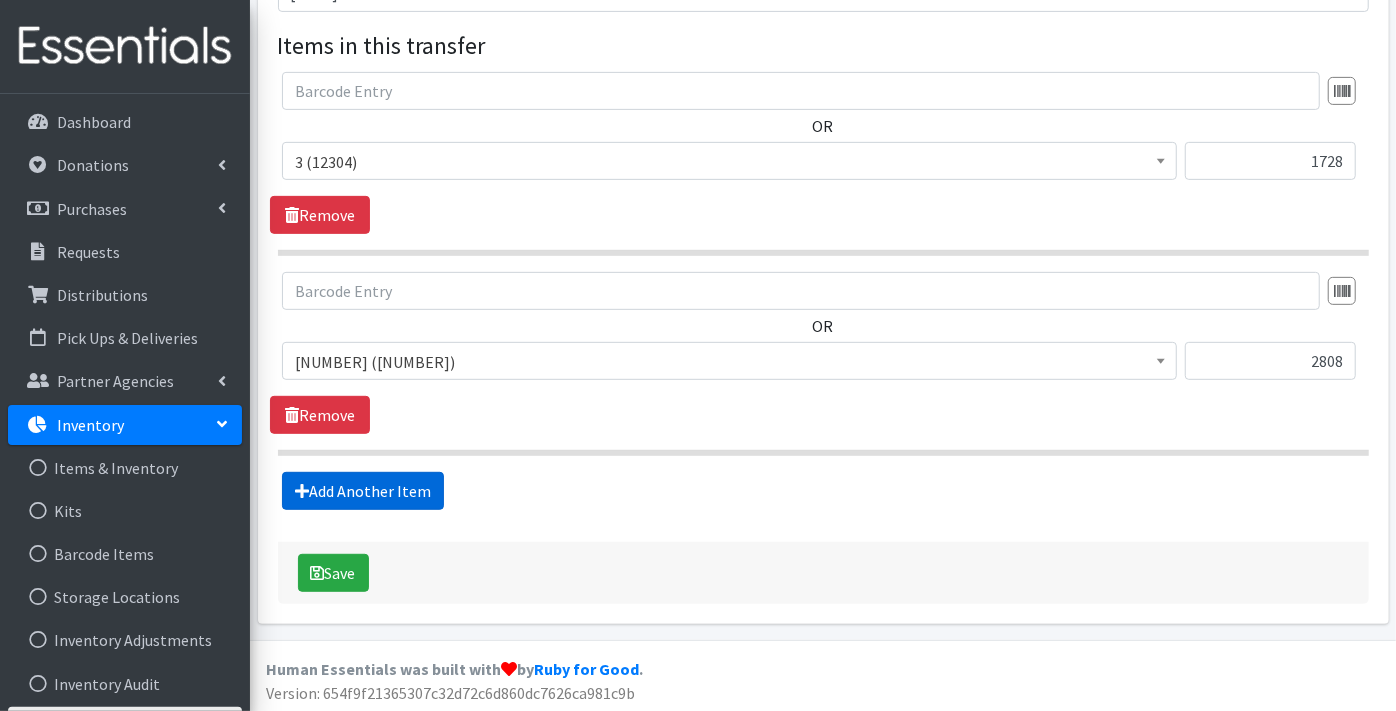 click on "Add Another Item" at bounding box center (363, 491) 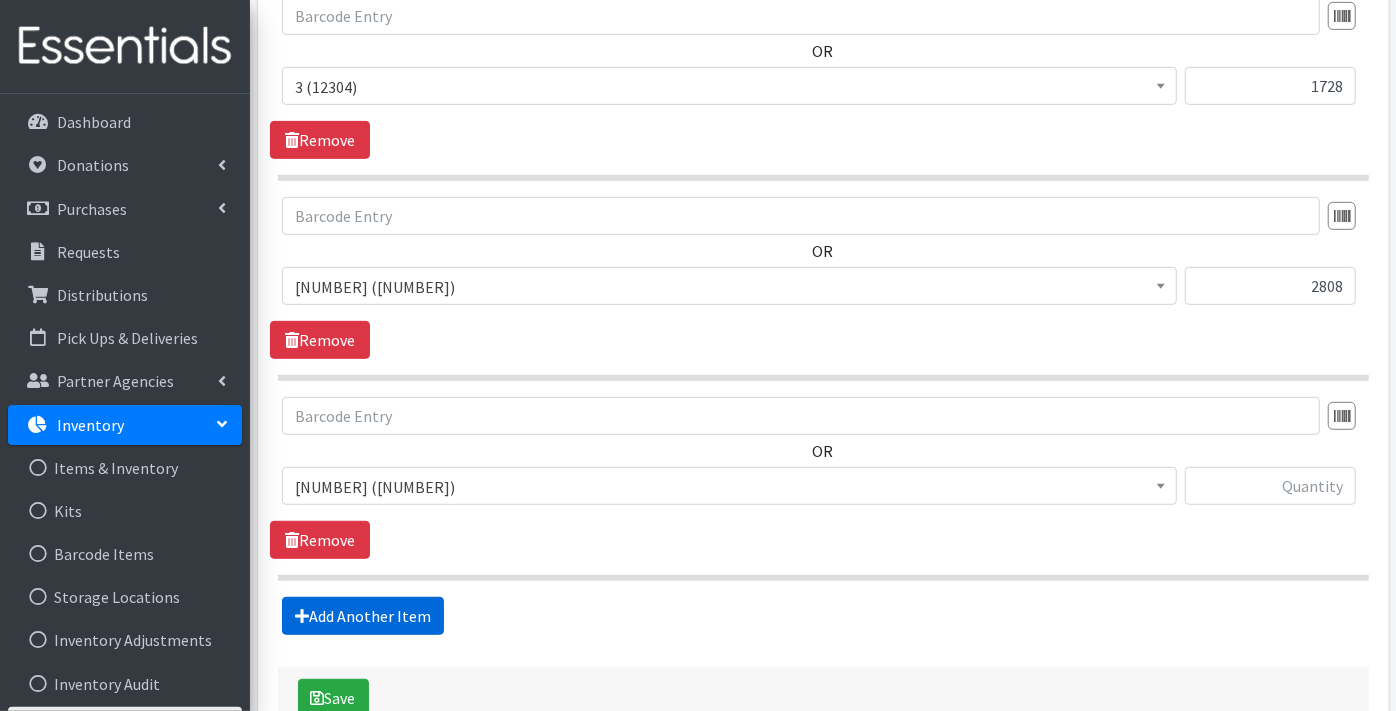 scroll, scrollTop: 654, scrollLeft: 0, axis: vertical 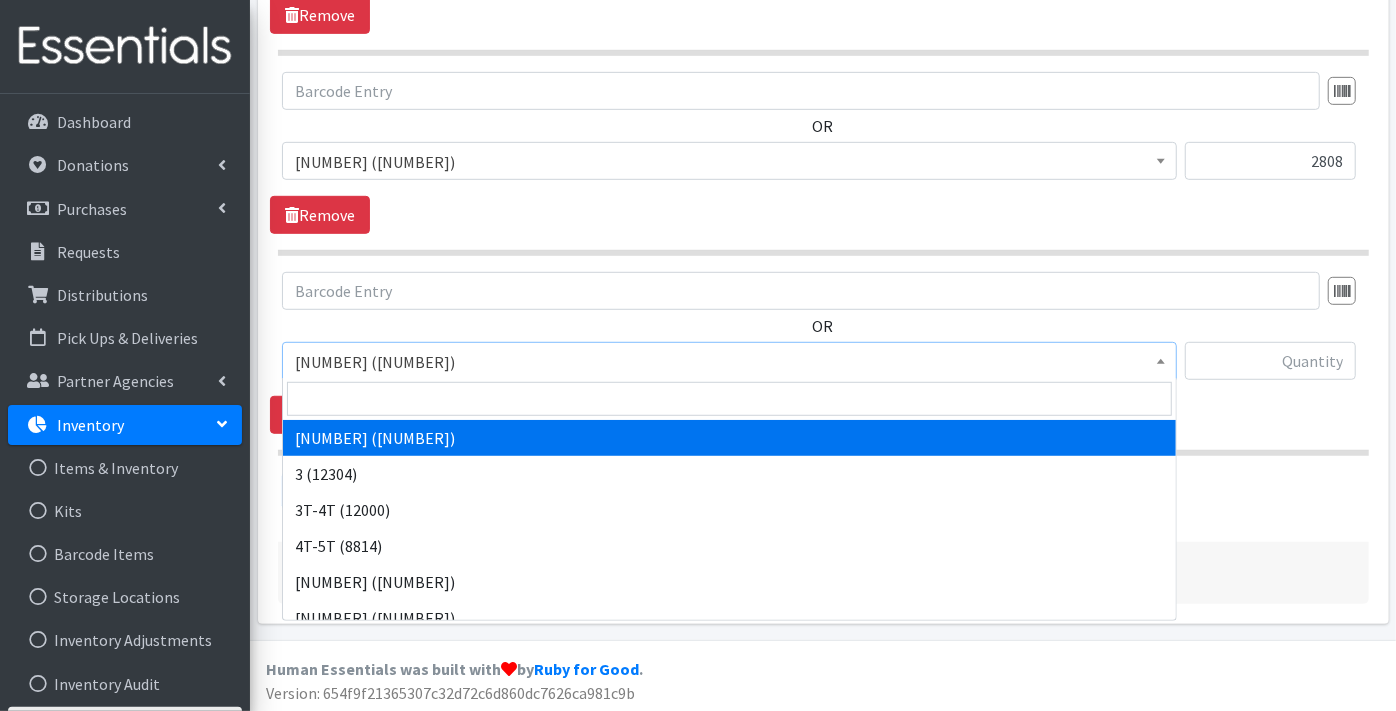 click on "[NUMBER] ([NUMBER])" at bounding box center [729, 362] 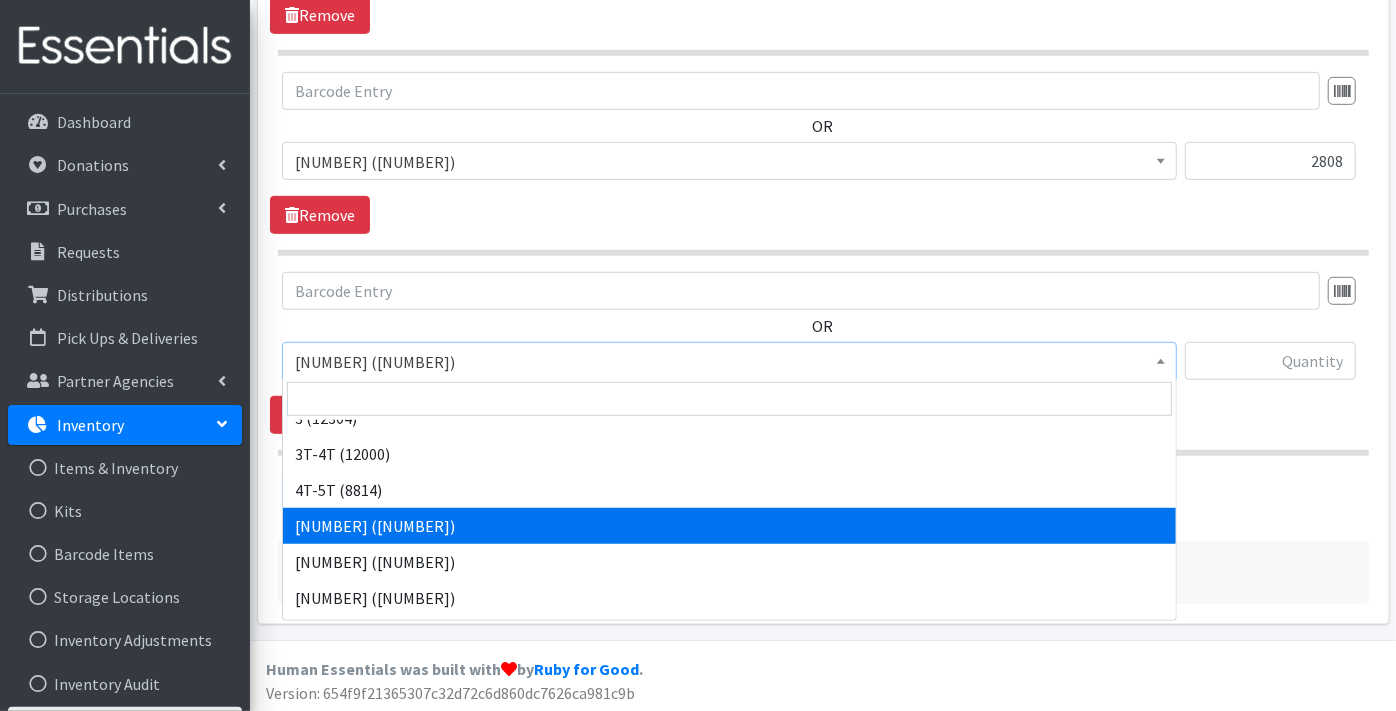 scroll, scrollTop: 87, scrollLeft: 0, axis: vertical 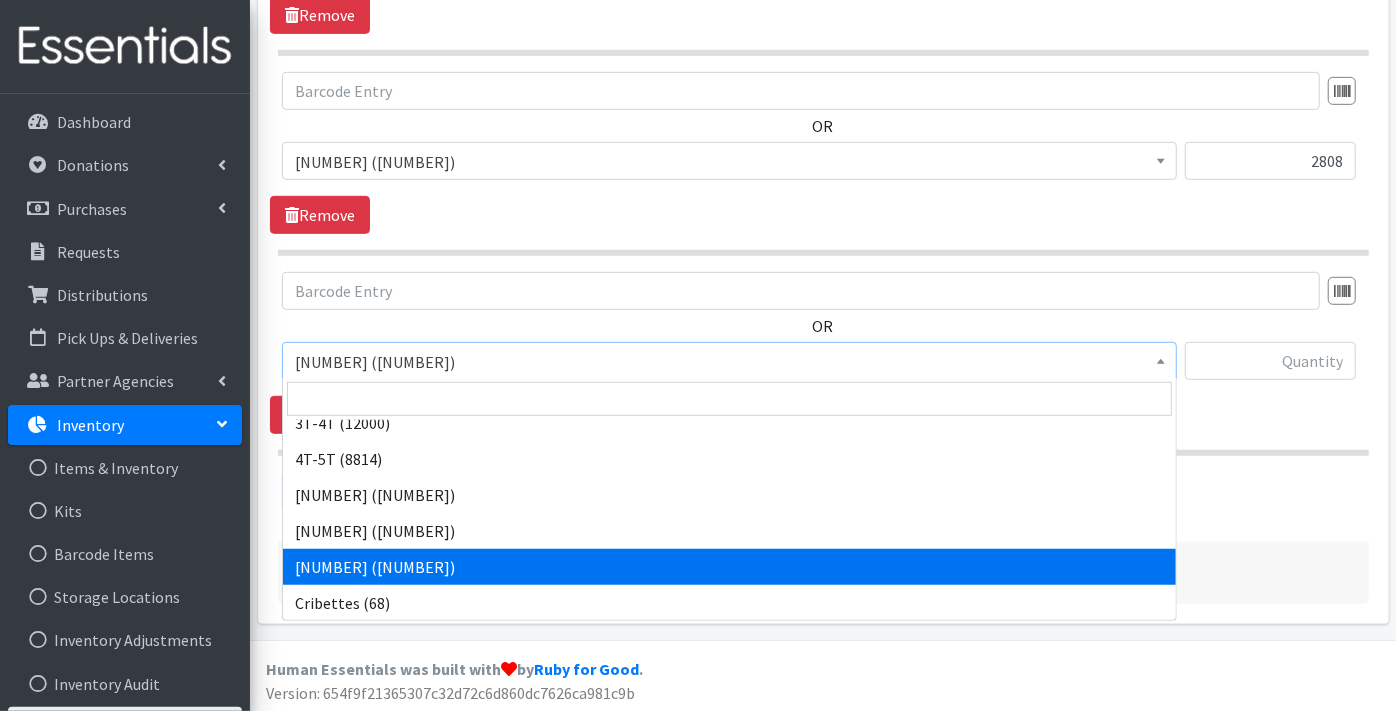 select on "11517" 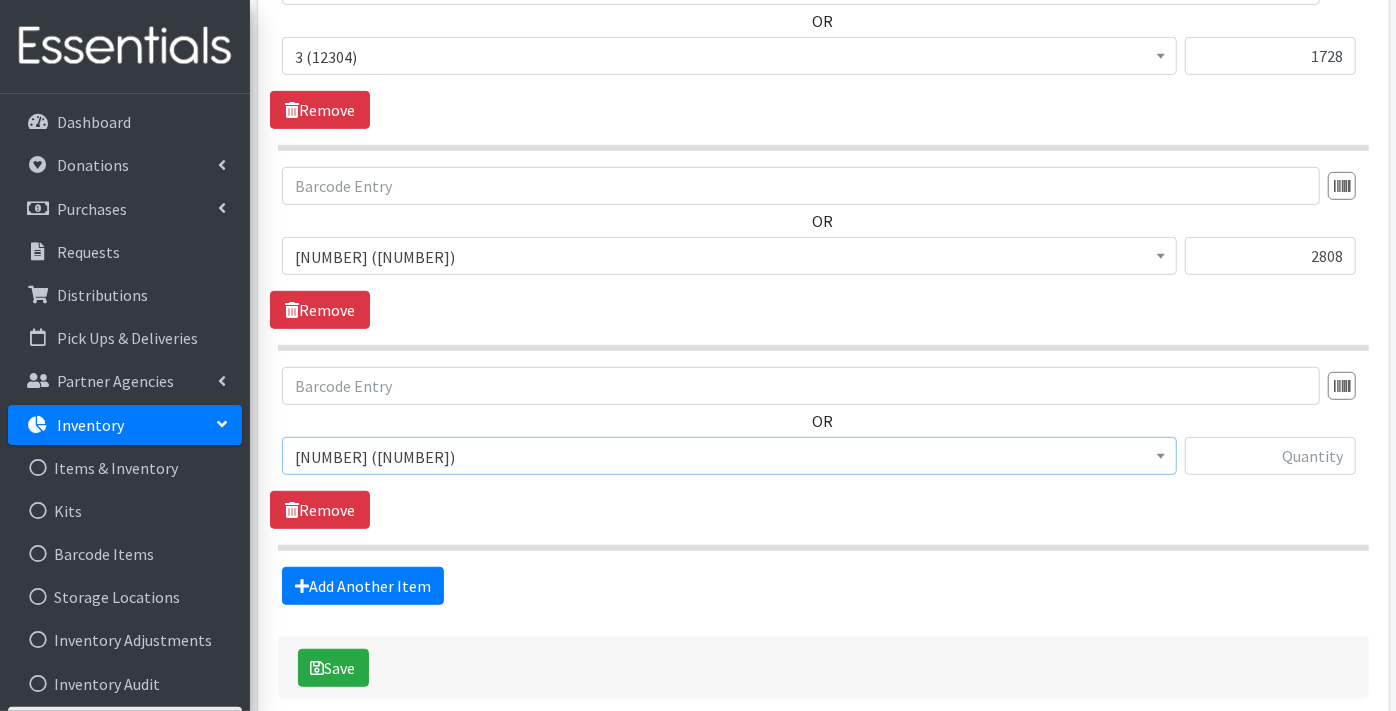 scroll, scrollTop: 654, scrollLeft: 0, axis: vertical 